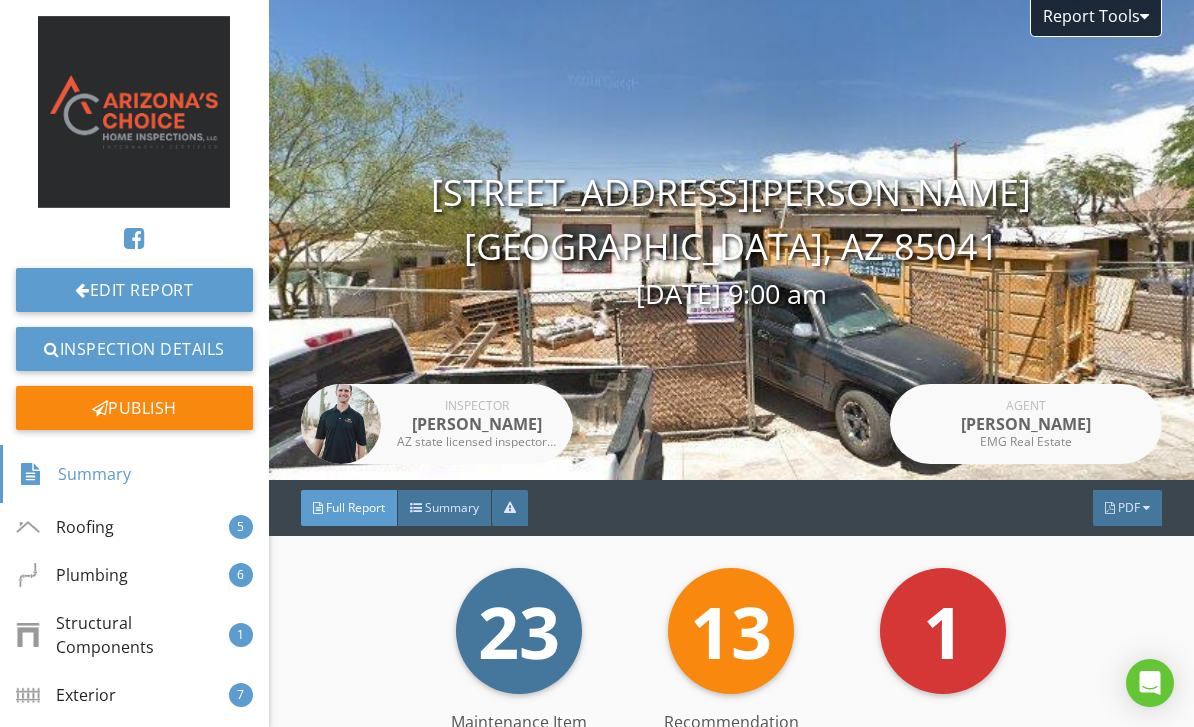 scroll, scrollTop: 0, scrollLeft: 0, axis: both 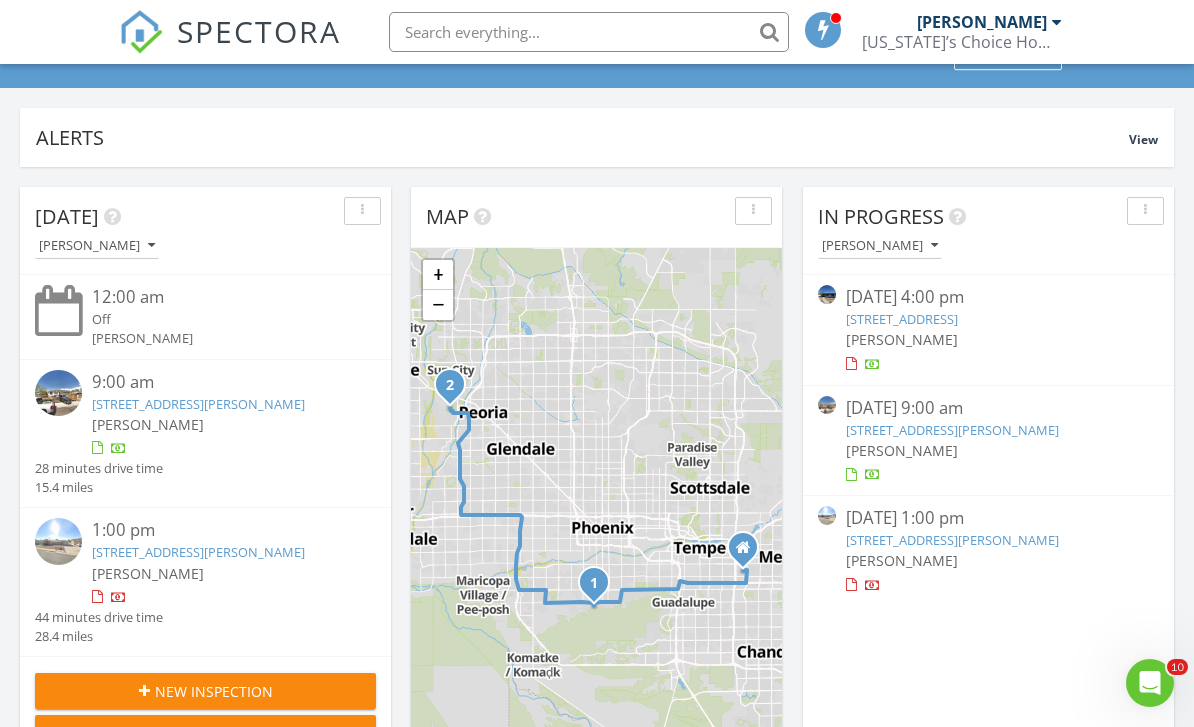 click on "10337 W Snead Dr, Sun City, AZ 85351" at bounding box center (952, 540) 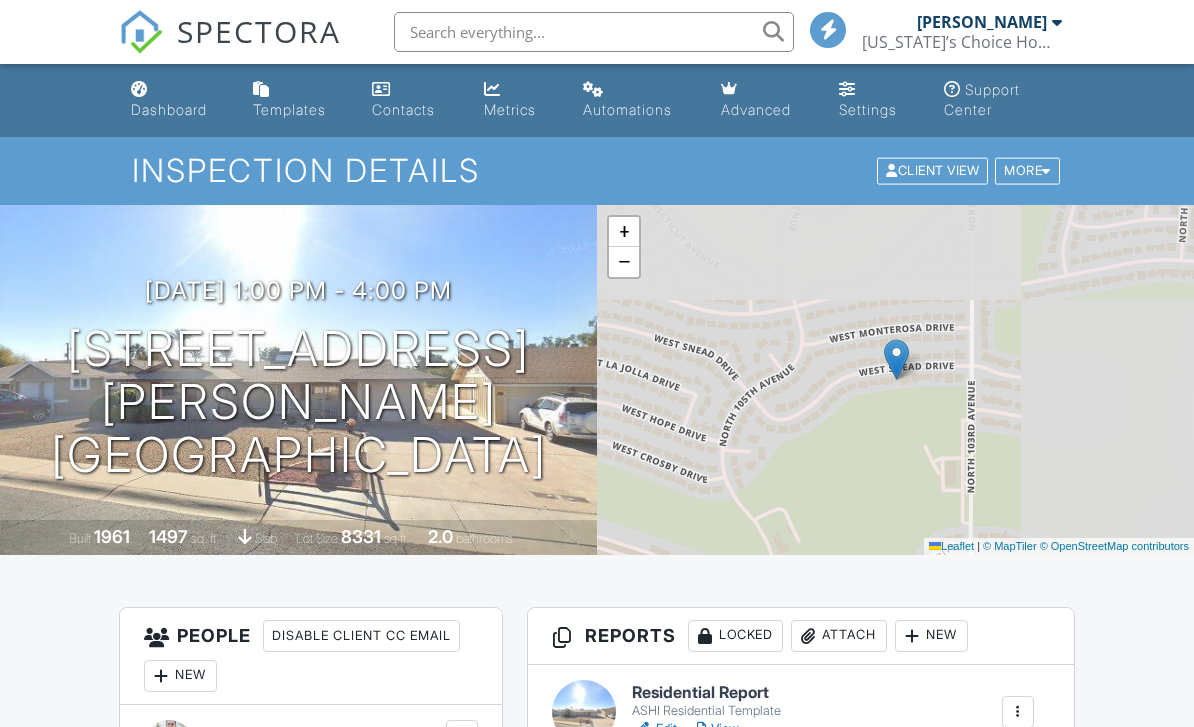 scroll, scrollTop: 0, scrollLeft: 0, axis: both 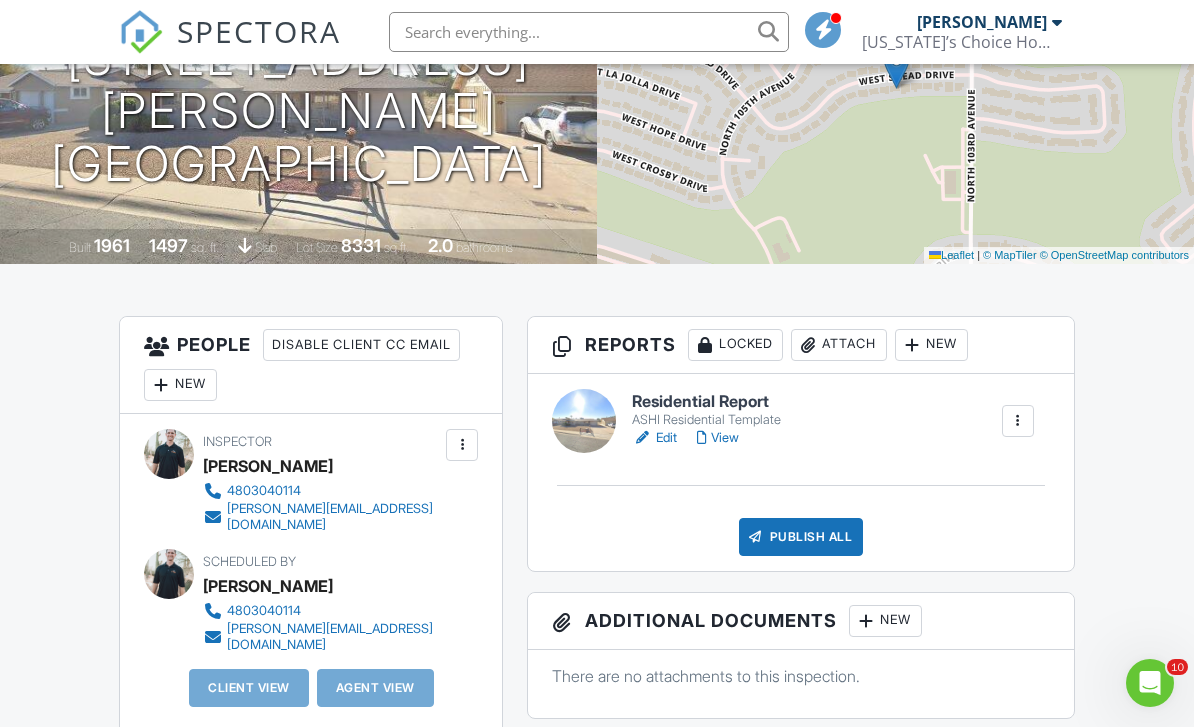 click on "View" at bounding box center (718, 438) 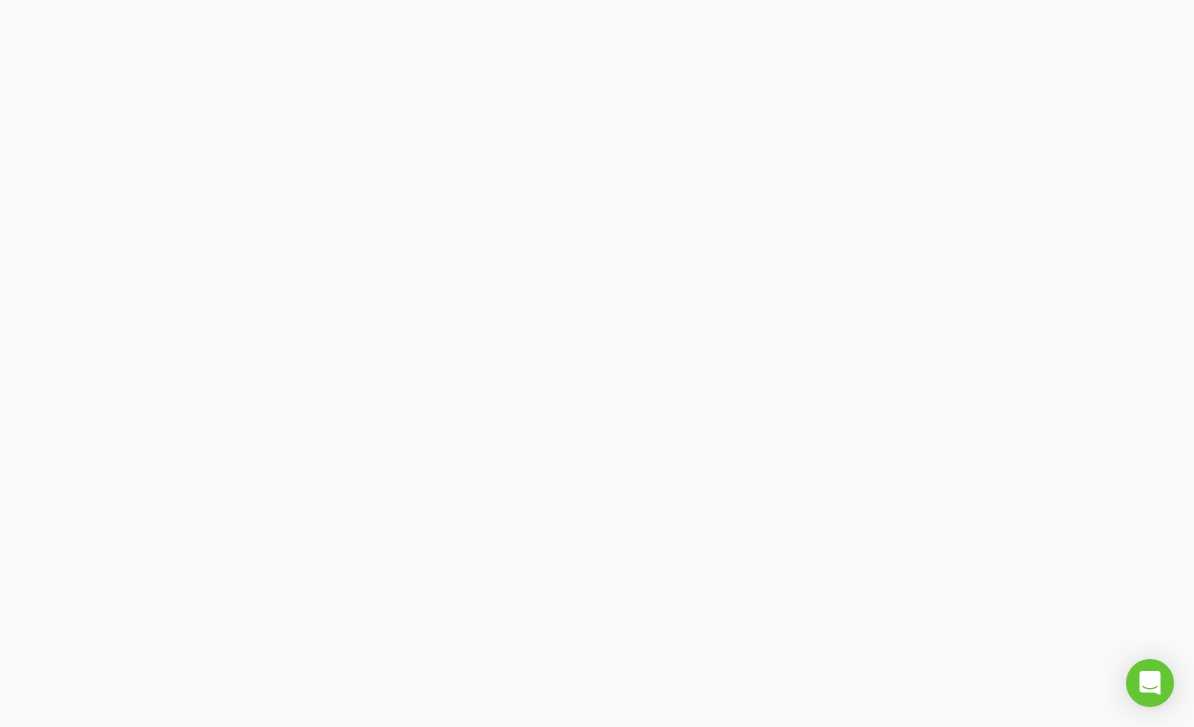 scroll, scrollTop: 0, scrollLeft: 0, axis: both 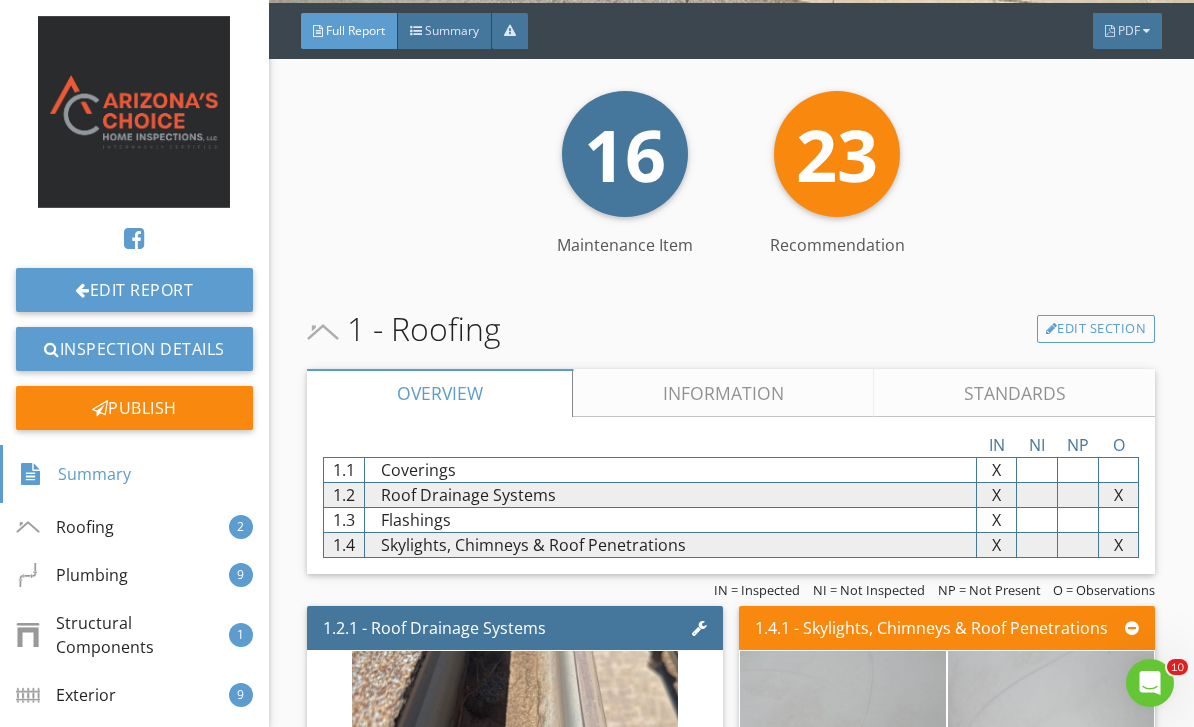 click on "Information" at bounding box center [723, 393] 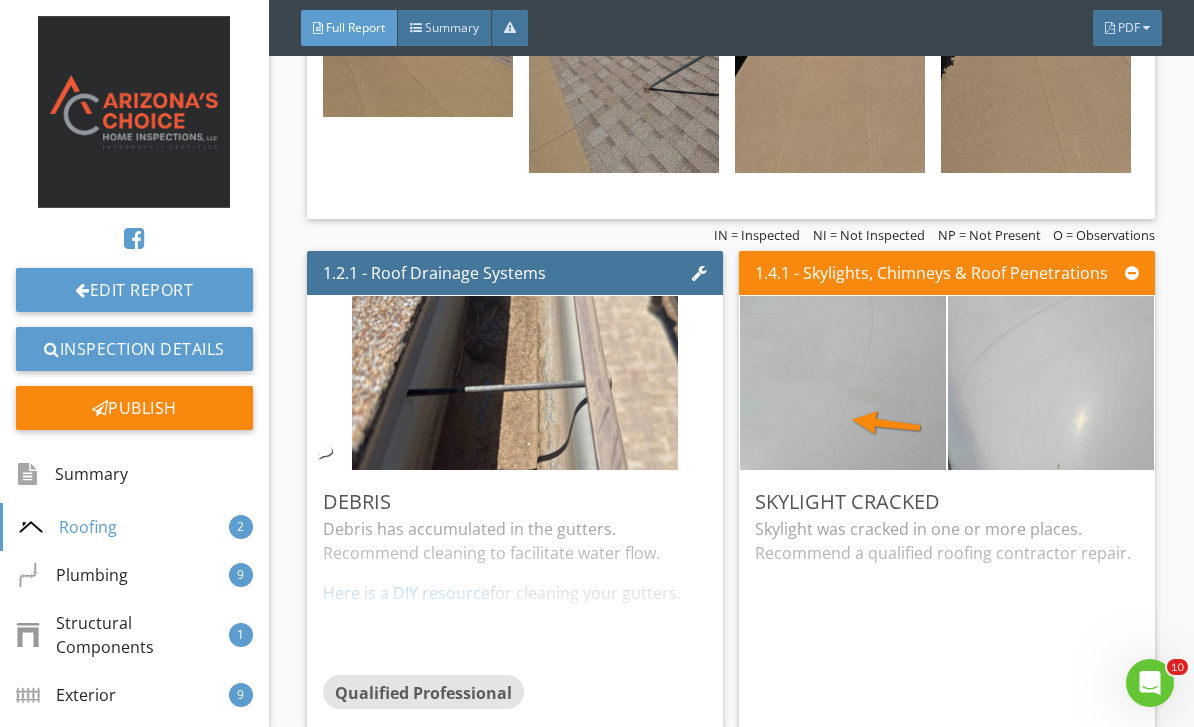 scroll, scrollTop: 3462, scrollLeft: 0, axis: vertical 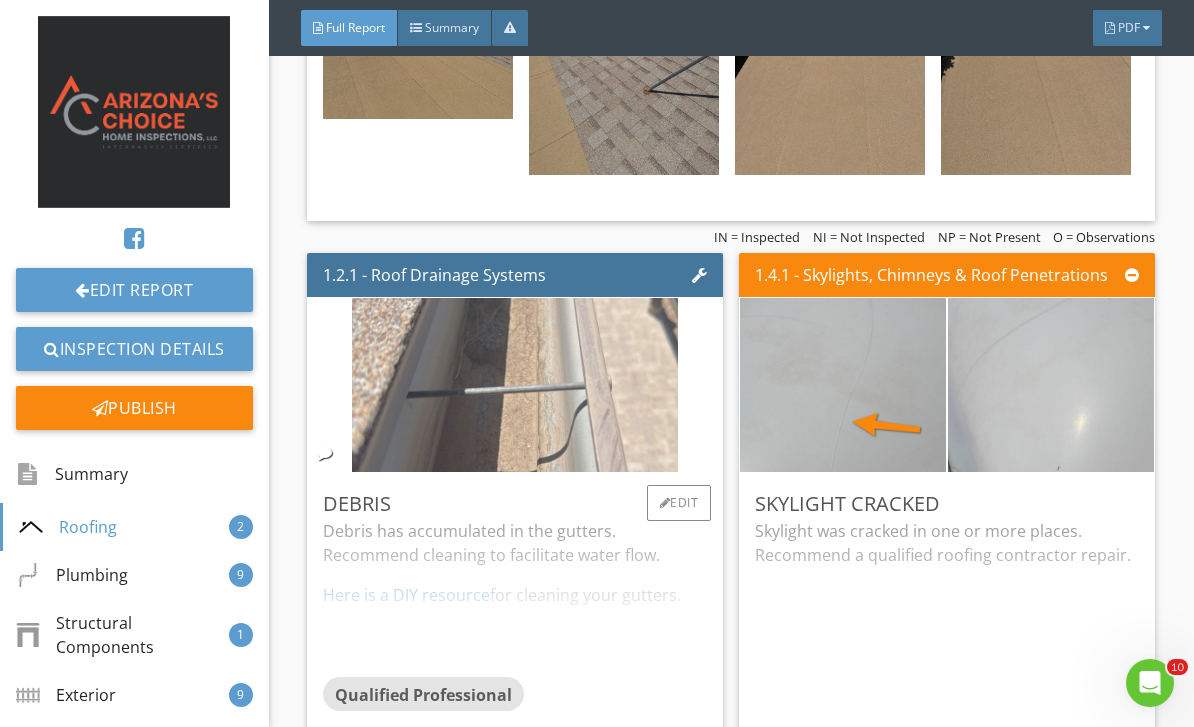 click at bounding box center [515, 384] 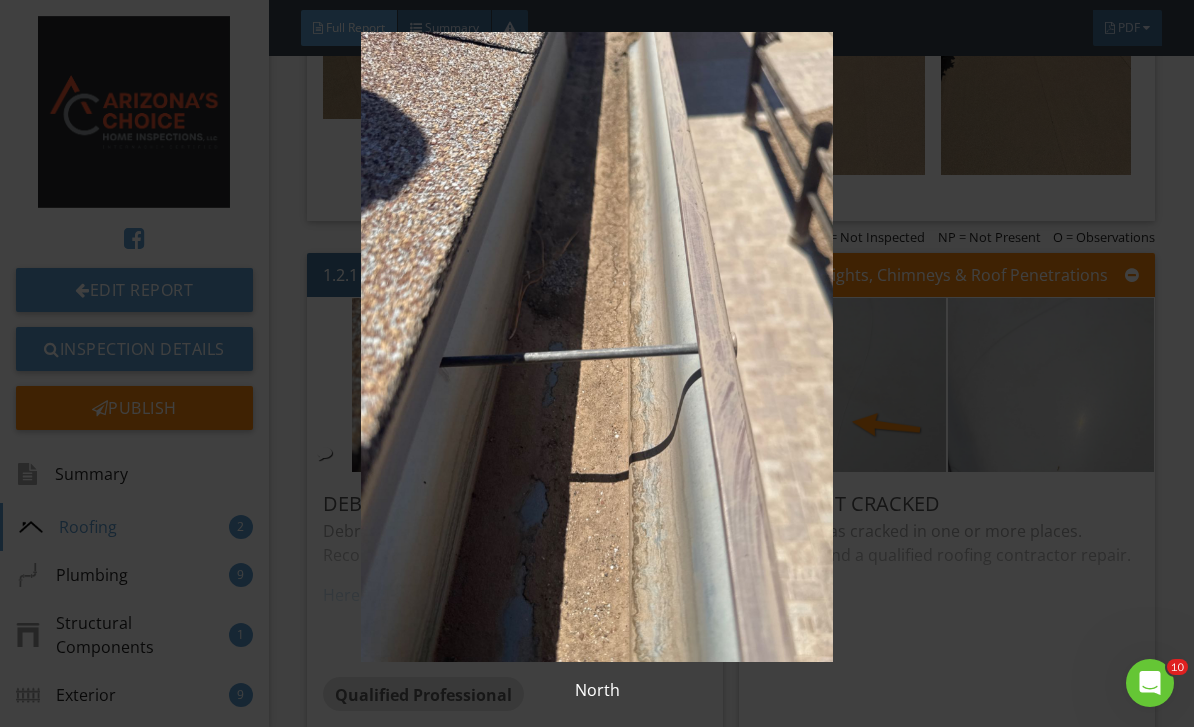 click at bounding box center (597, 347) 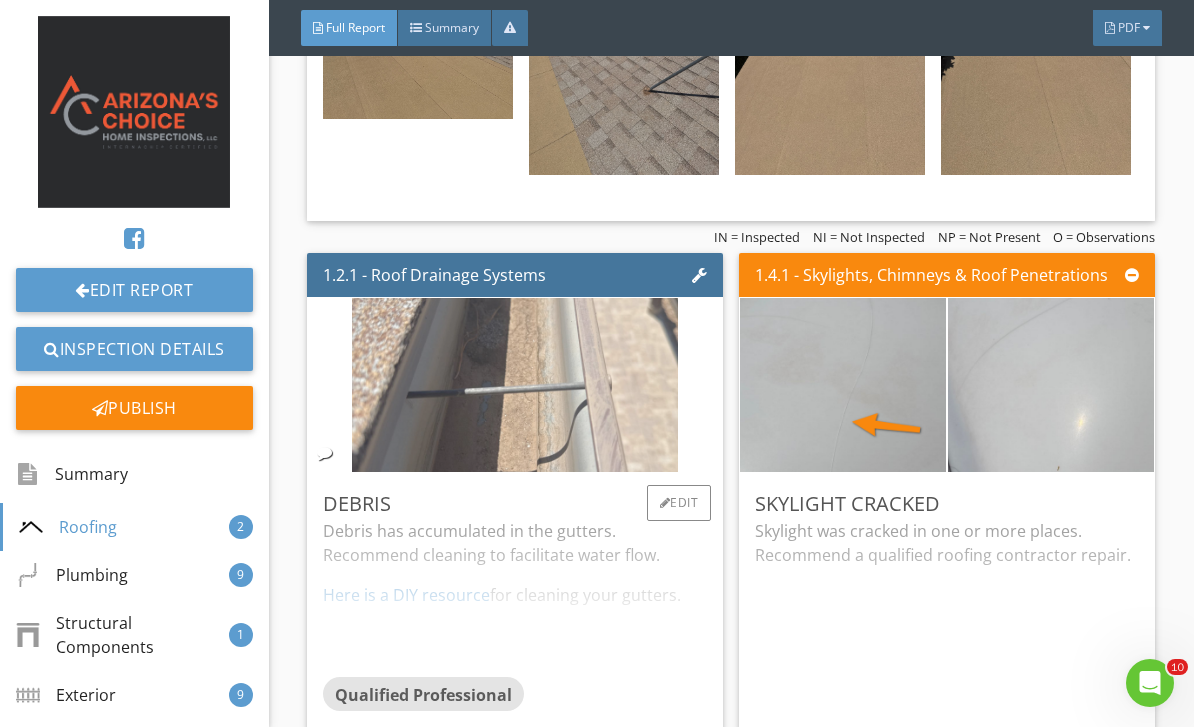 click at bounding box center [515, 384] 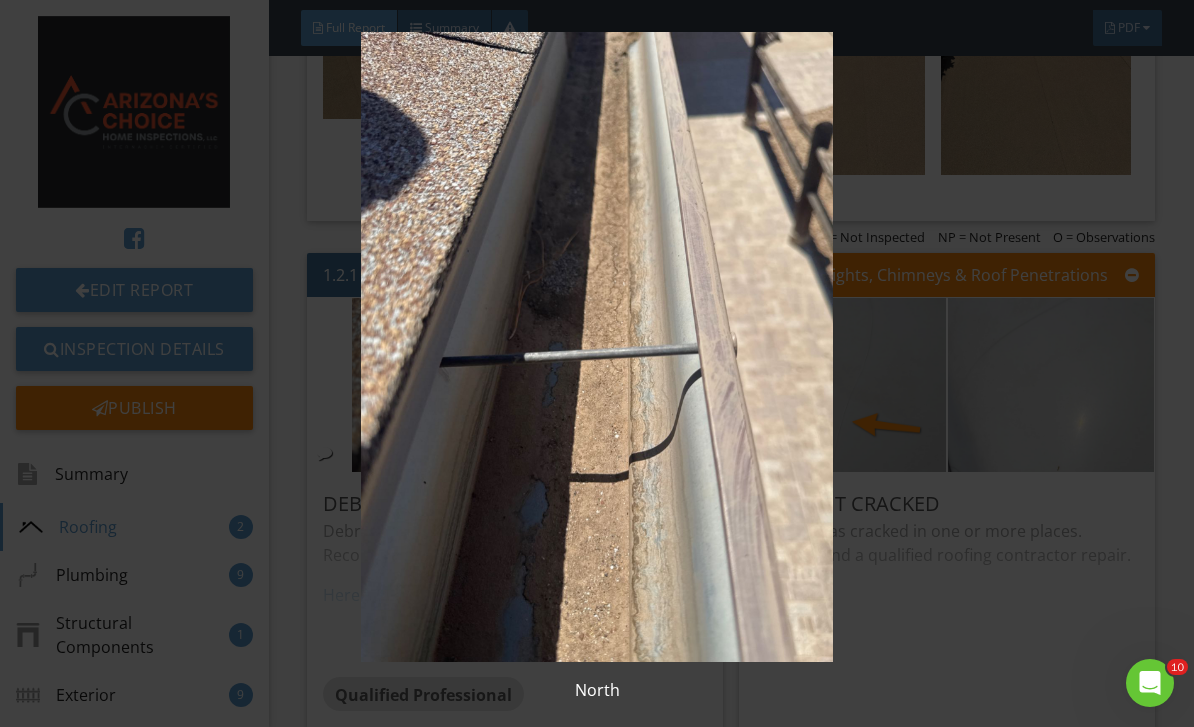 click at bounding box center (597, 347) 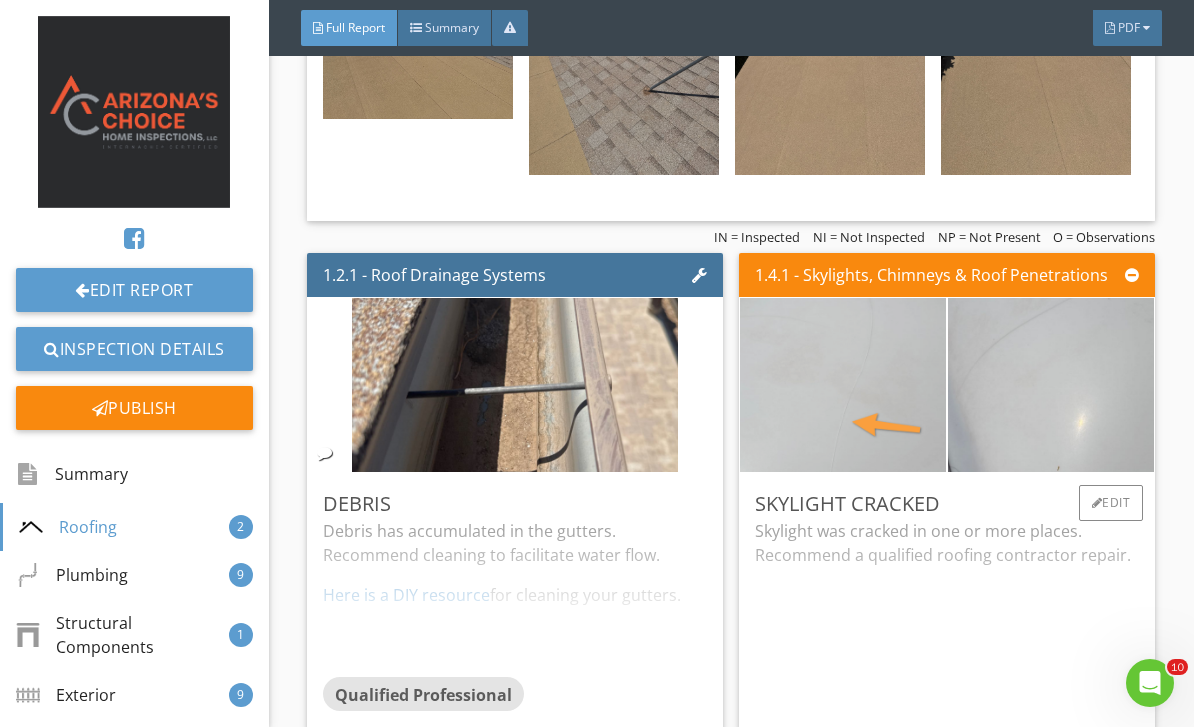 click at bounding box center [843, 384] 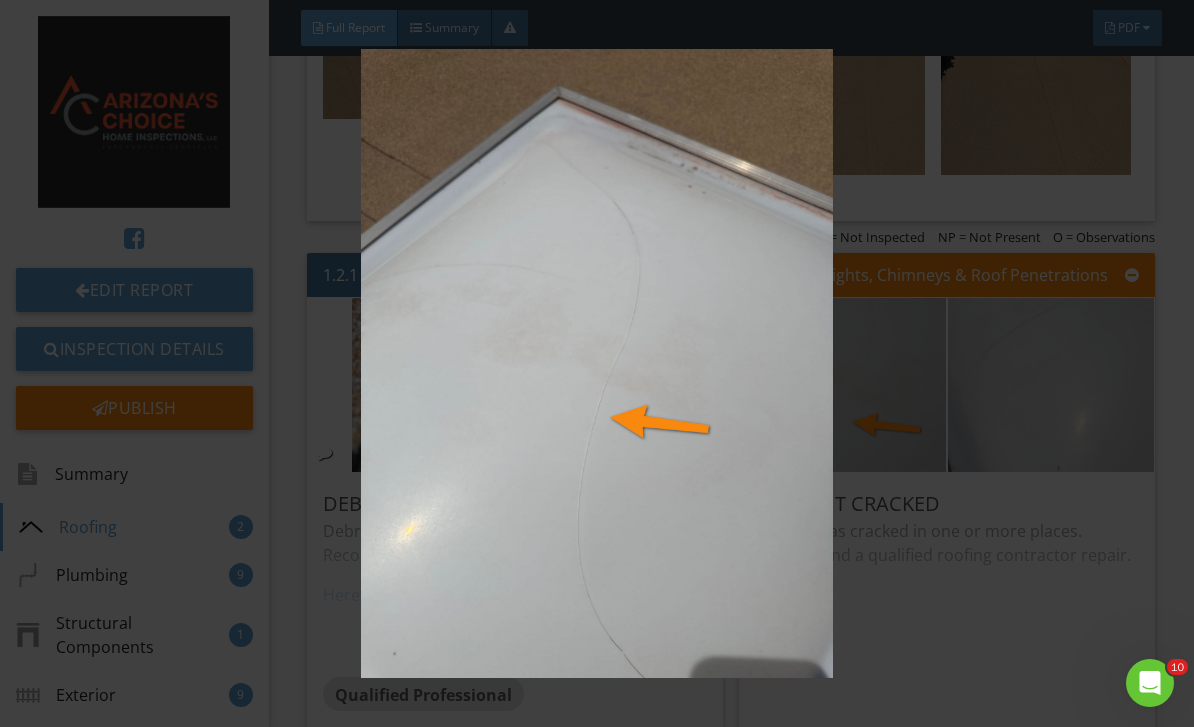 click at bounding box center (597, 364) 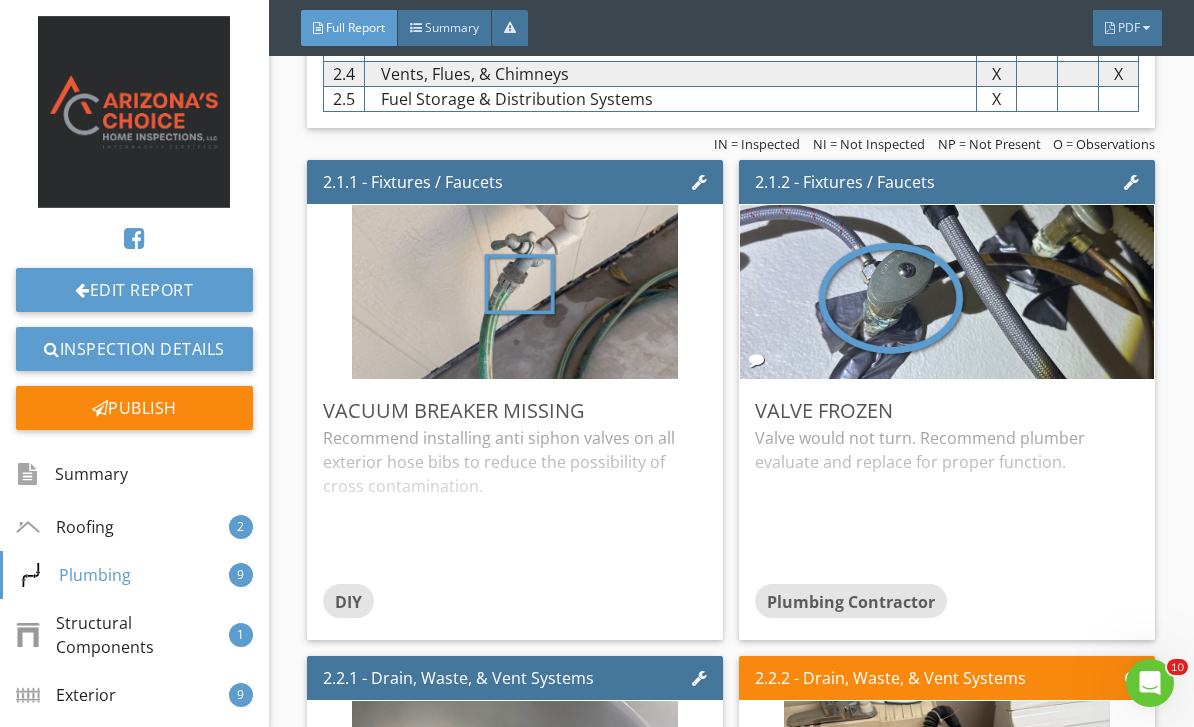 scroll, scrollTop: 4419, scrollLeft: 0, axis: vertical 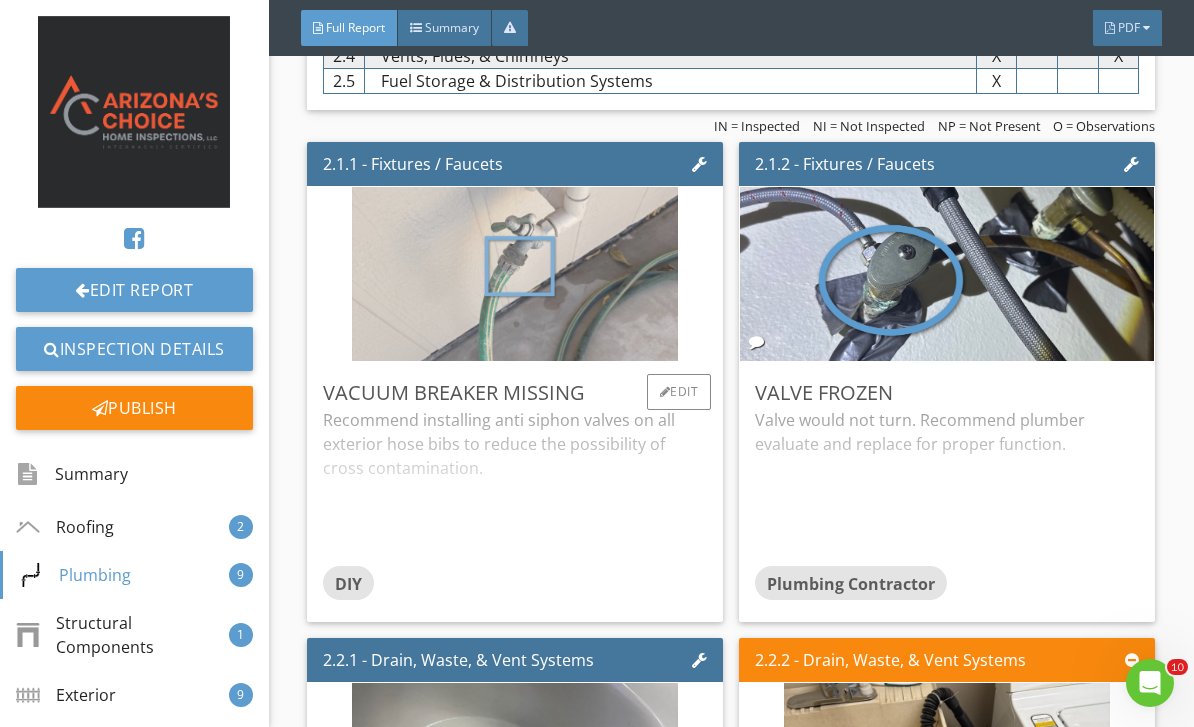 click at bounding box center (515, 273) 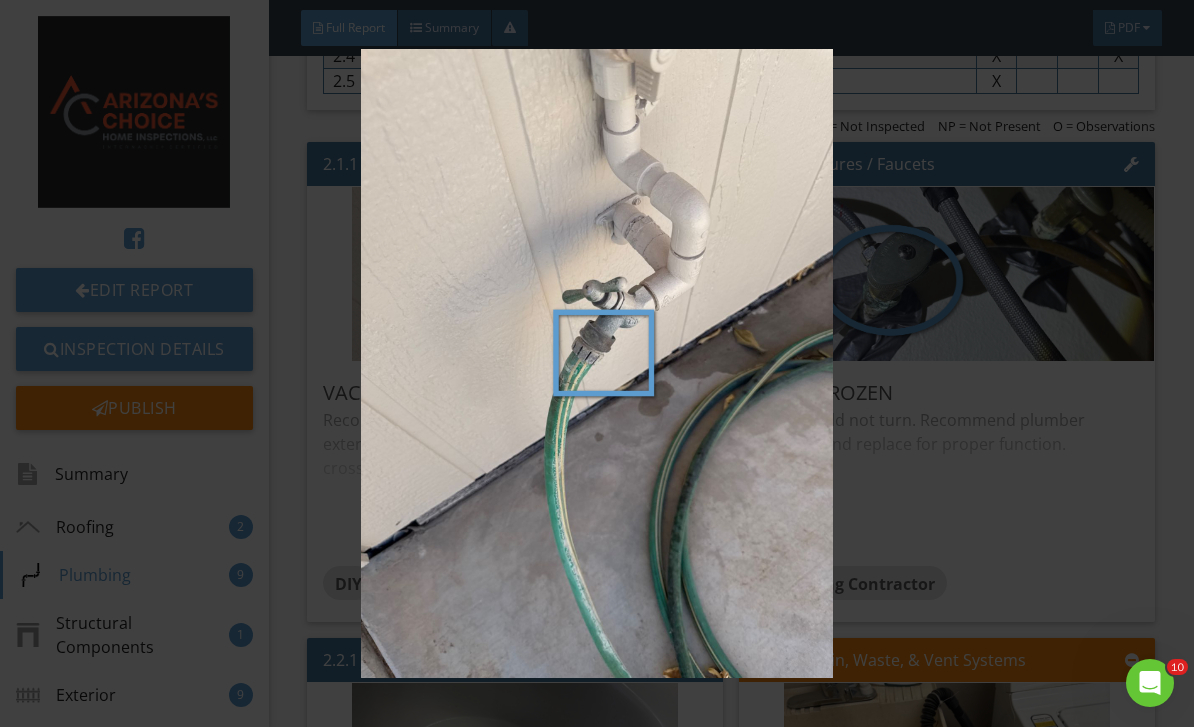 click at bounding box center [597, 364] 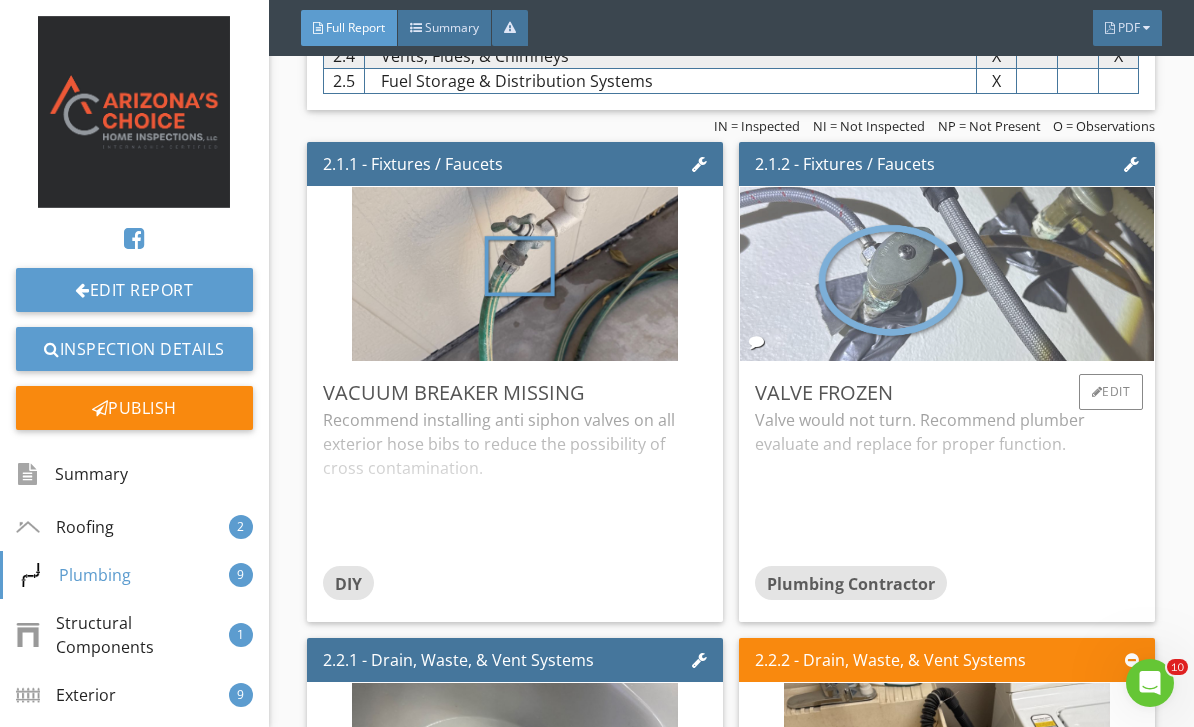 click at bounding box center [947, 273] 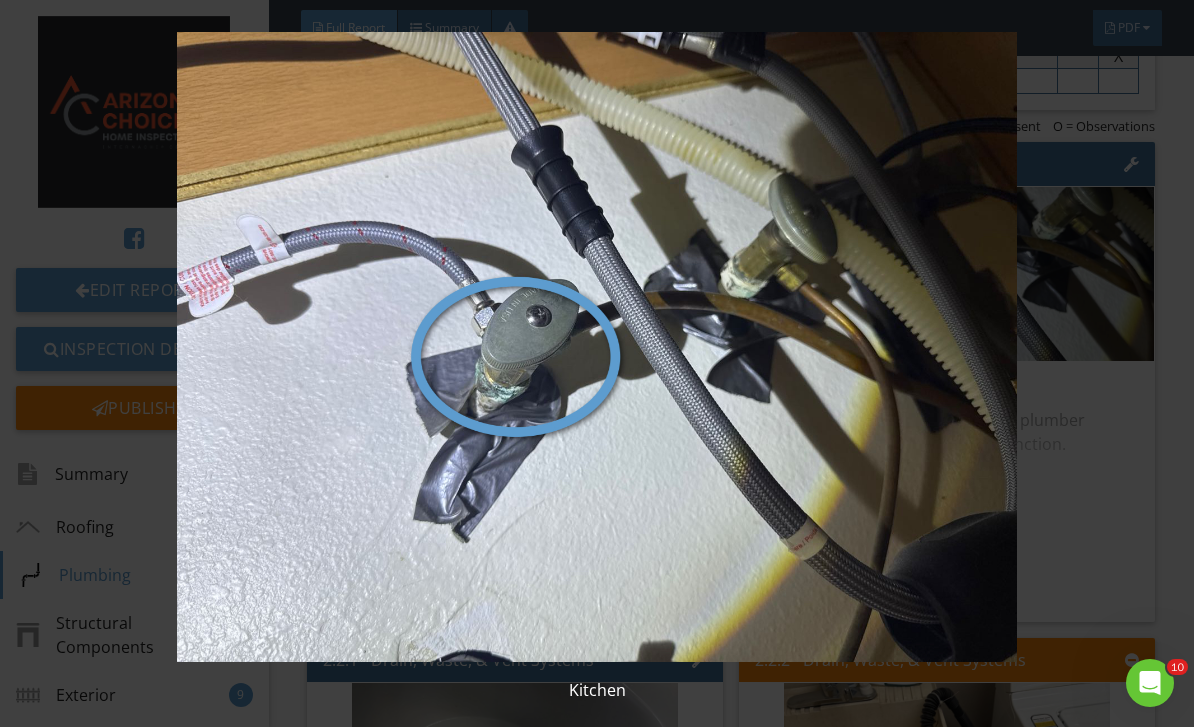 click at bounding box center [597, 347] 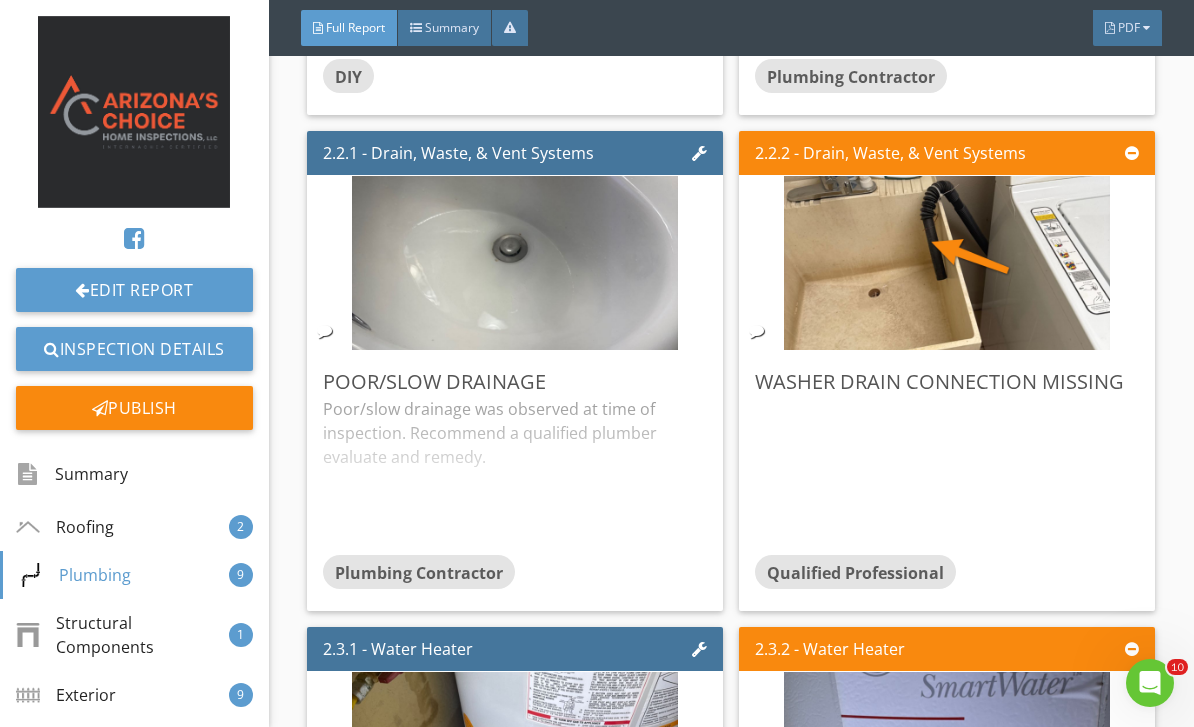 scroll, scrollTop: 4938, scrollLeft: 0, axis: vertical 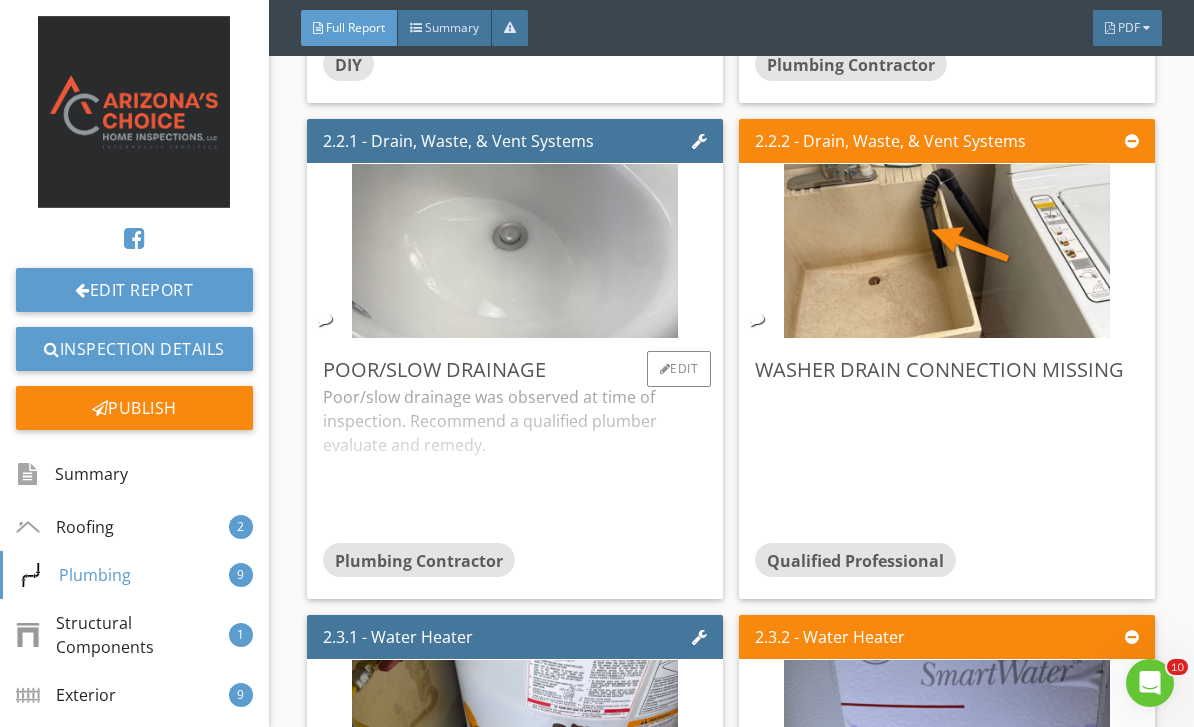 click at bounding box center [515, 250] 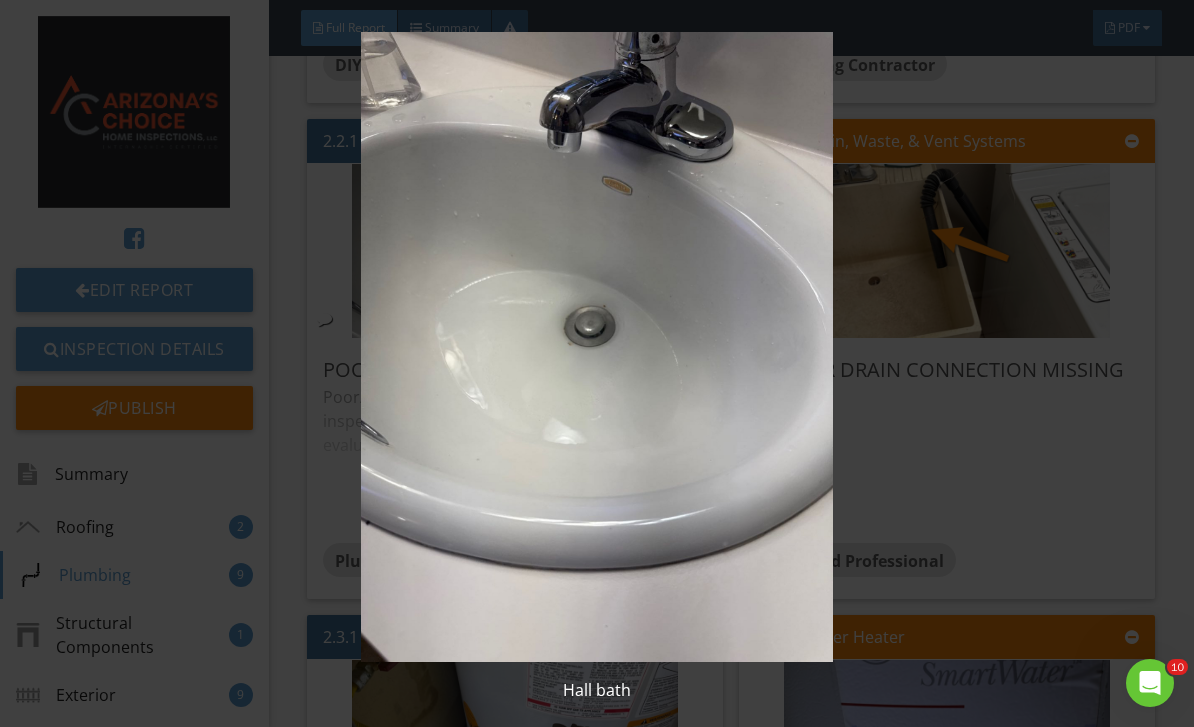 click at bounding box center (597, 347) 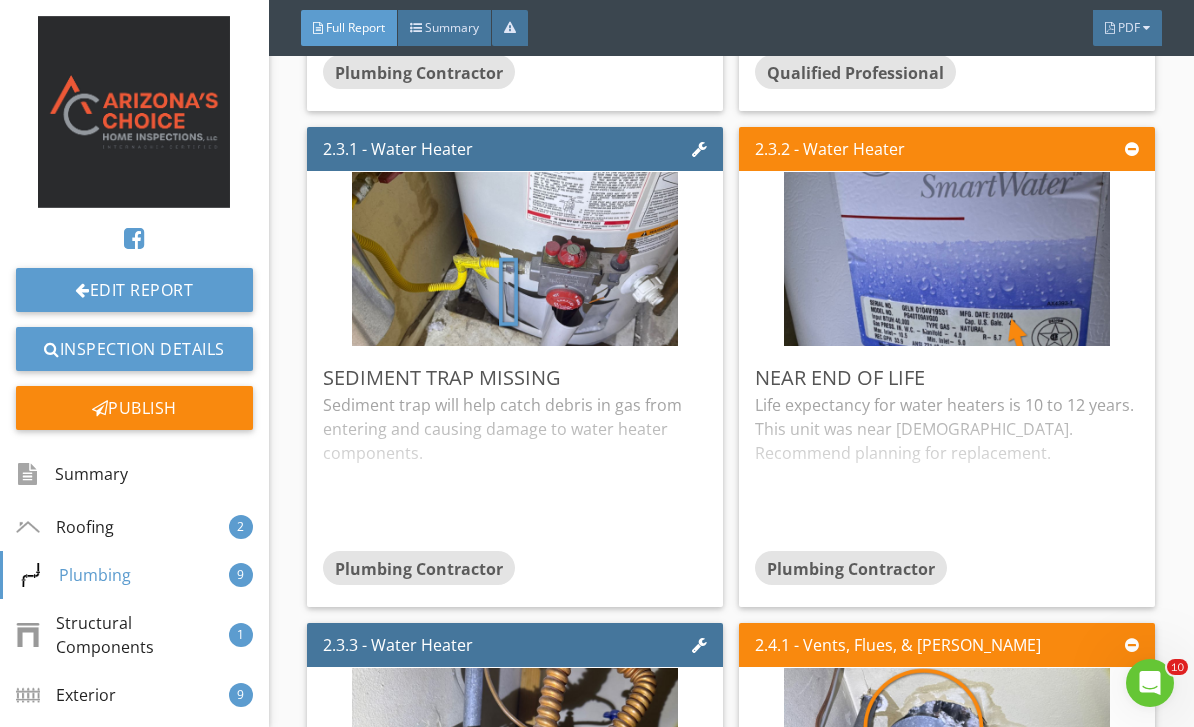 scroll, scrollTop: 5428, scrollLeft: 0, axis: vertical 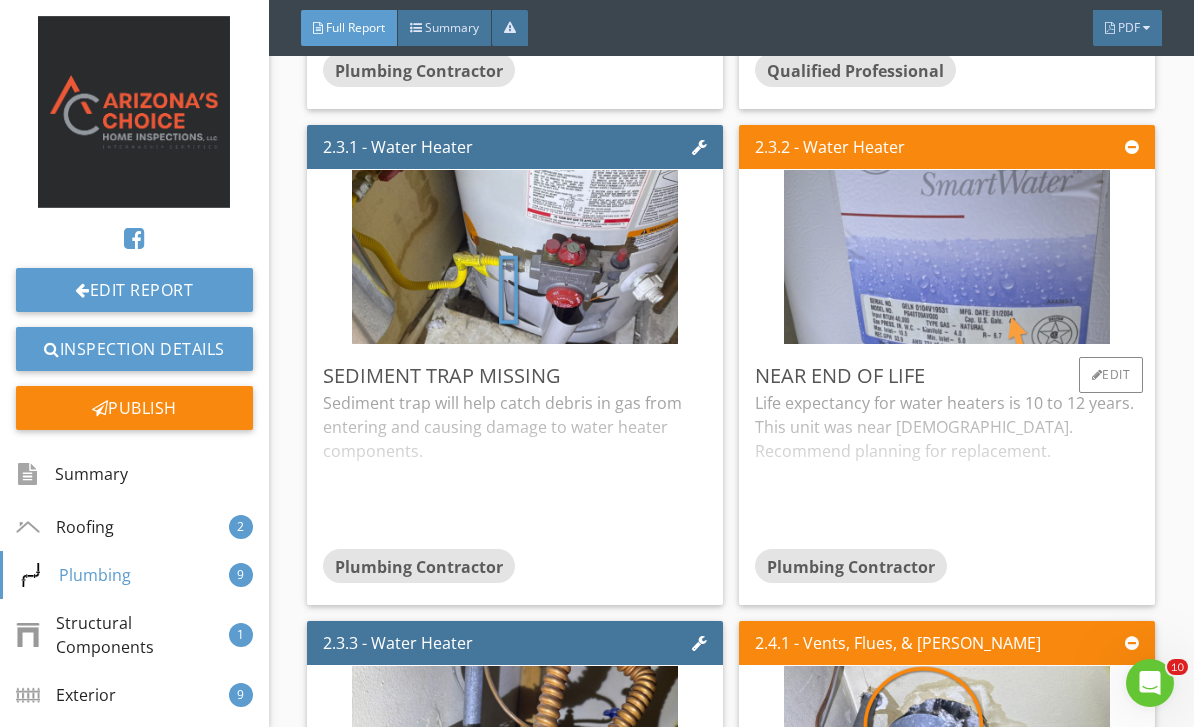 click at bounding box center (947, 256) 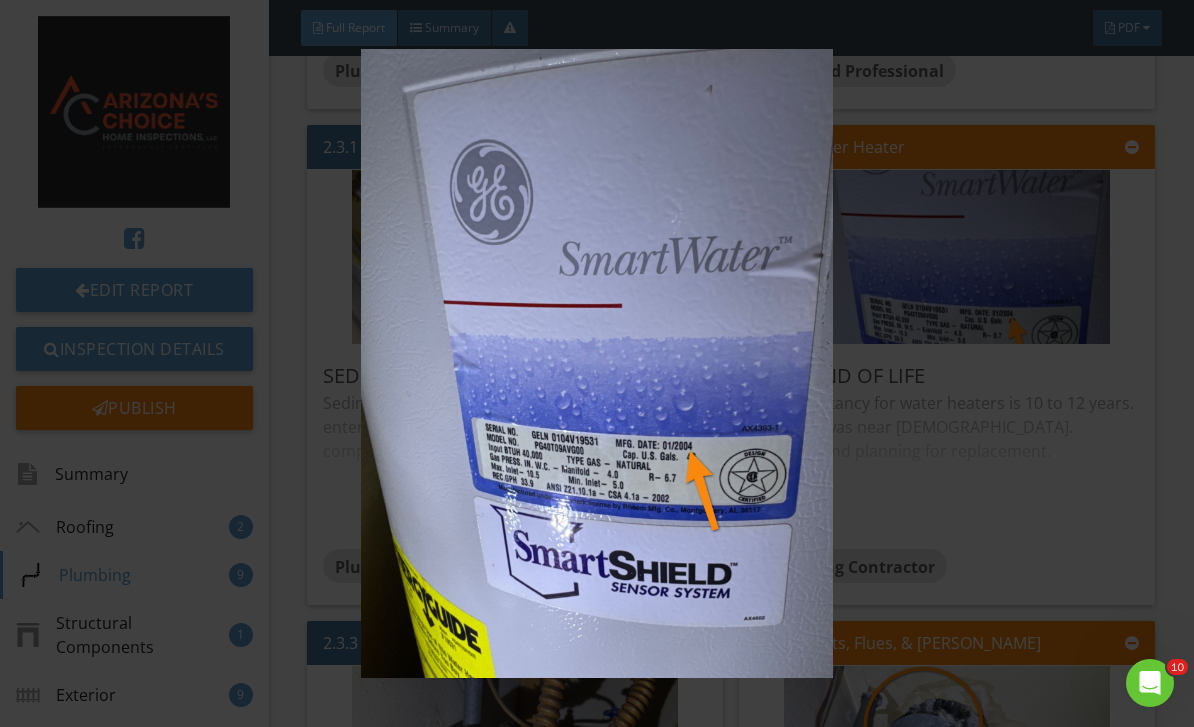click at bounding box center [597, 364] 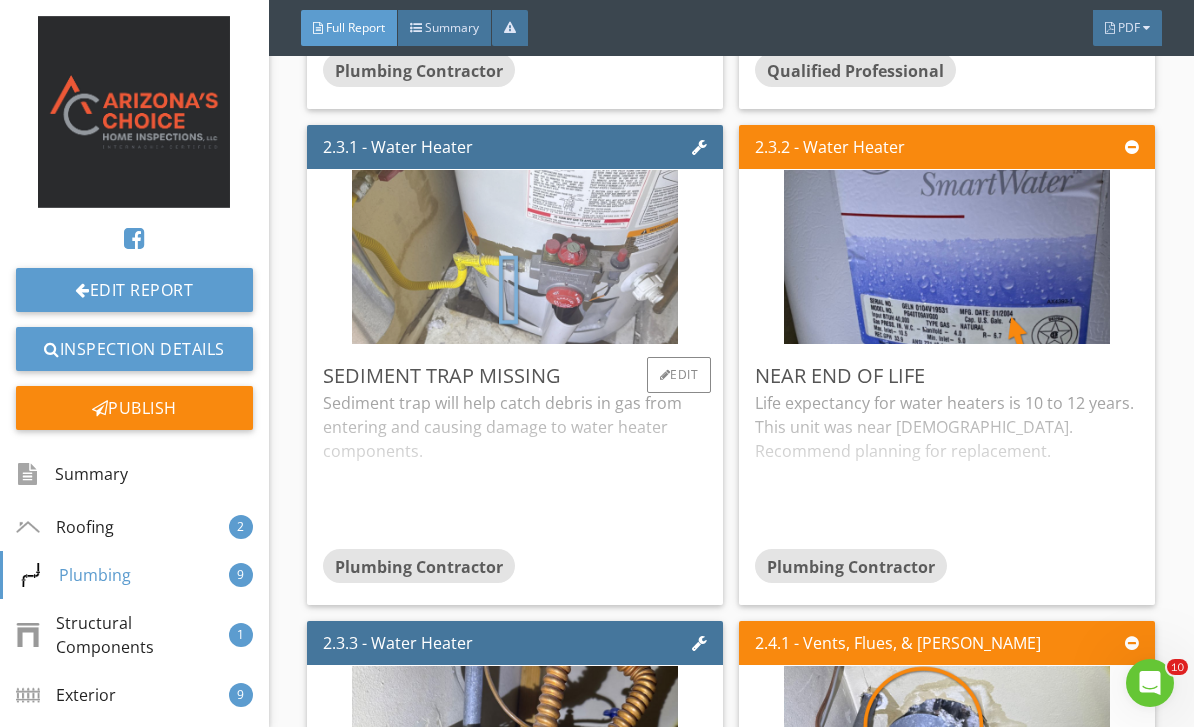 click at bounding box center [515, 256] 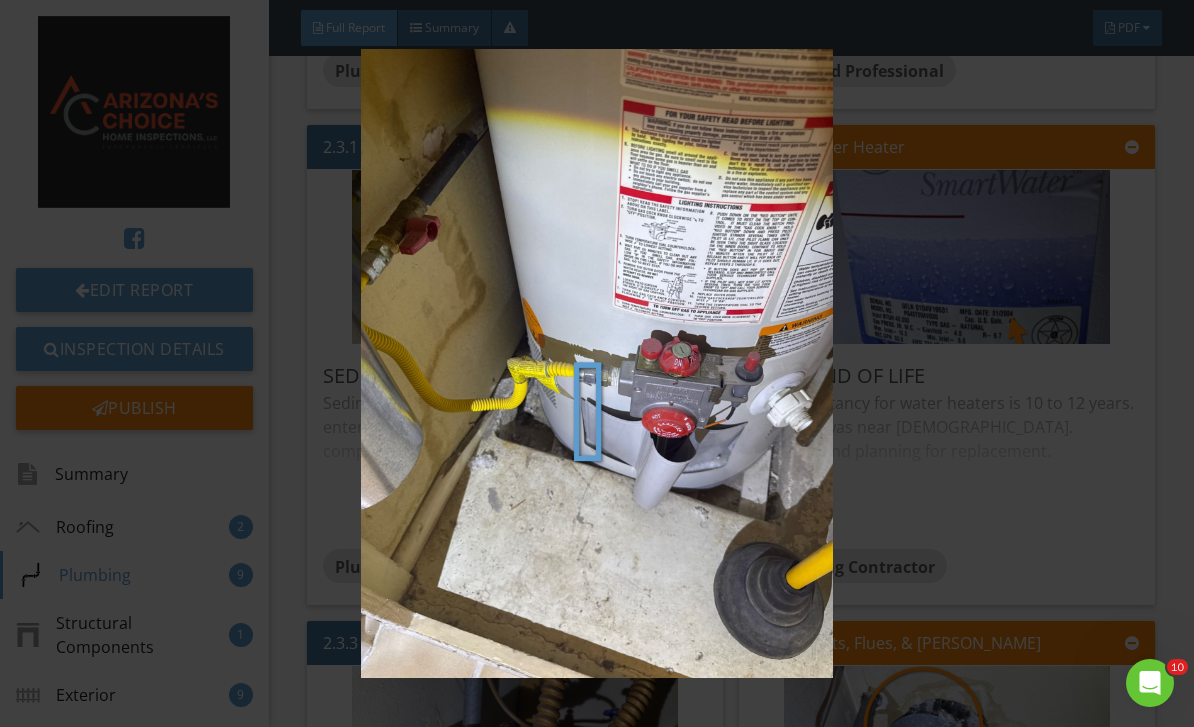 click at bounding box center [597, 364] 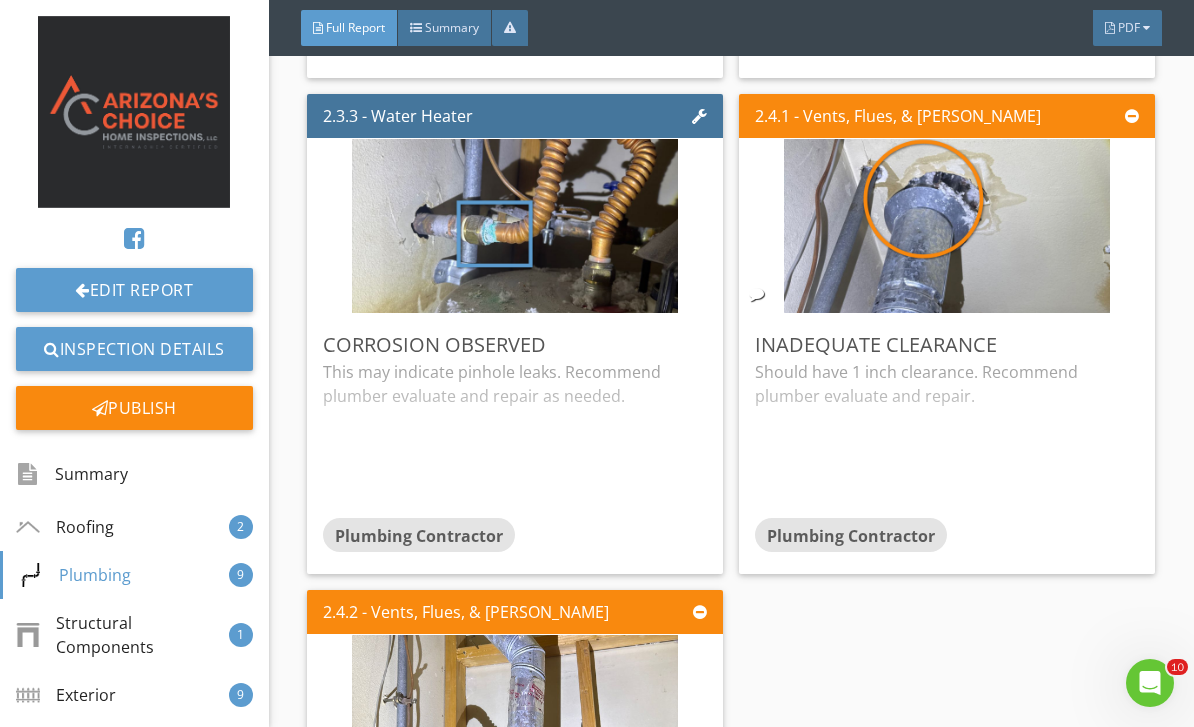 scroll, scrollTop: 5956, scrollLeft: 0, axis: vertical 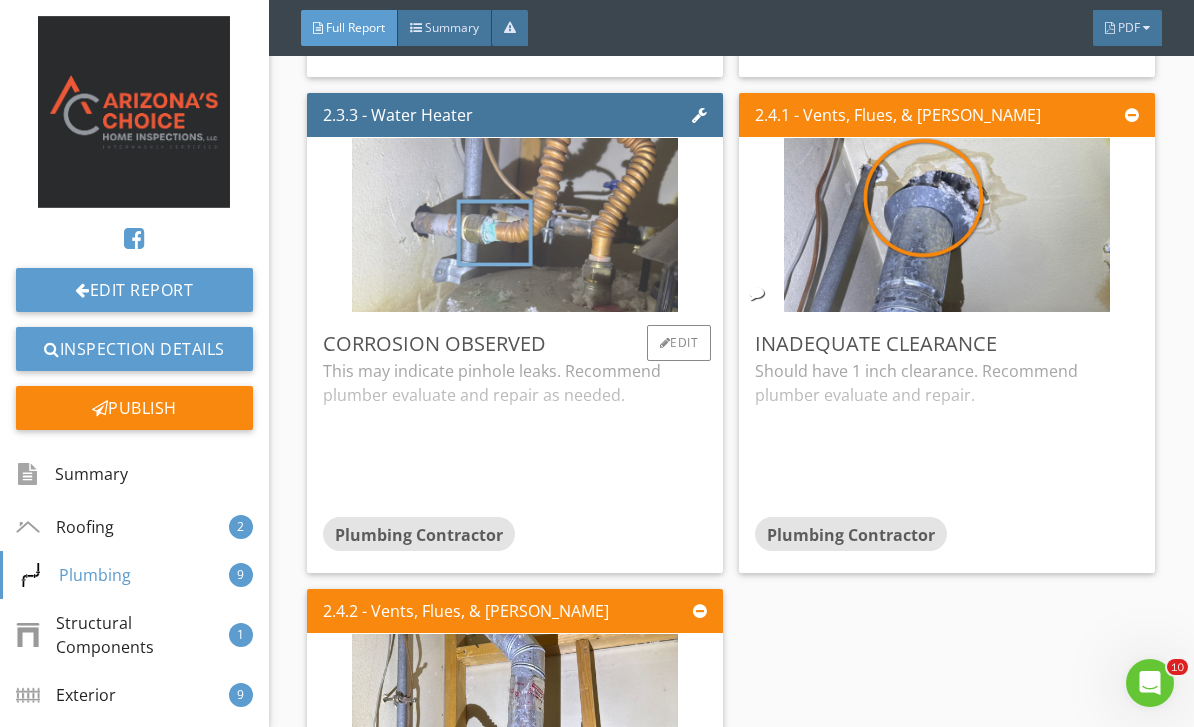 click at bounding box center (515, 224) 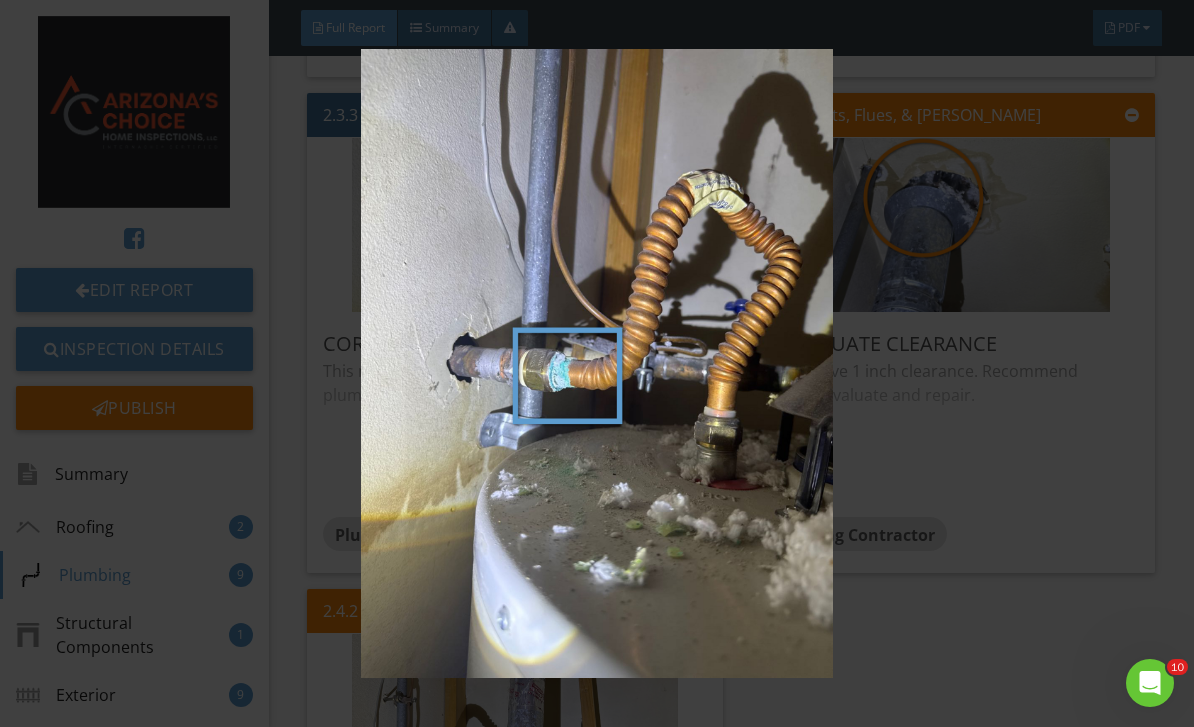 click at bounding box center (597, 364) 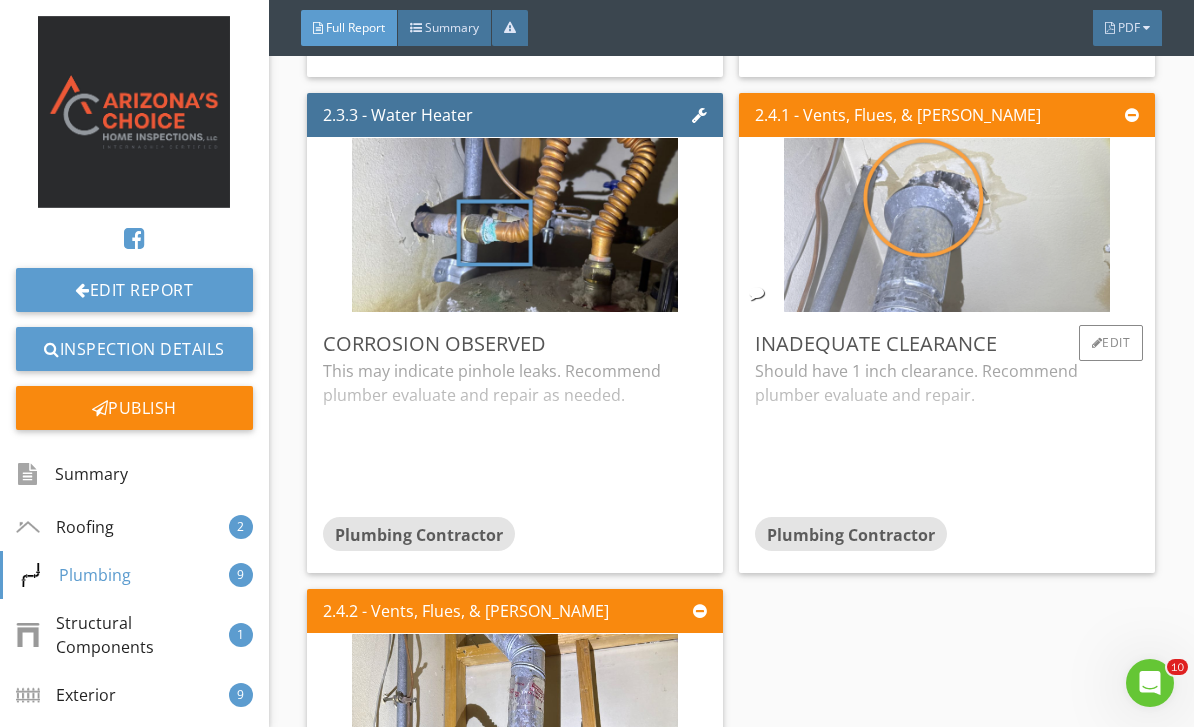 click at bounding box center [947, 224] 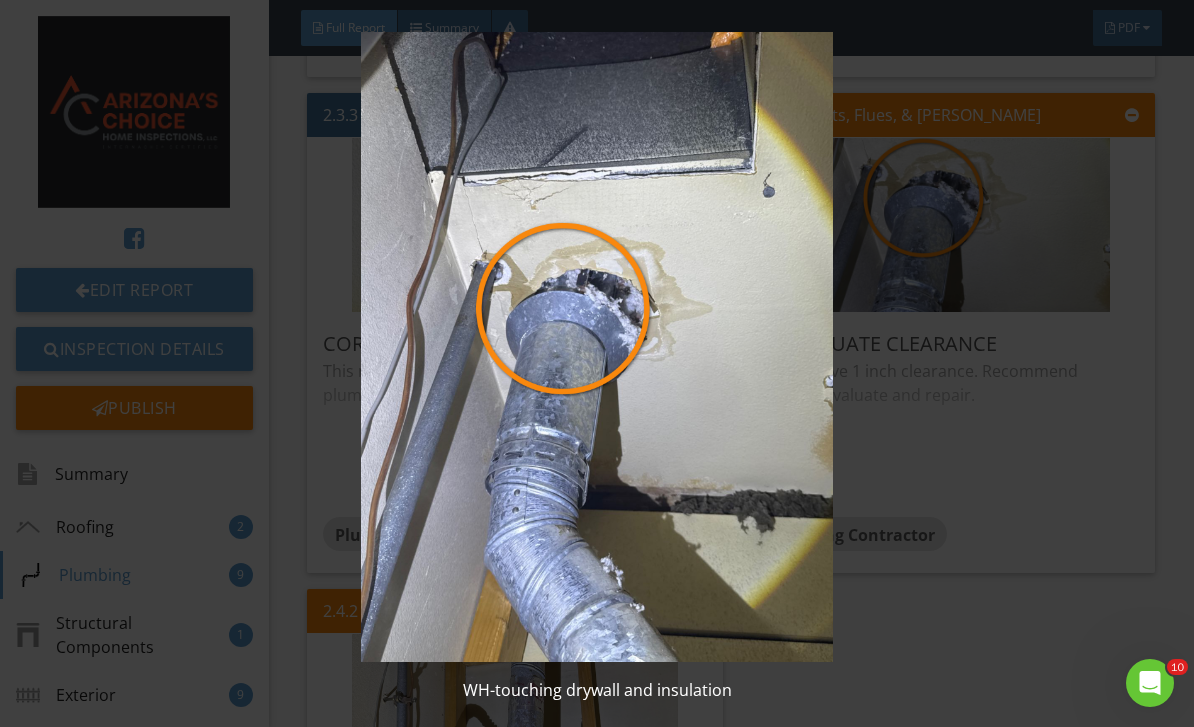 click at bounding box center [597, 347] 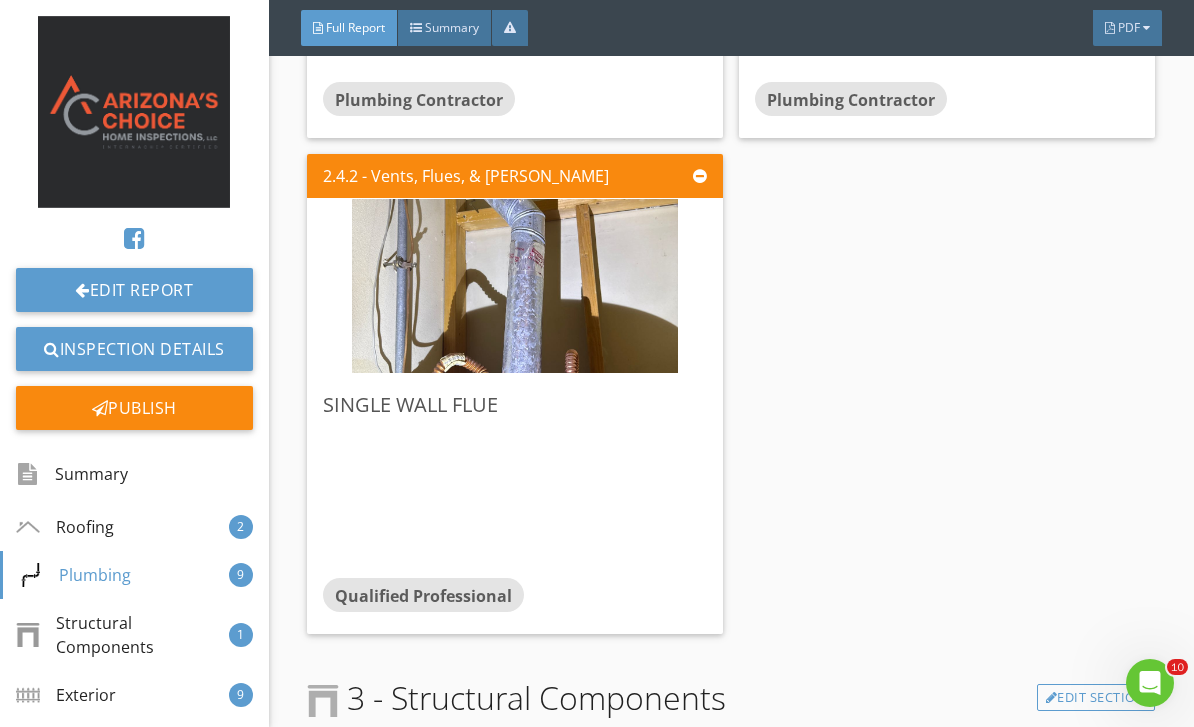 scroll, scrollTop: 6418, scrollLeft: 0, axis: vertical 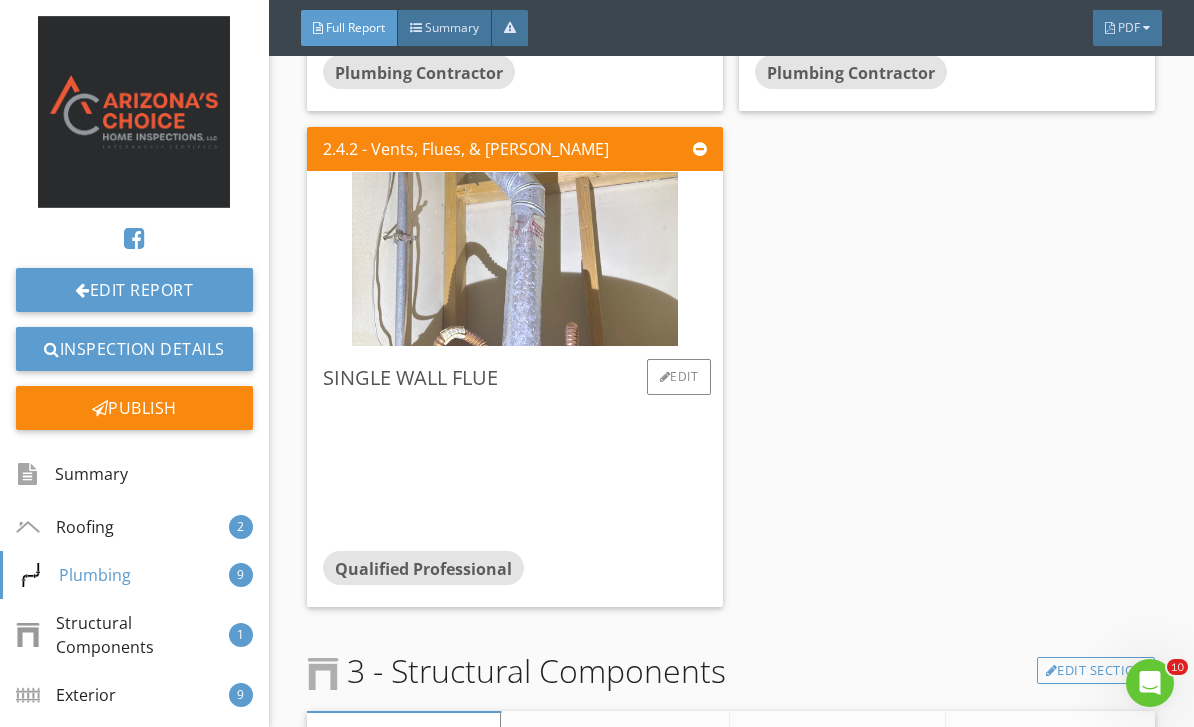click at bounding box center (515, 258) 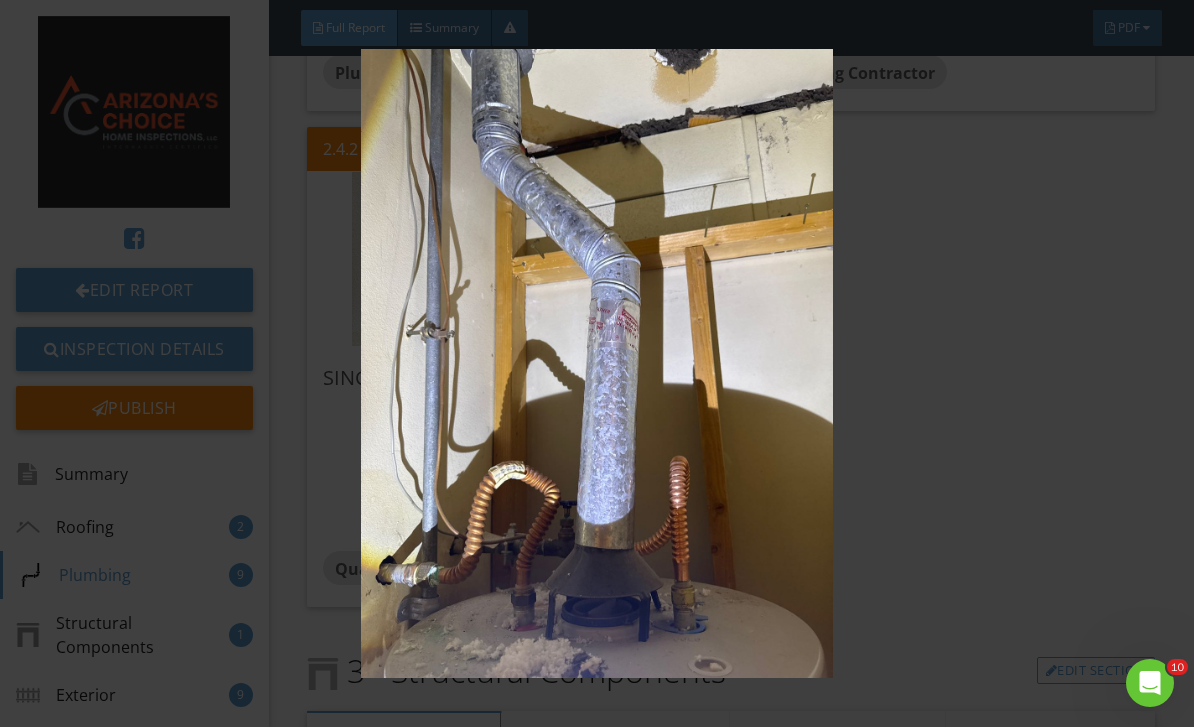 click at bounding box center (597, 364) 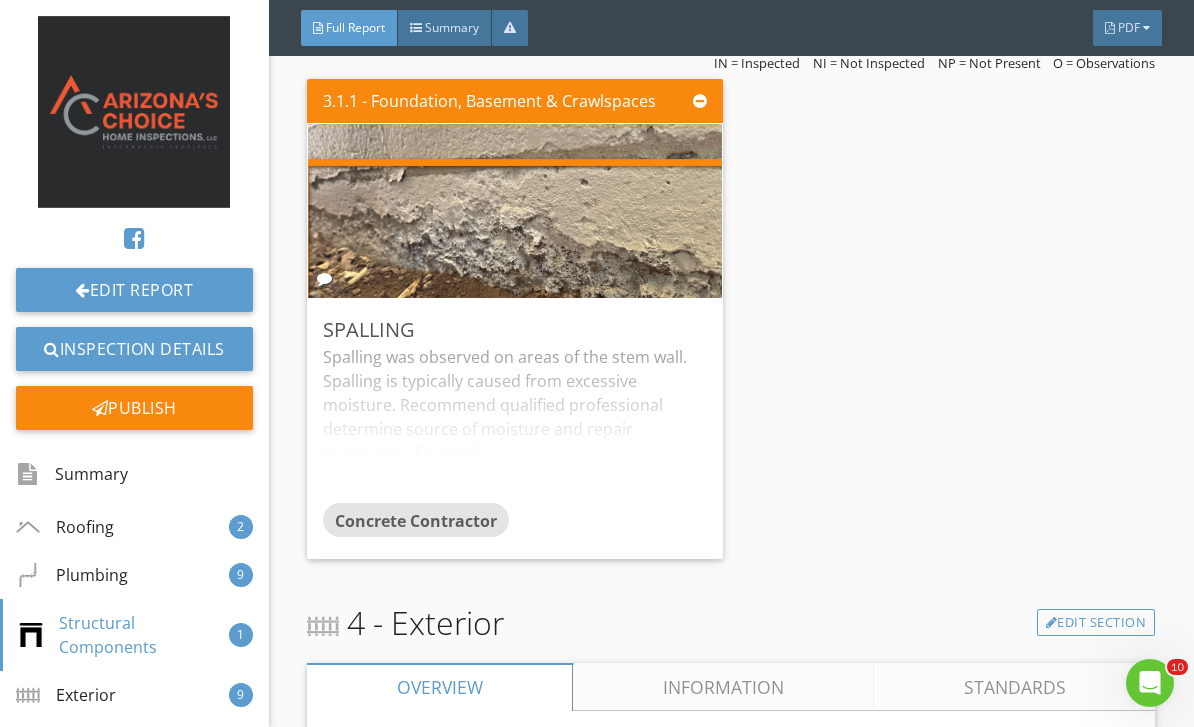 scroll, scrollTop: 7329, scrollLeft: 0, axis: vertical 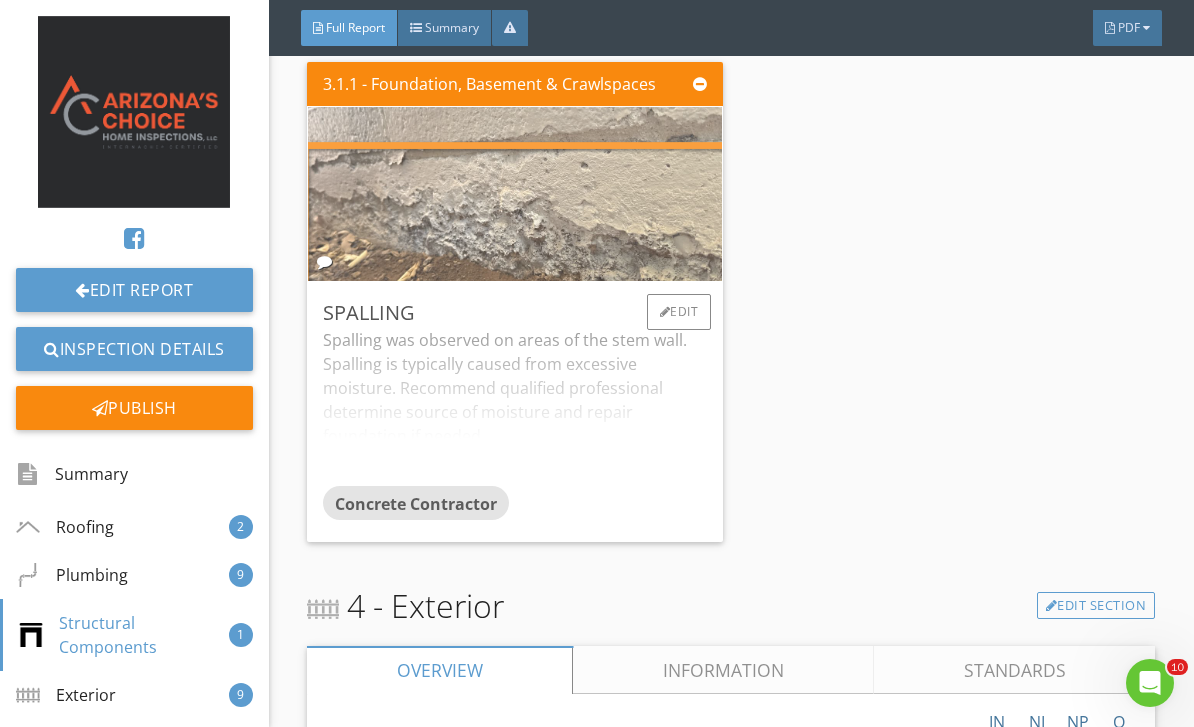 click at bounding box center (515, 193) 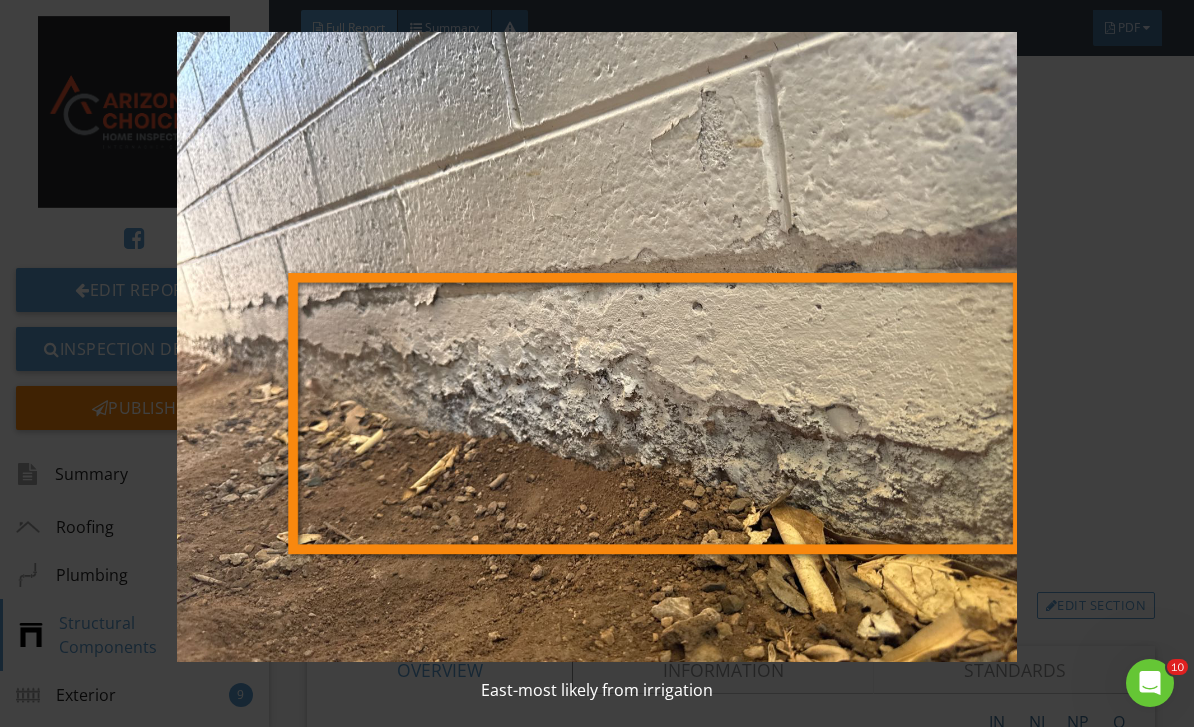 click at bounding box center [597, 347] 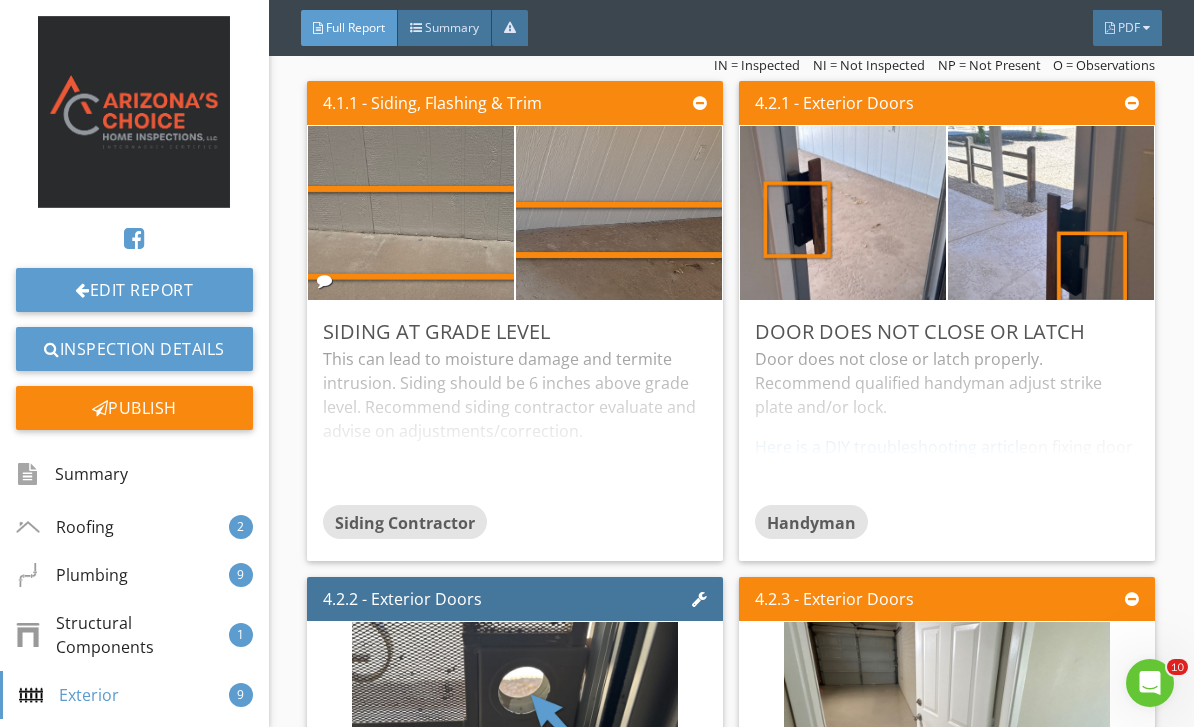 scroll, scrollTop: 8183, scrollLeft: 0, axis: vertical 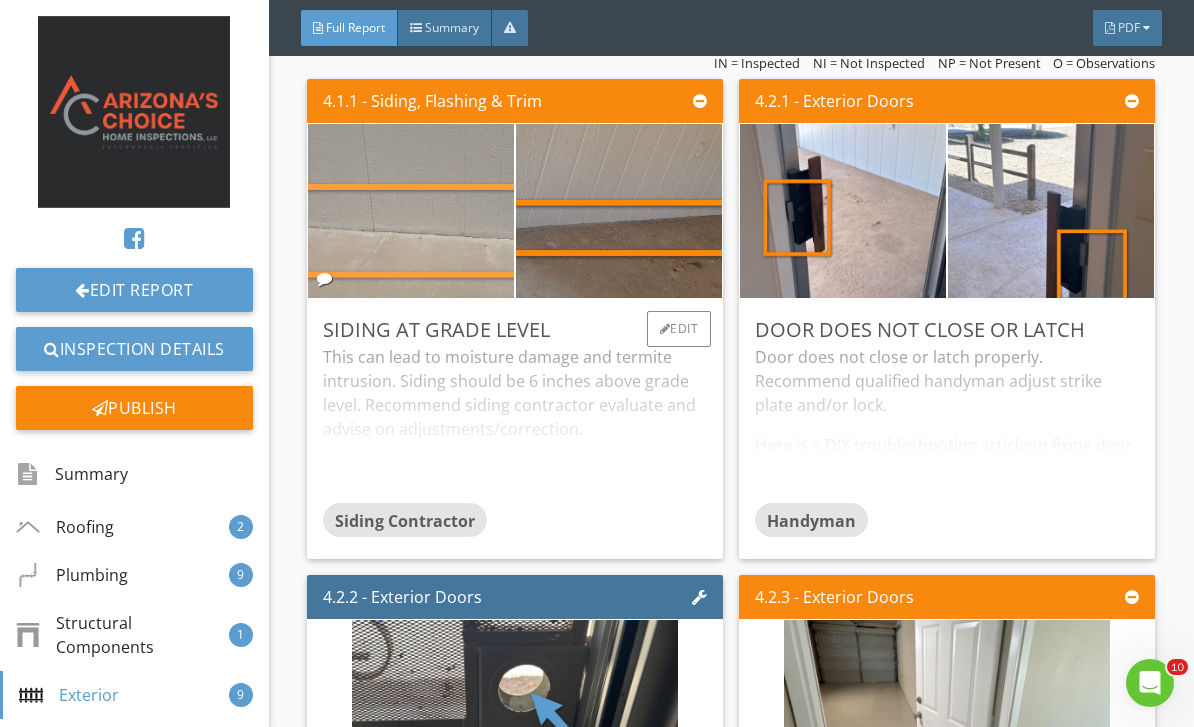 click at bounding box center (411, 210) 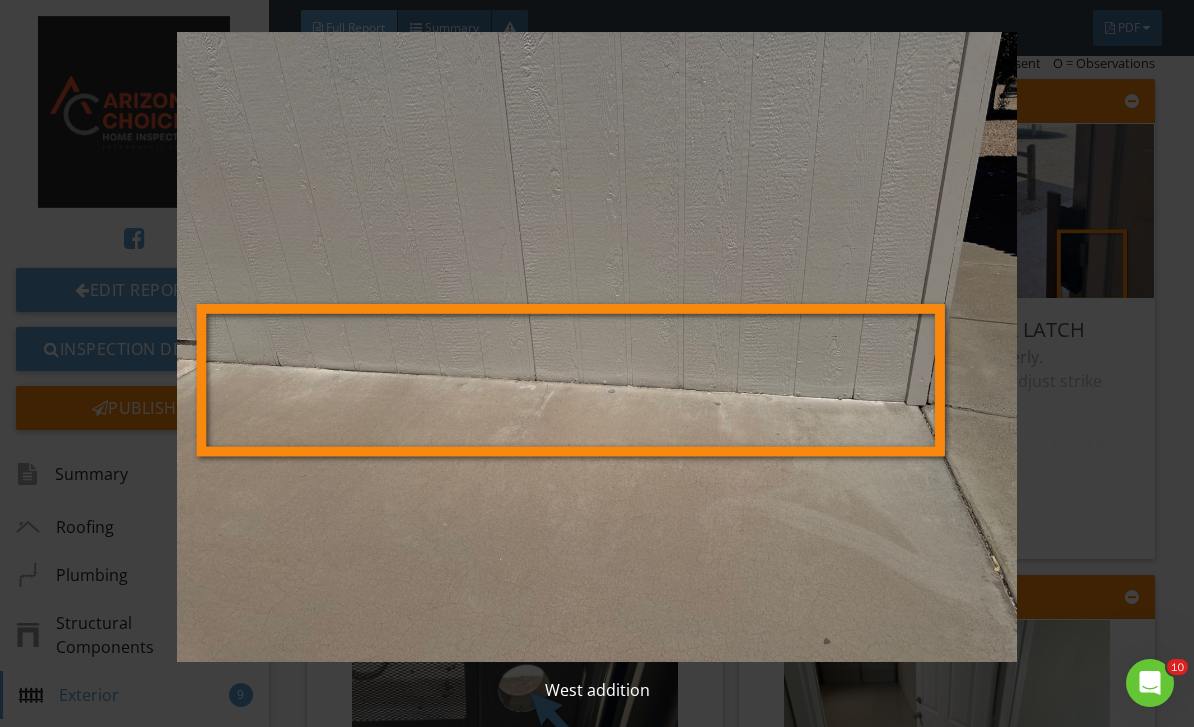 click at bounding box center [597, 347] 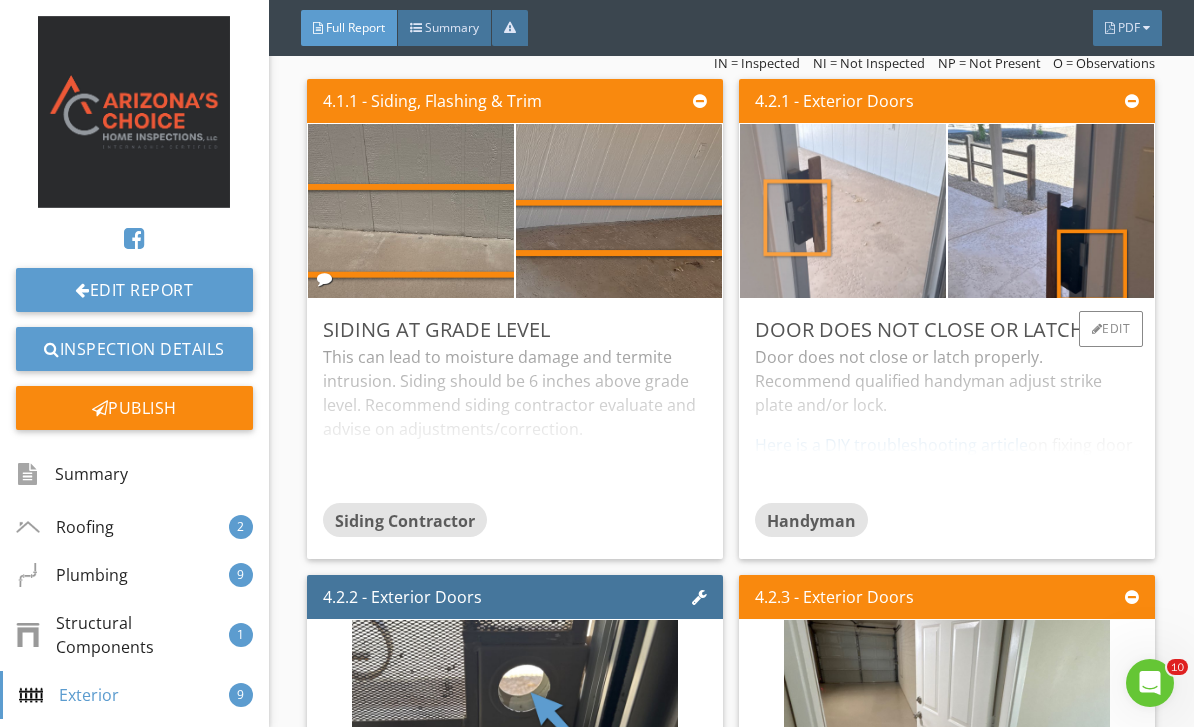 click at bounding box center [843, 210] 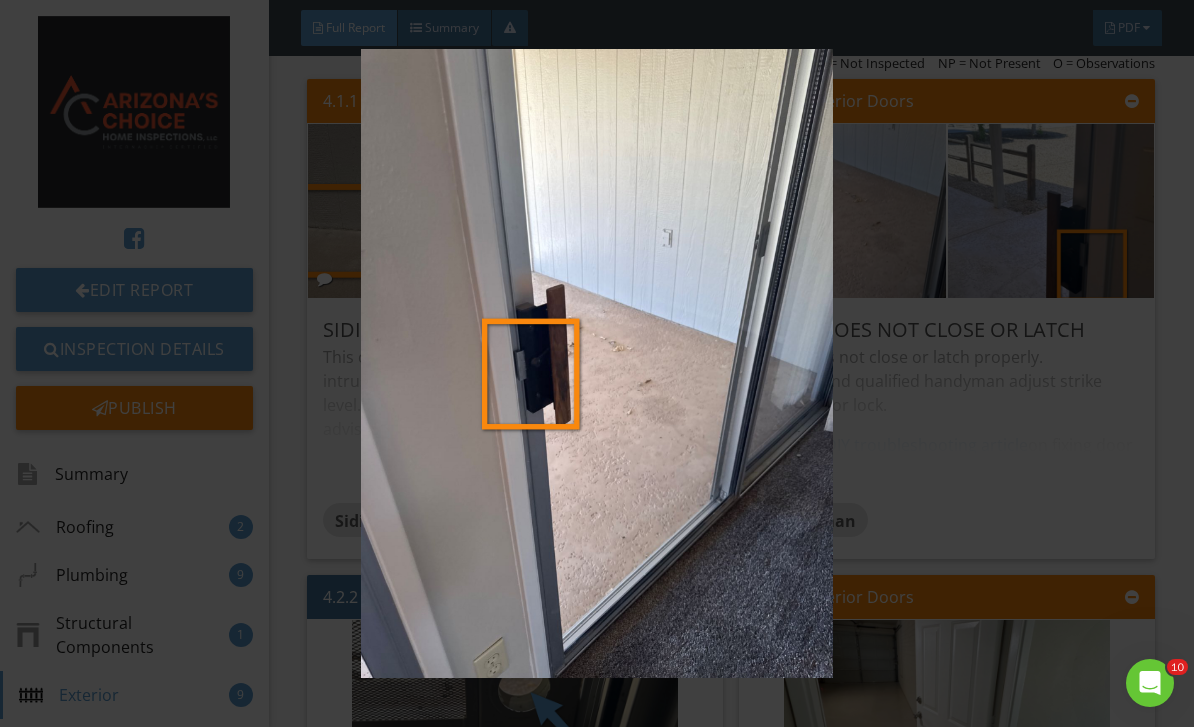 click at bounding box center [597, 364] 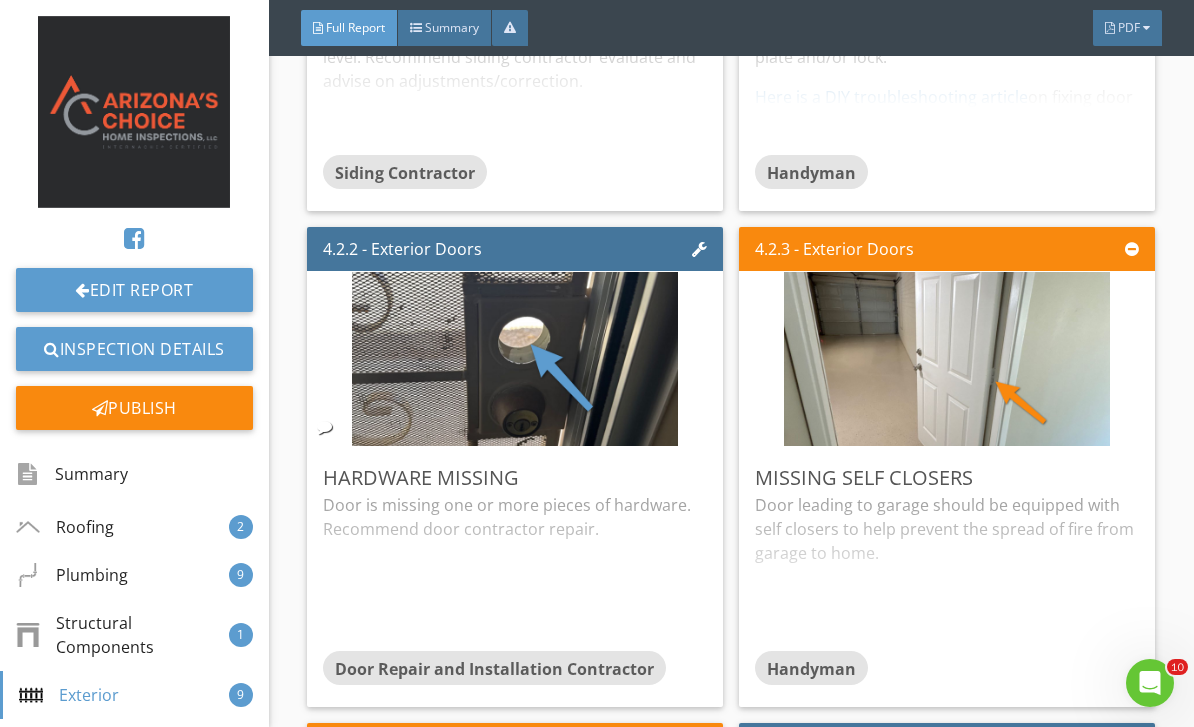 scroll, scrollTop: 8539, scrollLeft: 0, axis: vertical 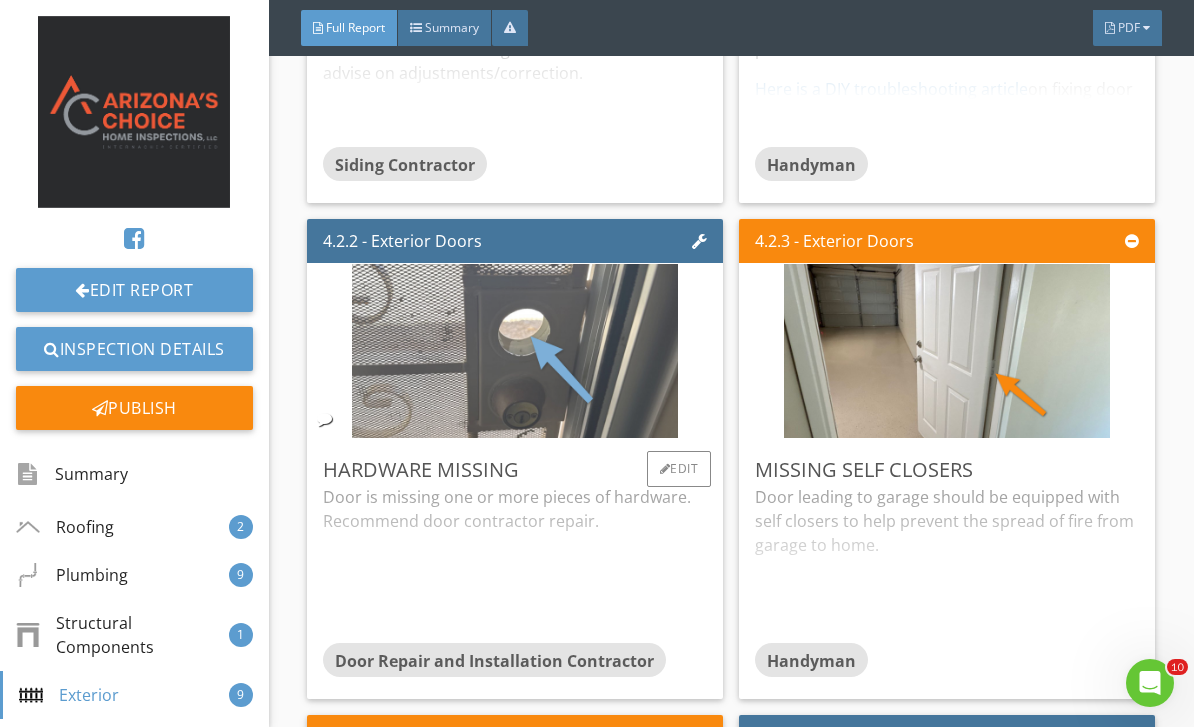 click at bounding box center [515, 350] 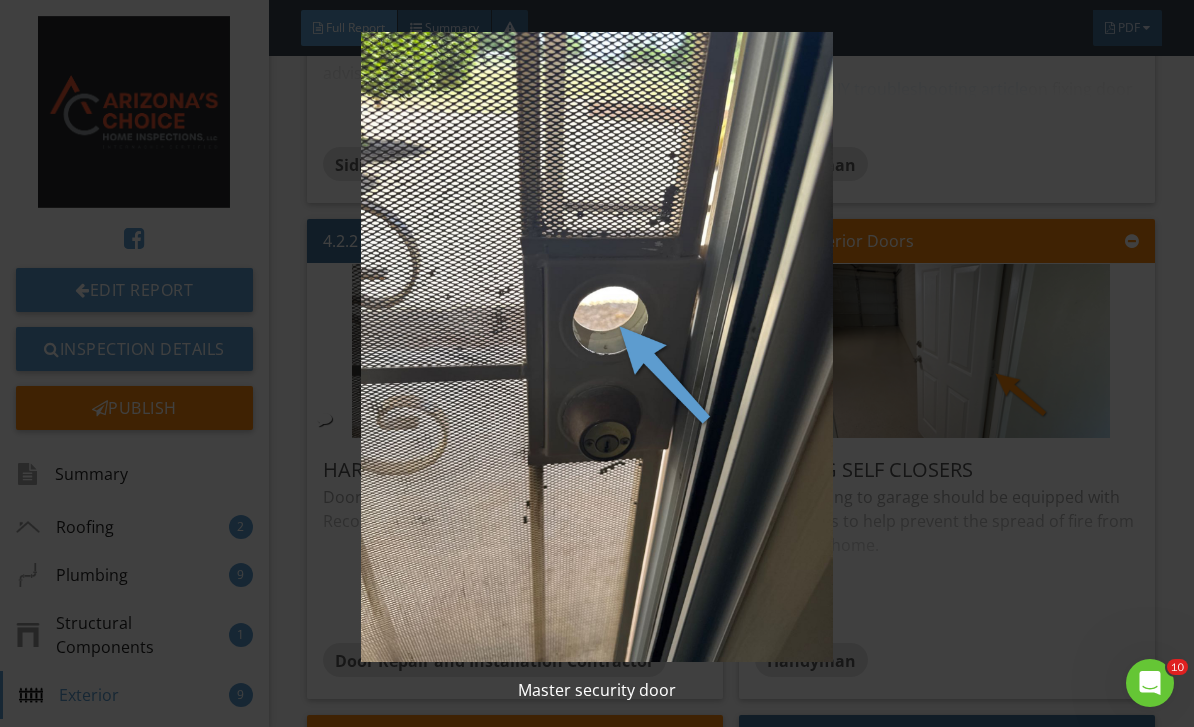 click at bounding box center (597, 347) 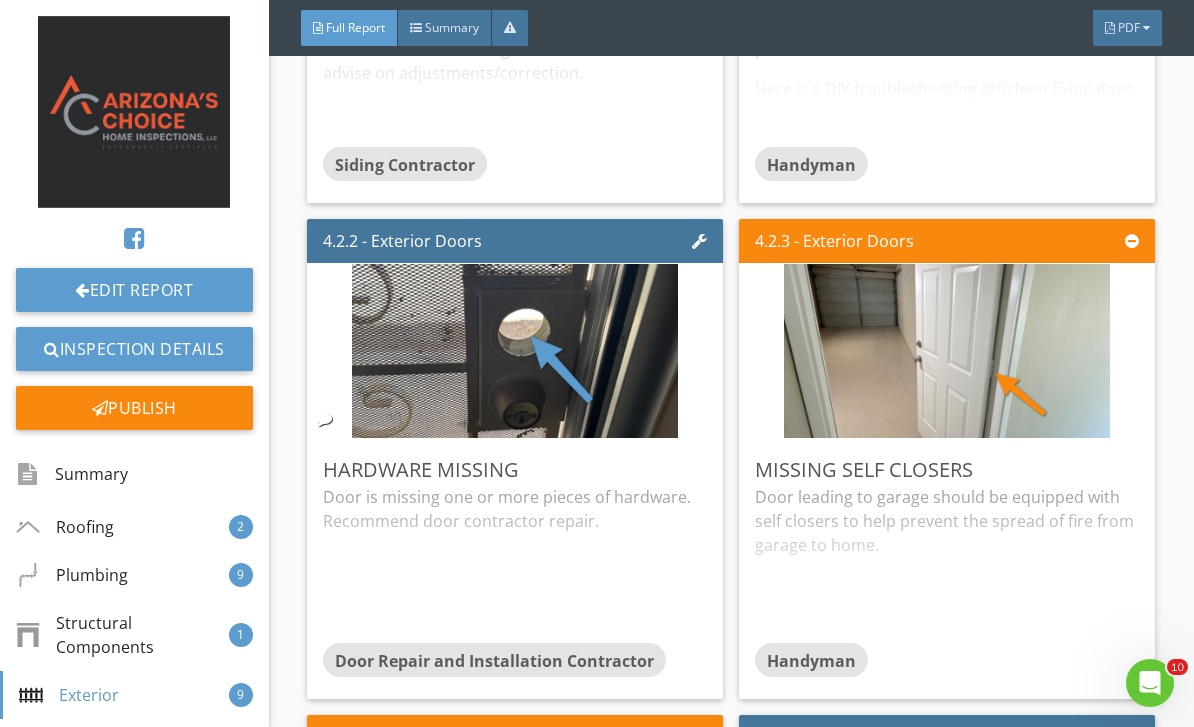 scroll, scrollTop: 8547, scrollLeft: 0, axis: vertical 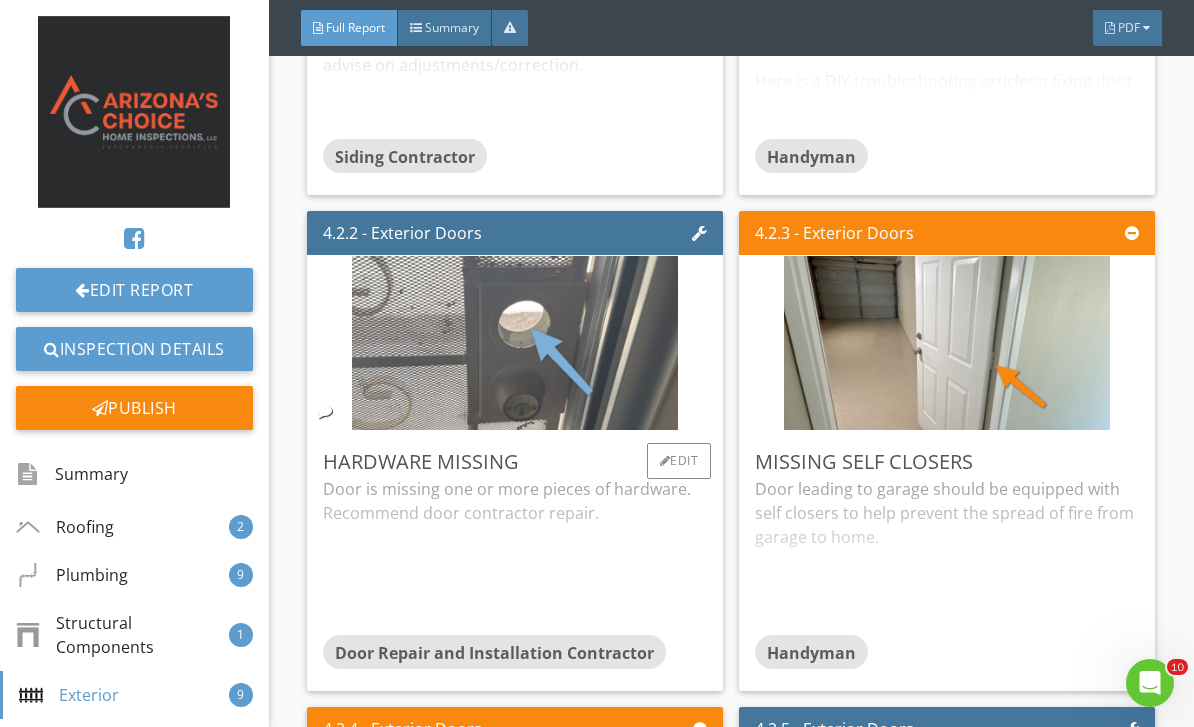 click at bounding box center [515, 342] 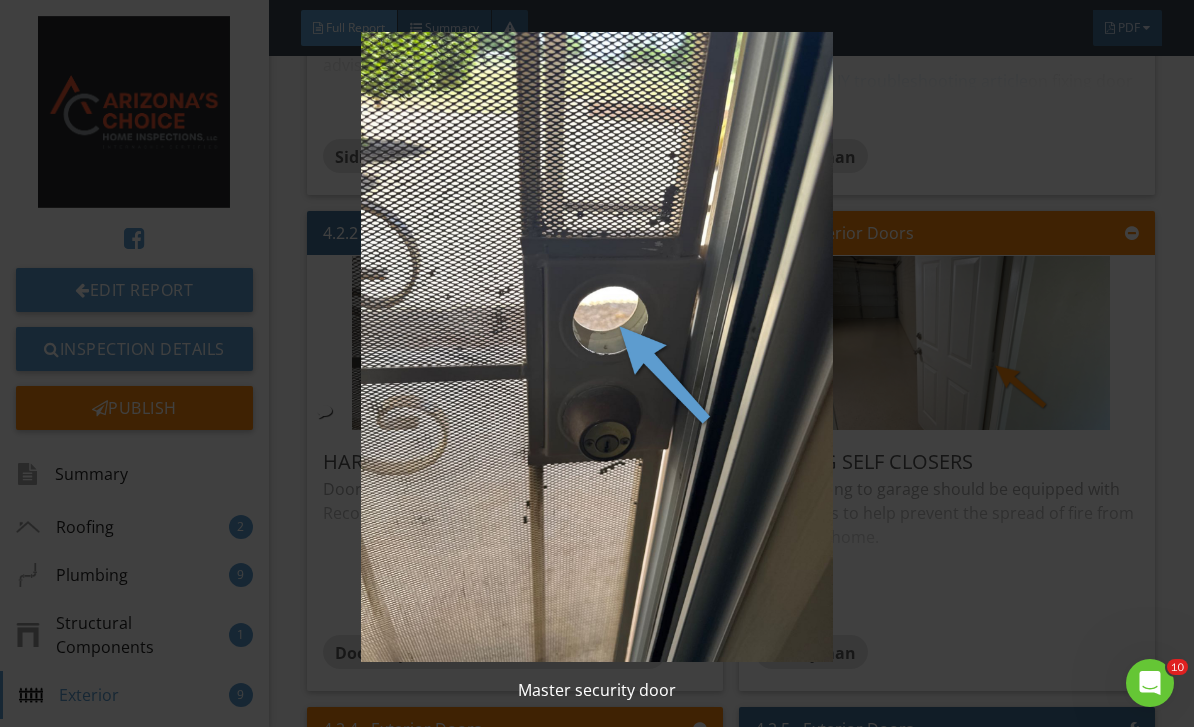 click at bounding box center (597, 347) 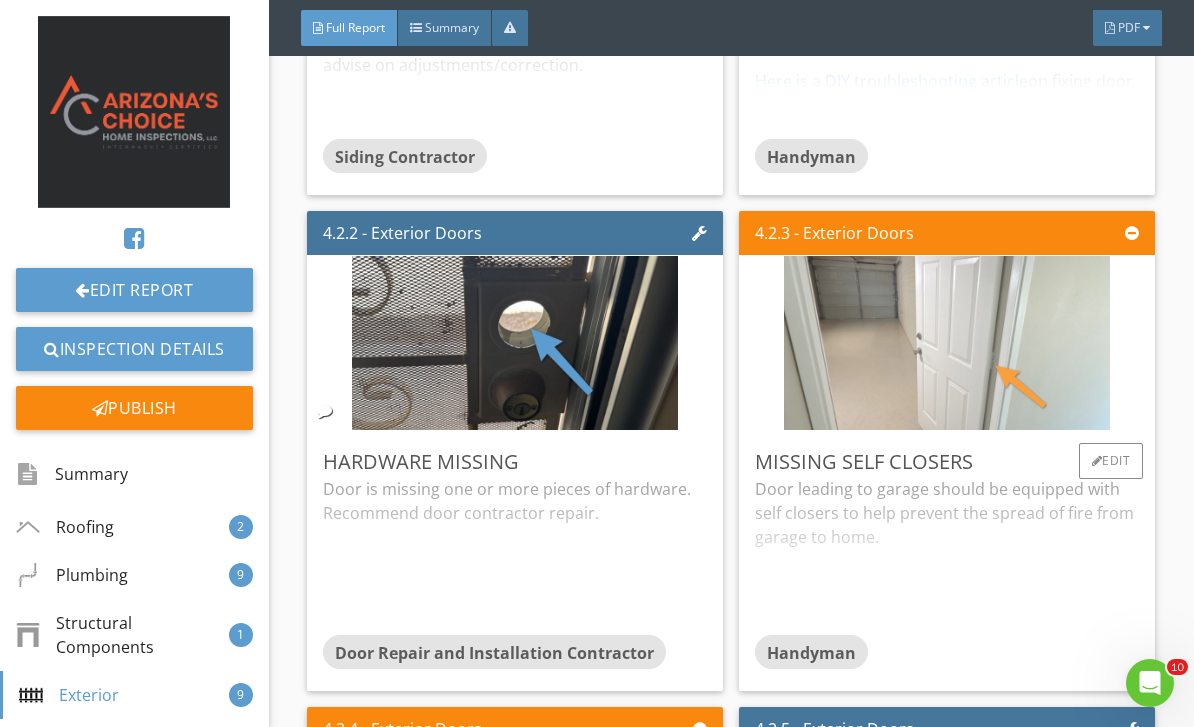 click at bounding box center (947, 342) 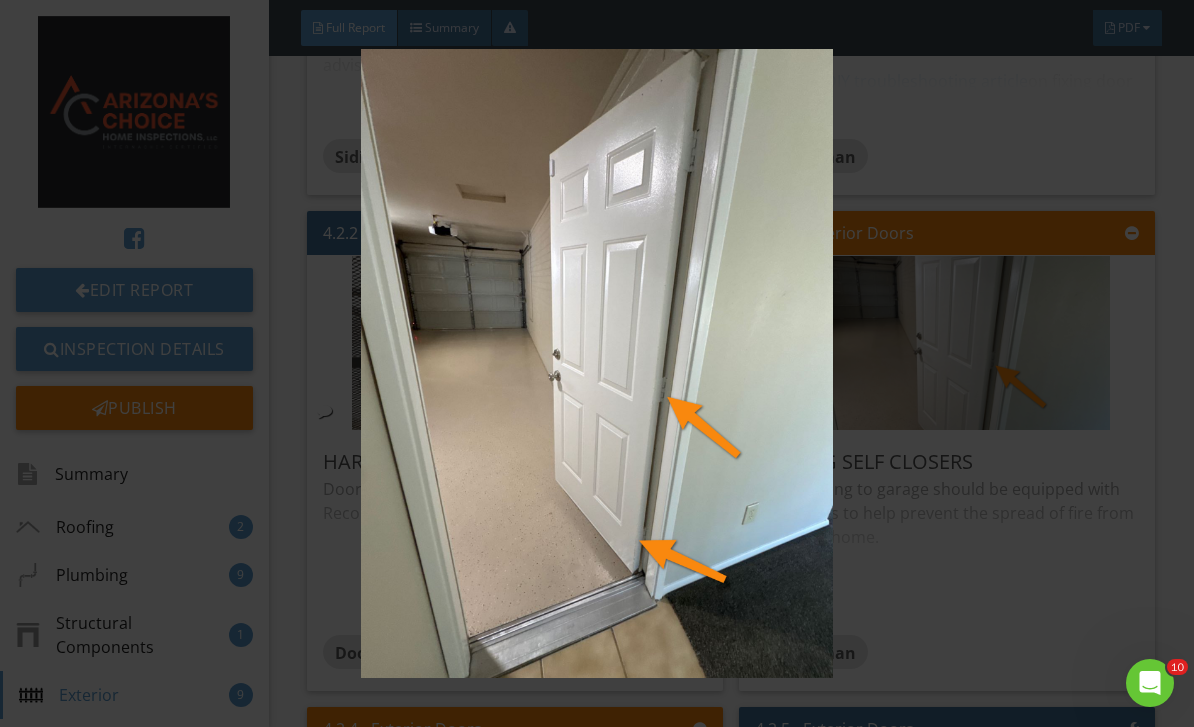 click at bounding box center [597, 364] 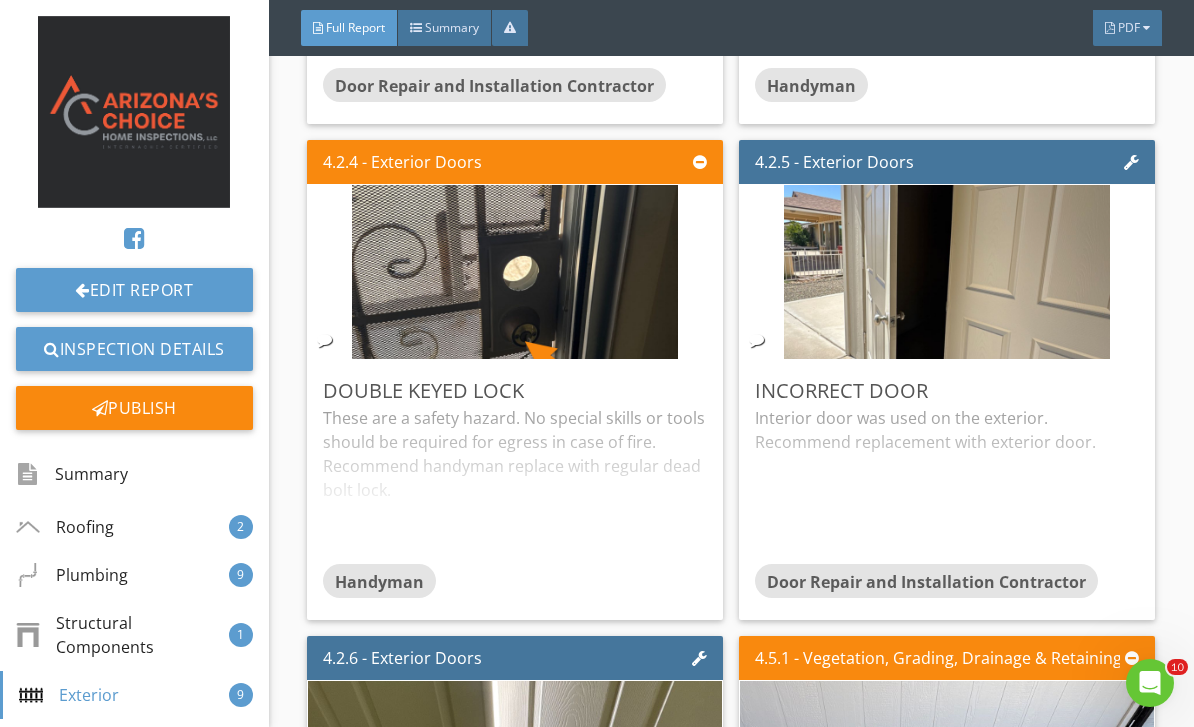 scroll, scrollTop: 9133, scrollLeft: 0, axis: vertical 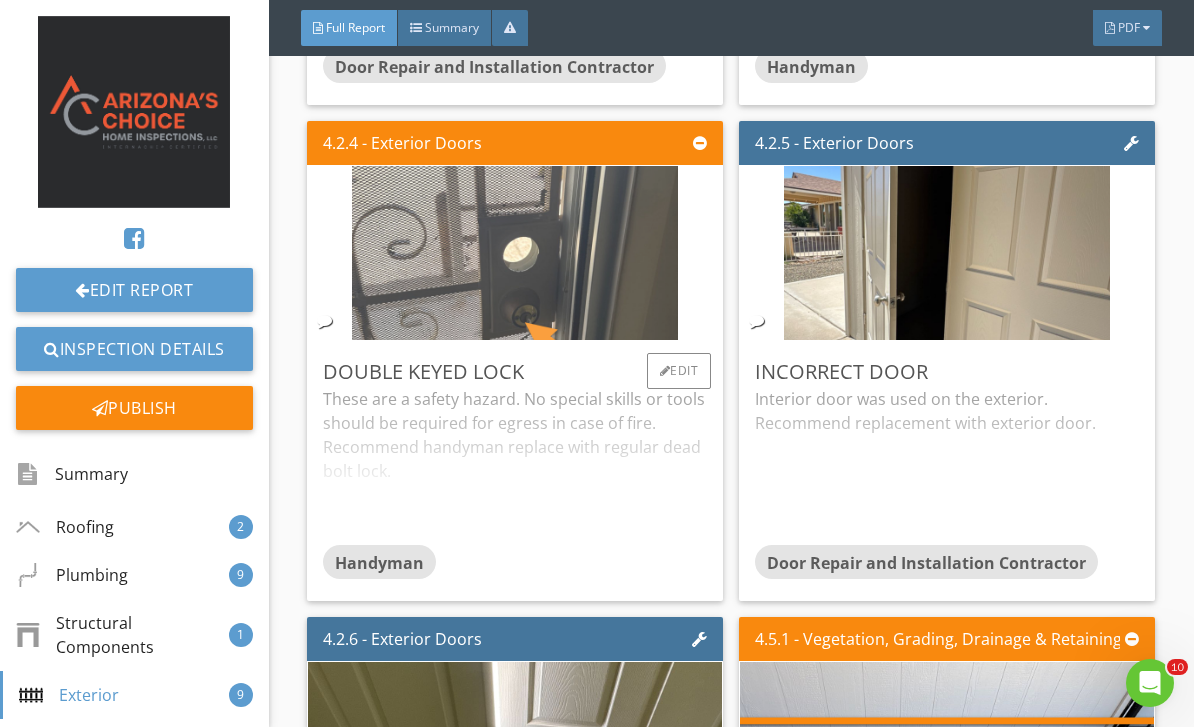 click at bounding box center [515, 252] 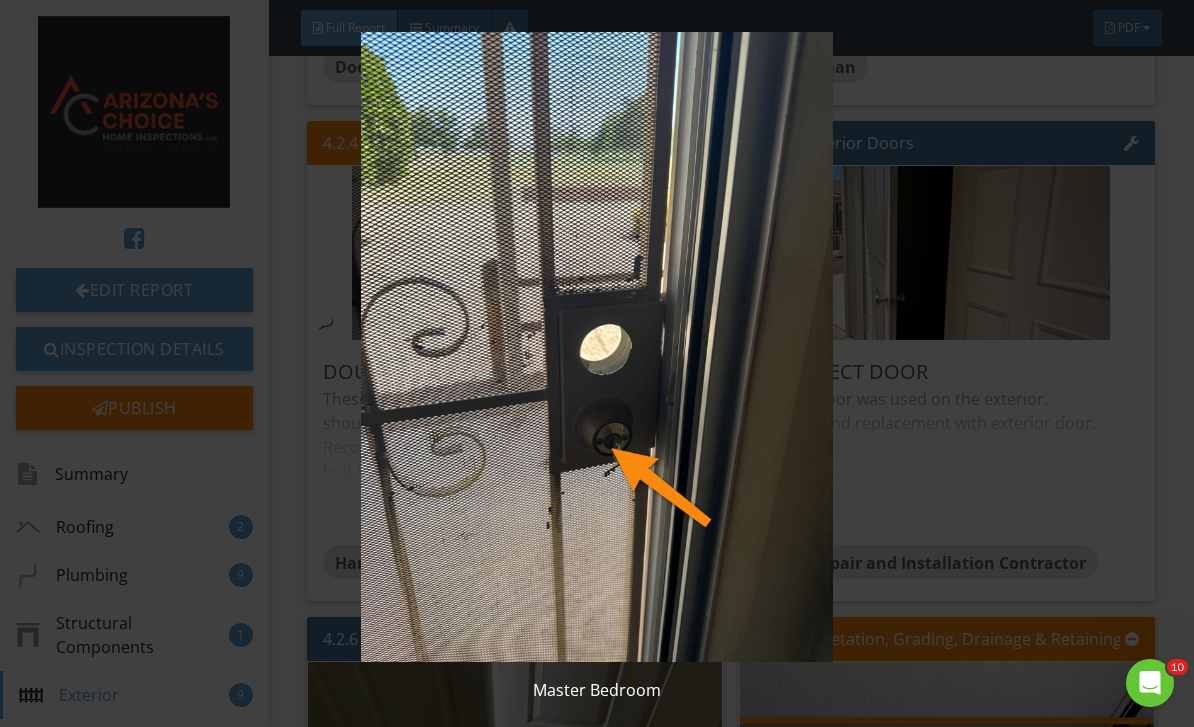 click at bounding box center (597, 347) 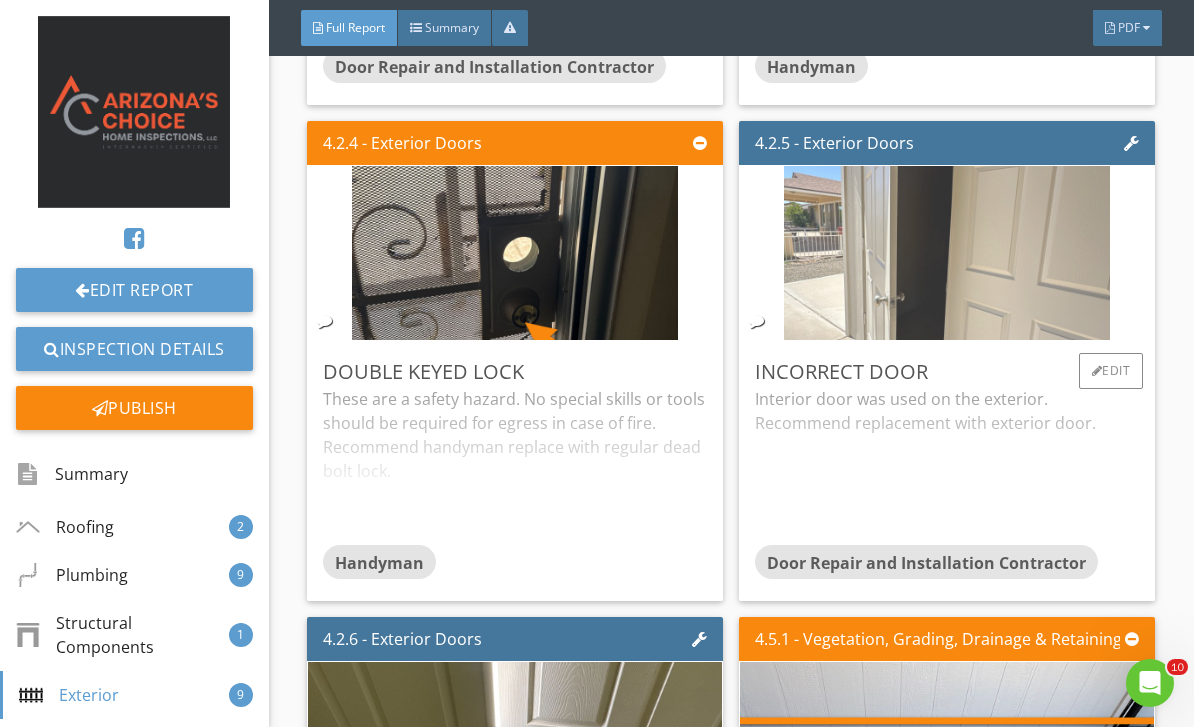 click at bounding box center [947, 252] 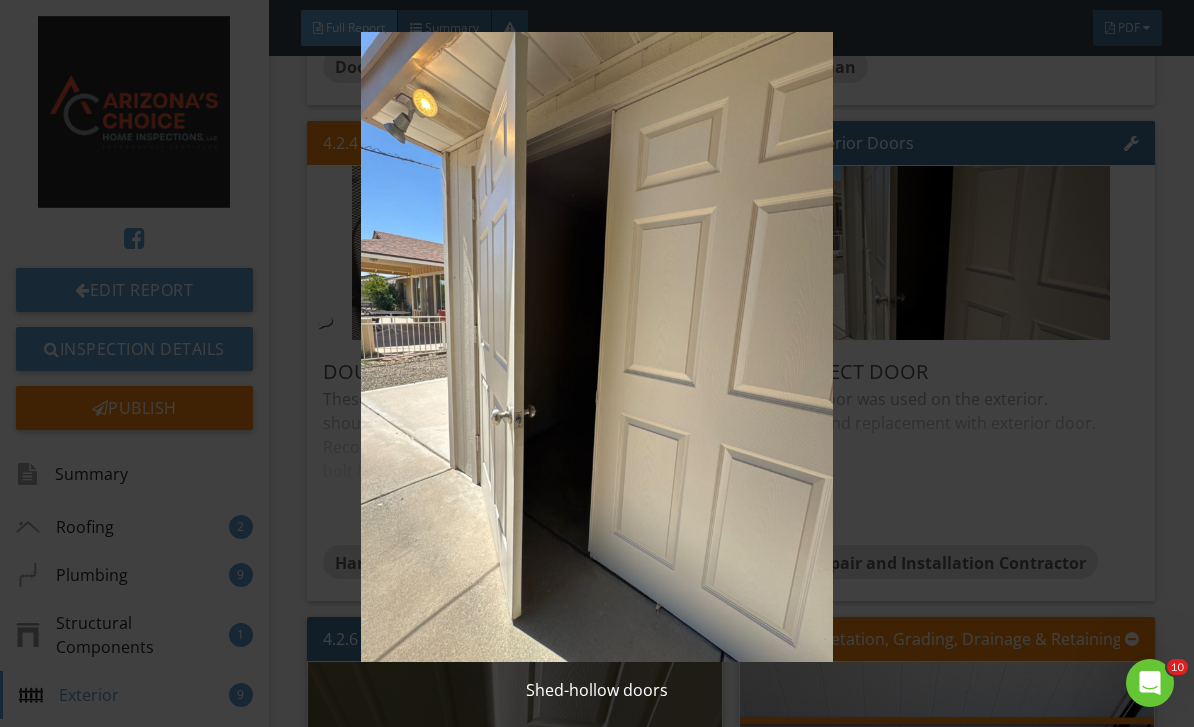 click at bounding box center [597, 347] 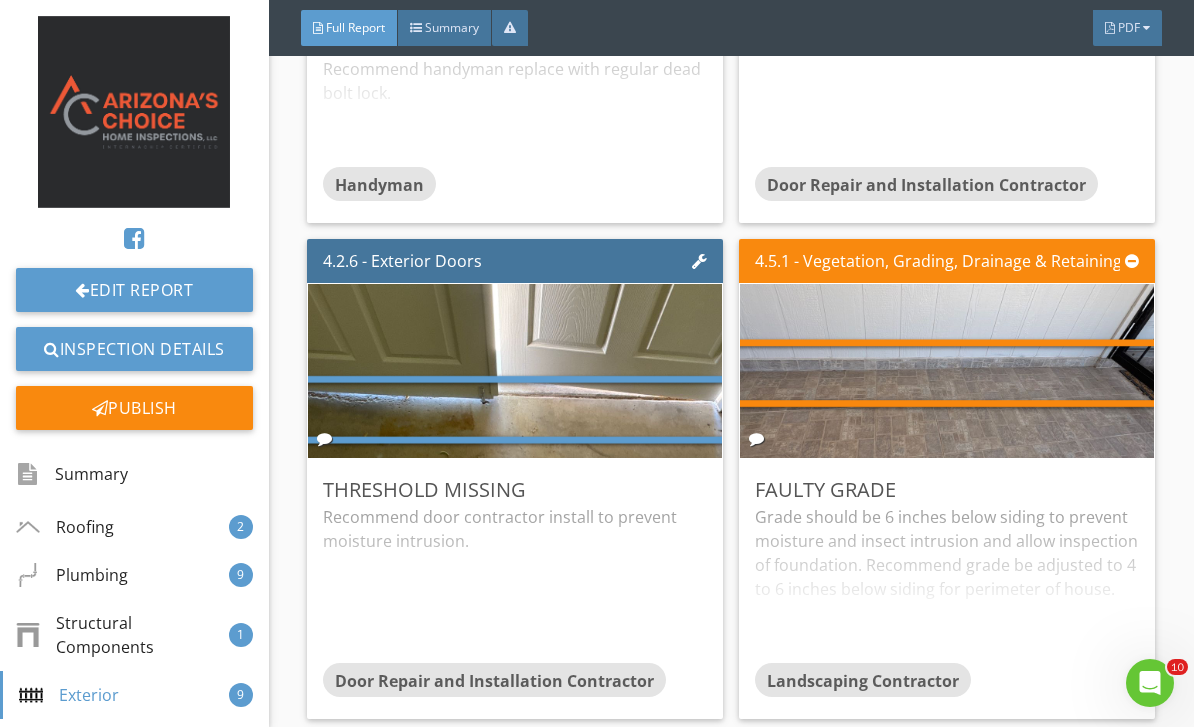 scroll, scrollTop: 9602, scrollLeft: 0, axis: vertical 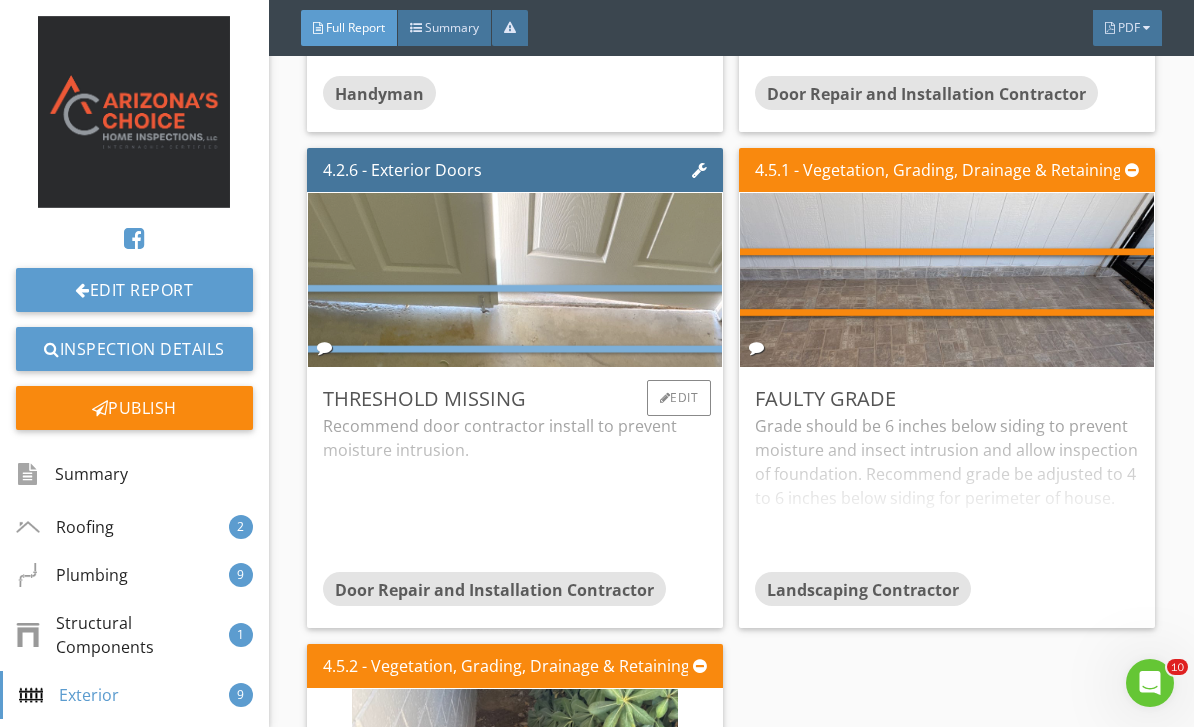 click at bounding box center (515, 279) 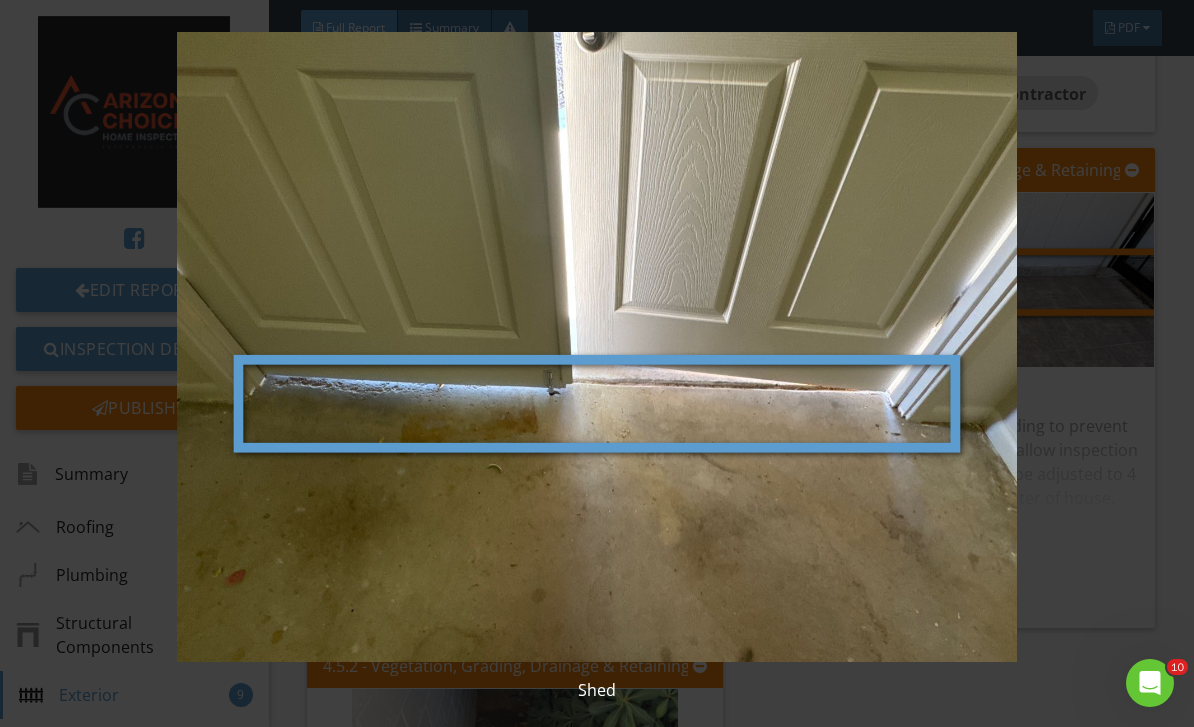 click at bounding box center [597, 347] 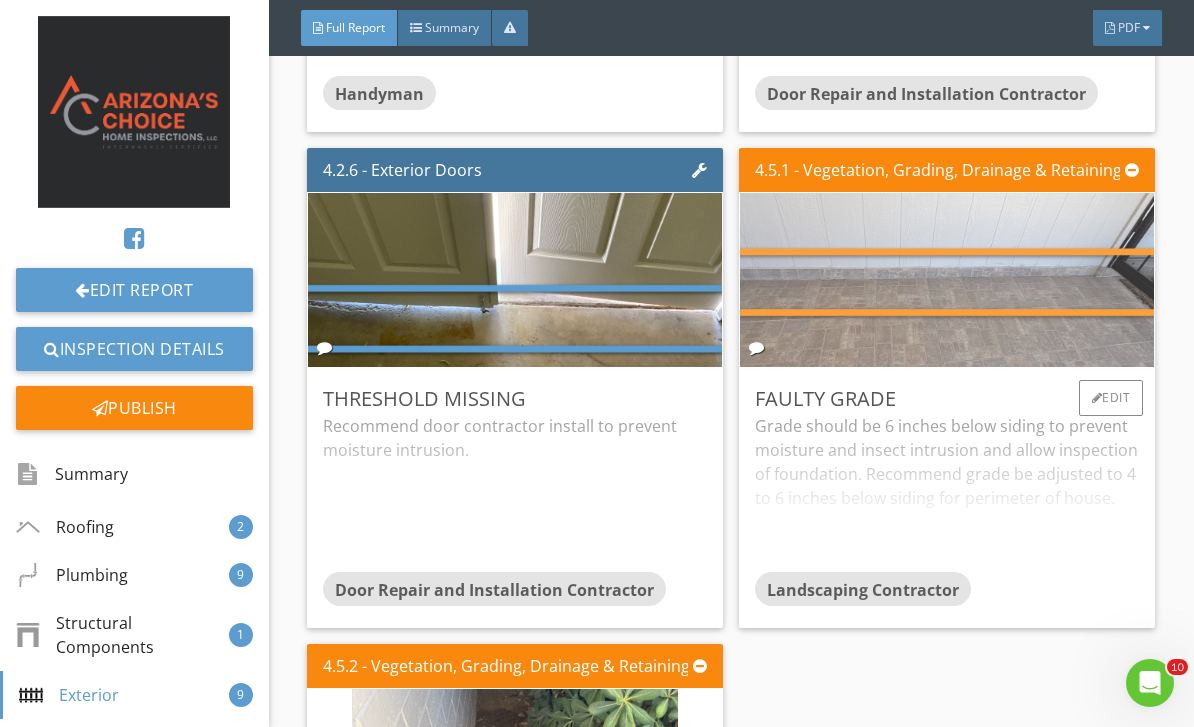click at bounding box center [947, 279] 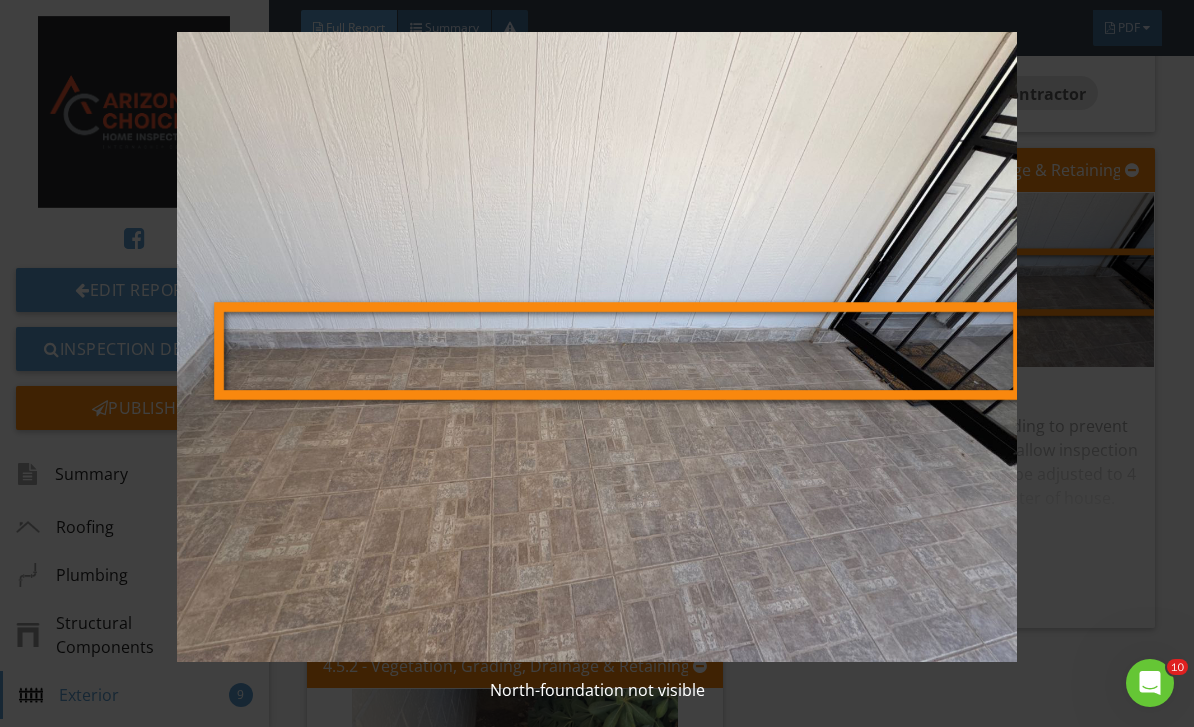 click at bounding box center [597, 347] 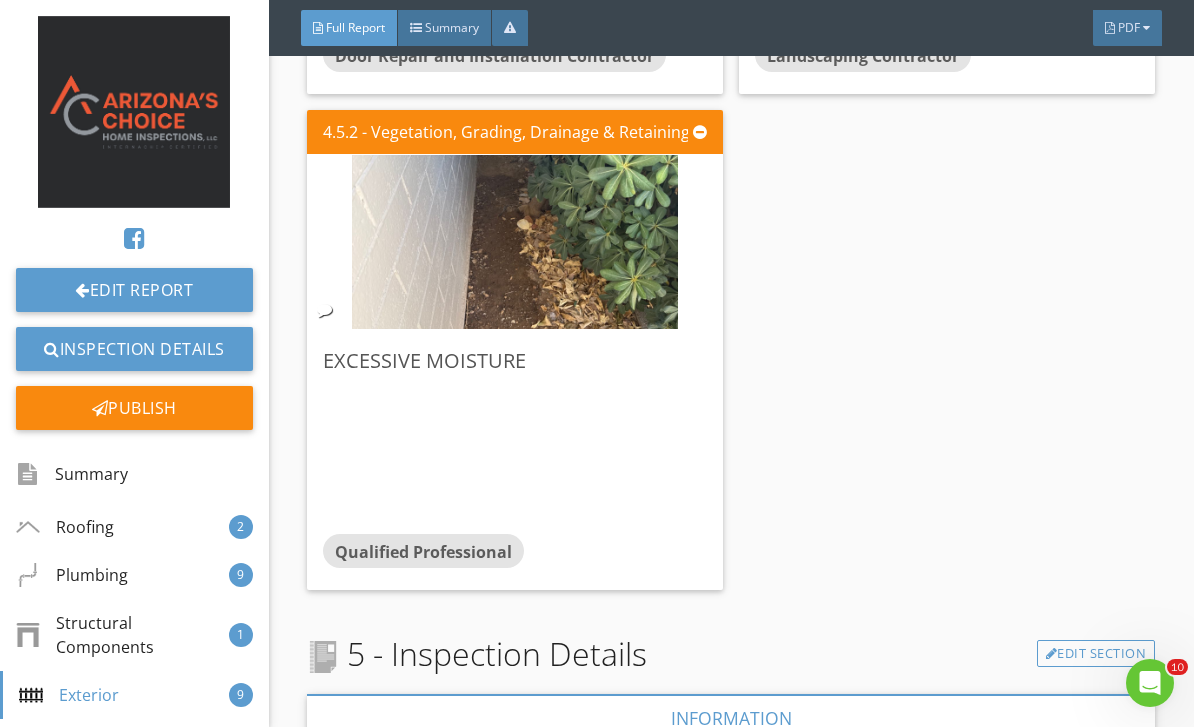 scroll, scrollTop: 10163, scrollLeft: 0, axis: vertical 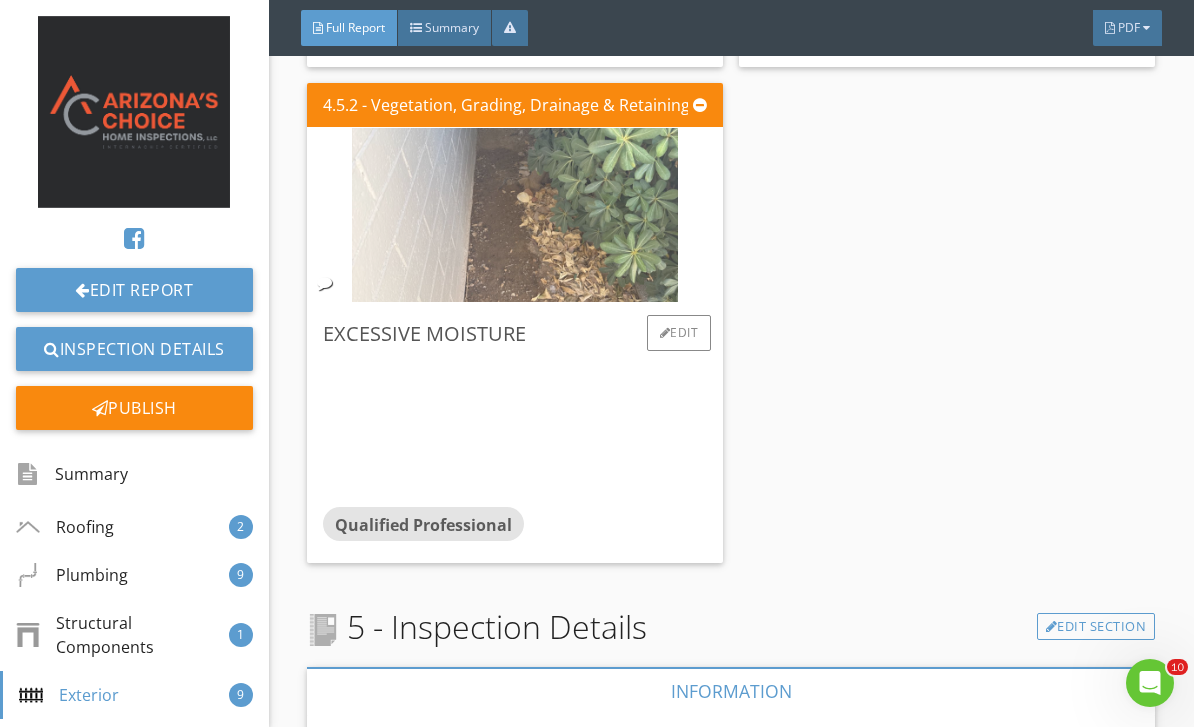 click at bounding box center [515, 214] 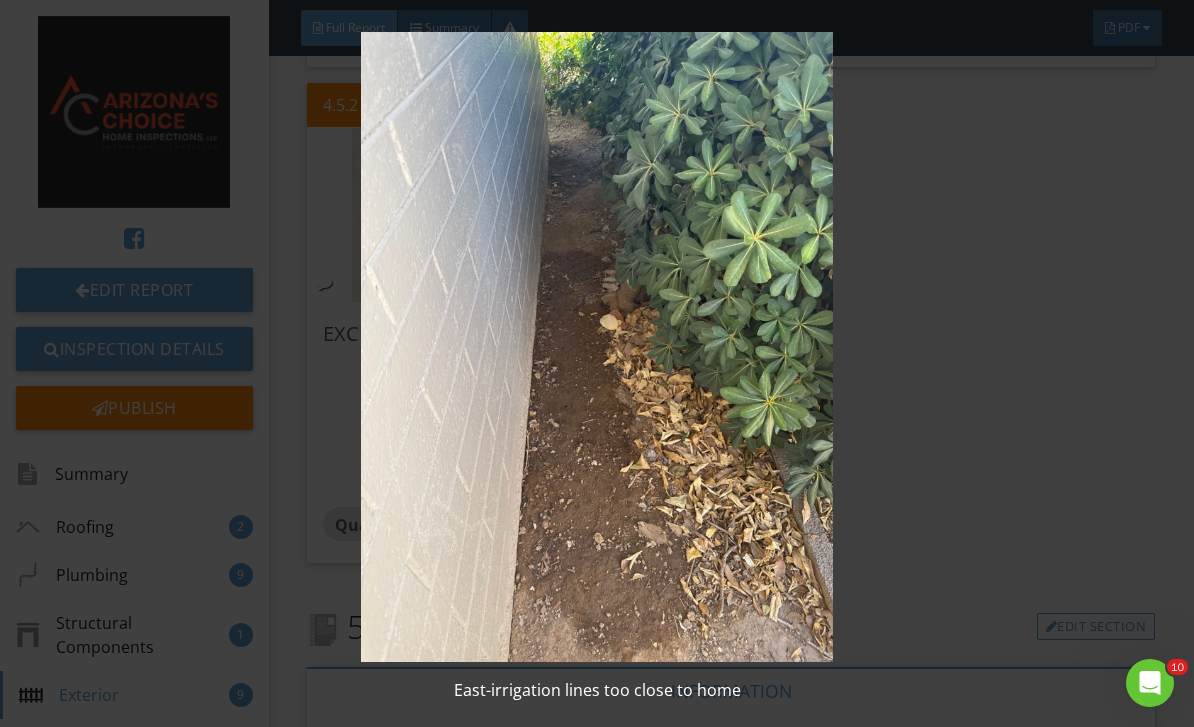 click at bounding box center (597, 347) 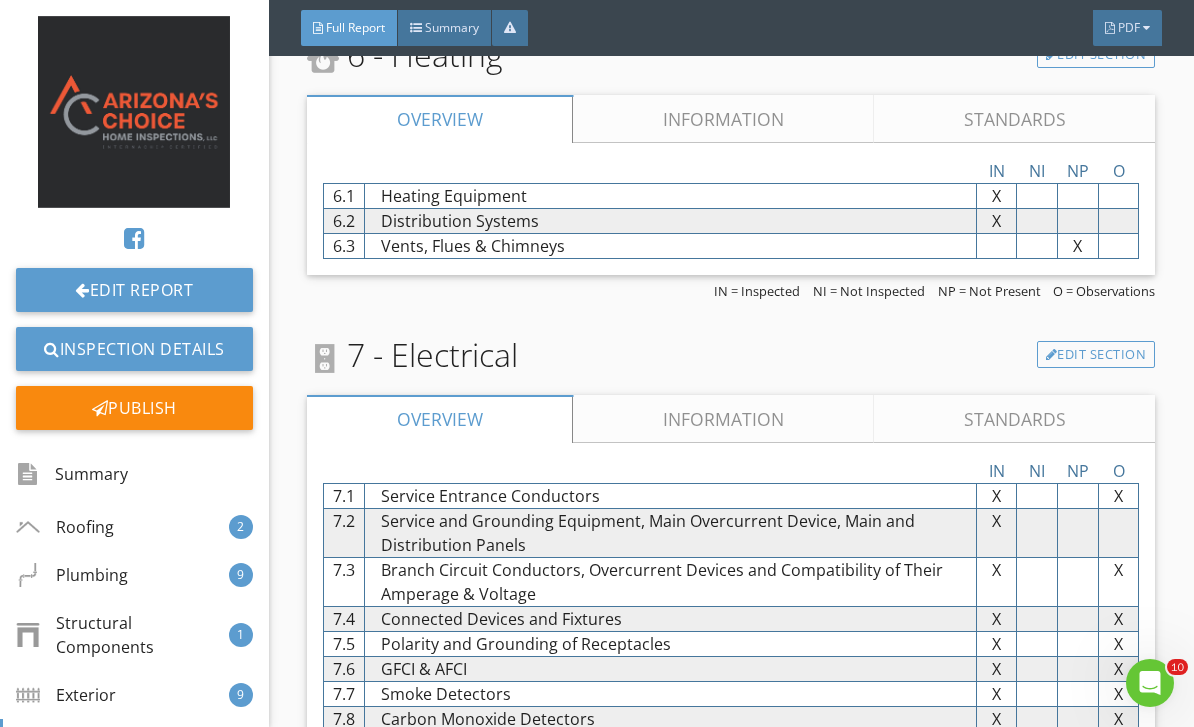 scroll, scrollTop: 11173, scrollLeft: 0, axis: vertical 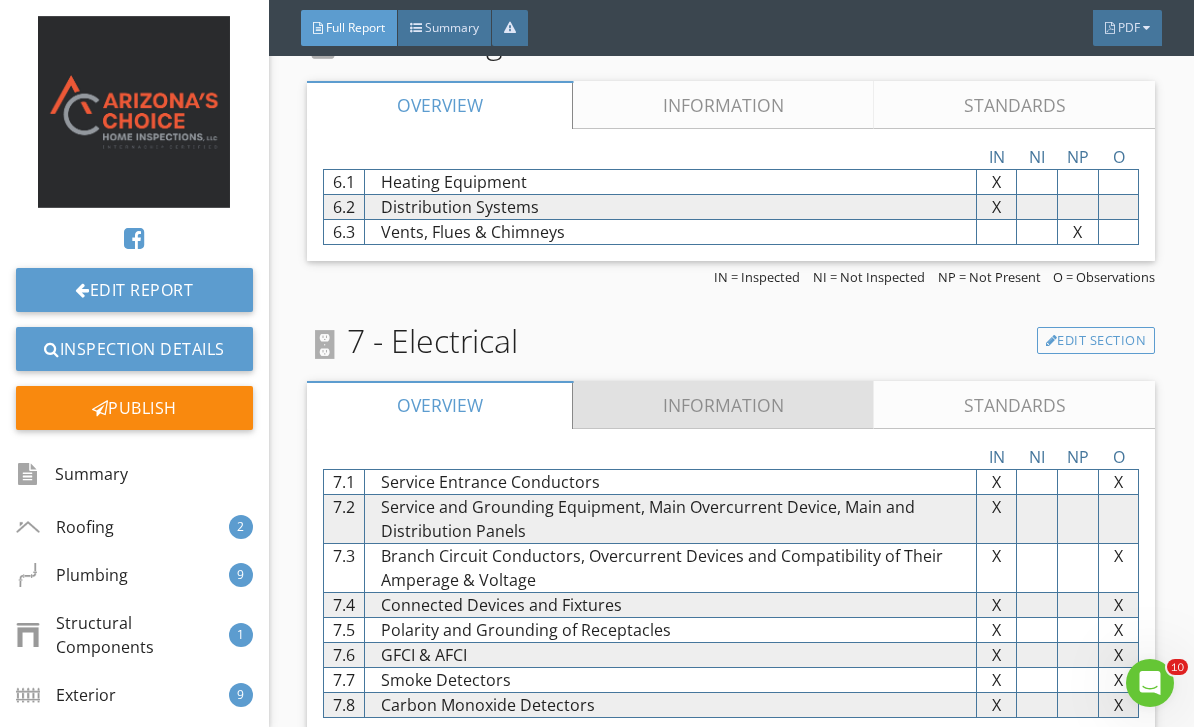 click on "Information" at bounding box center [723, 405] 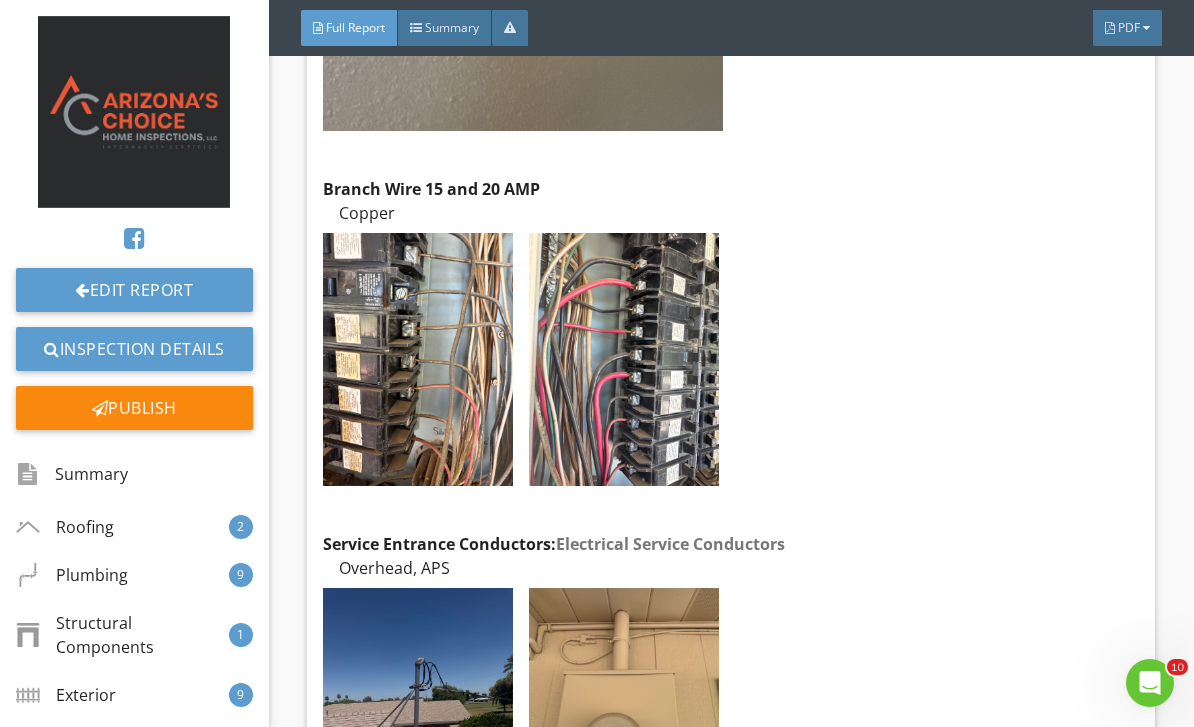 scroll, scrollTop: 13461, scrollLeft: 0, axis: vertical 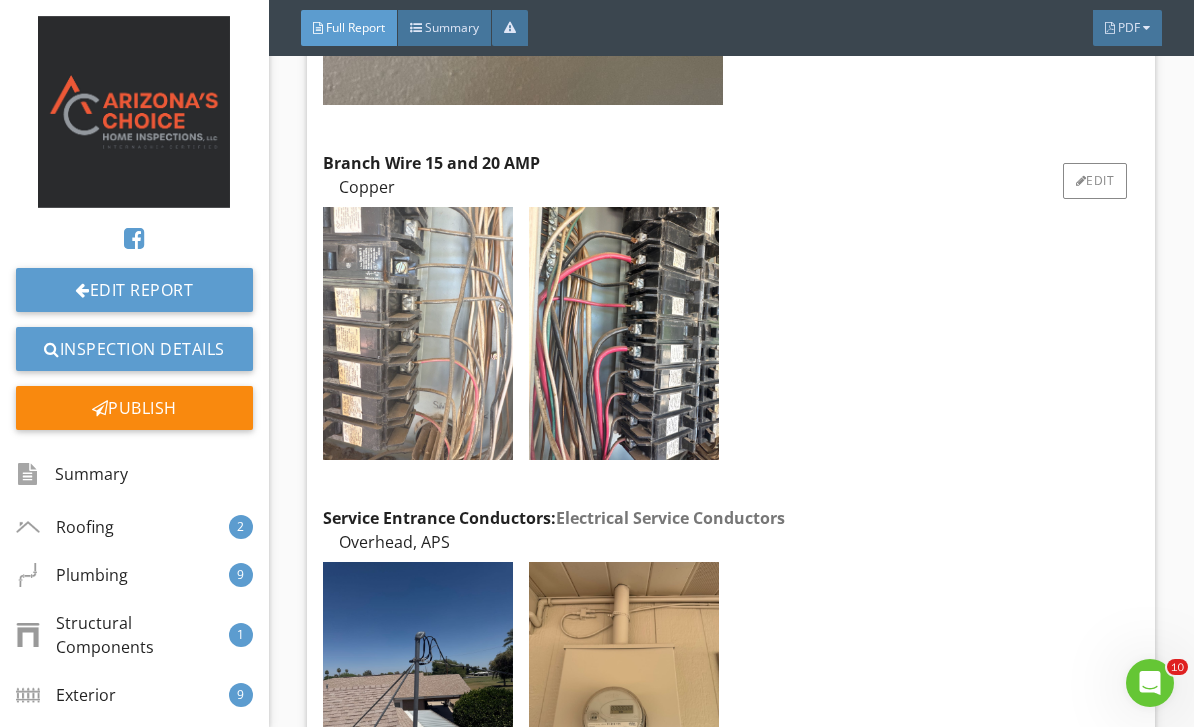 click at bounding box center (418, 333) 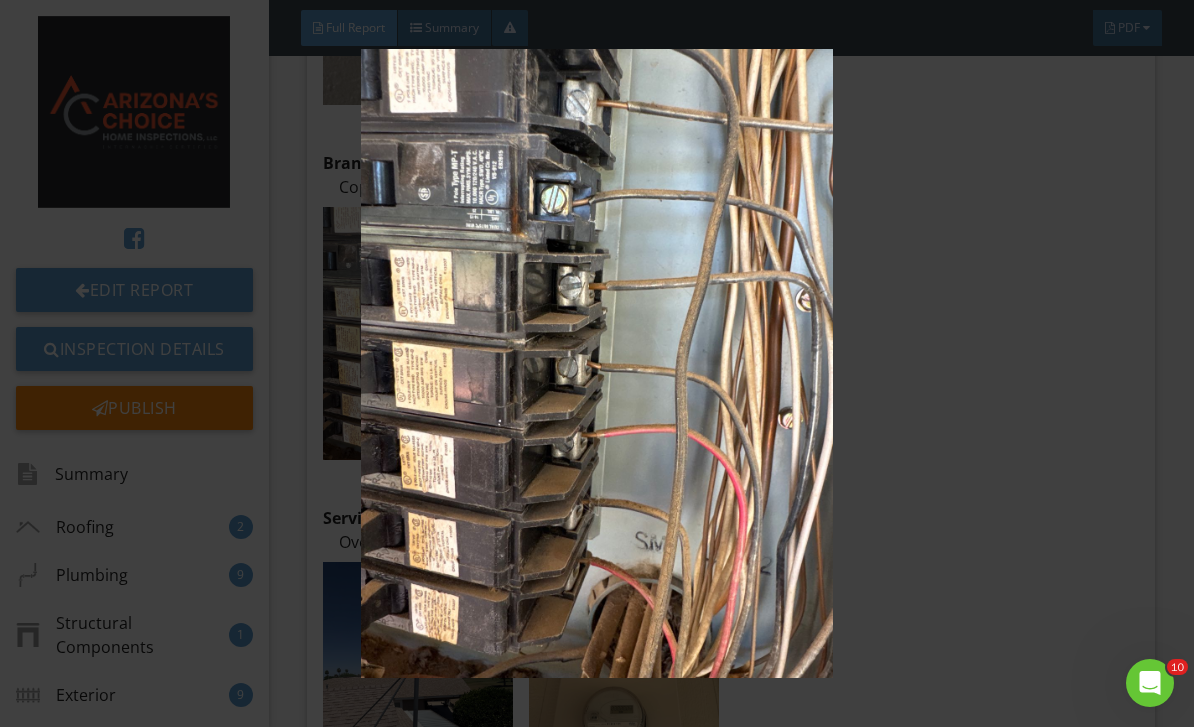 click at bounding box center [597, 364] 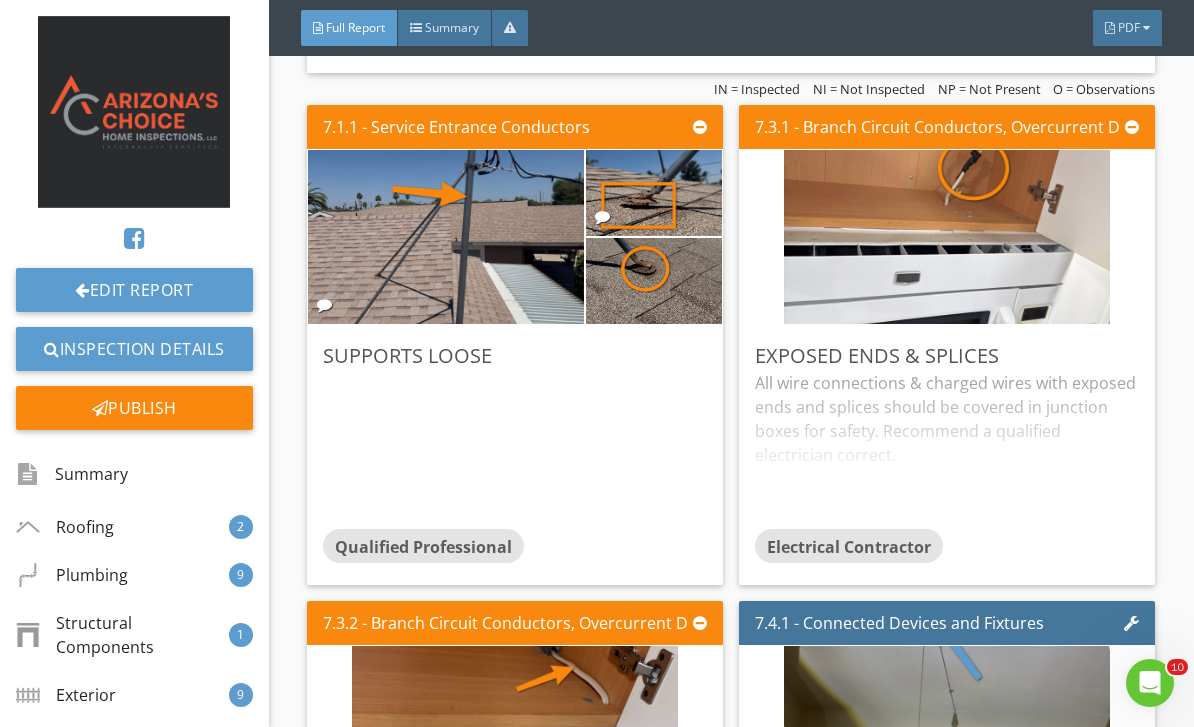 scroll, scrollTop: 14610, scrollLeft: 0, axis: vertical 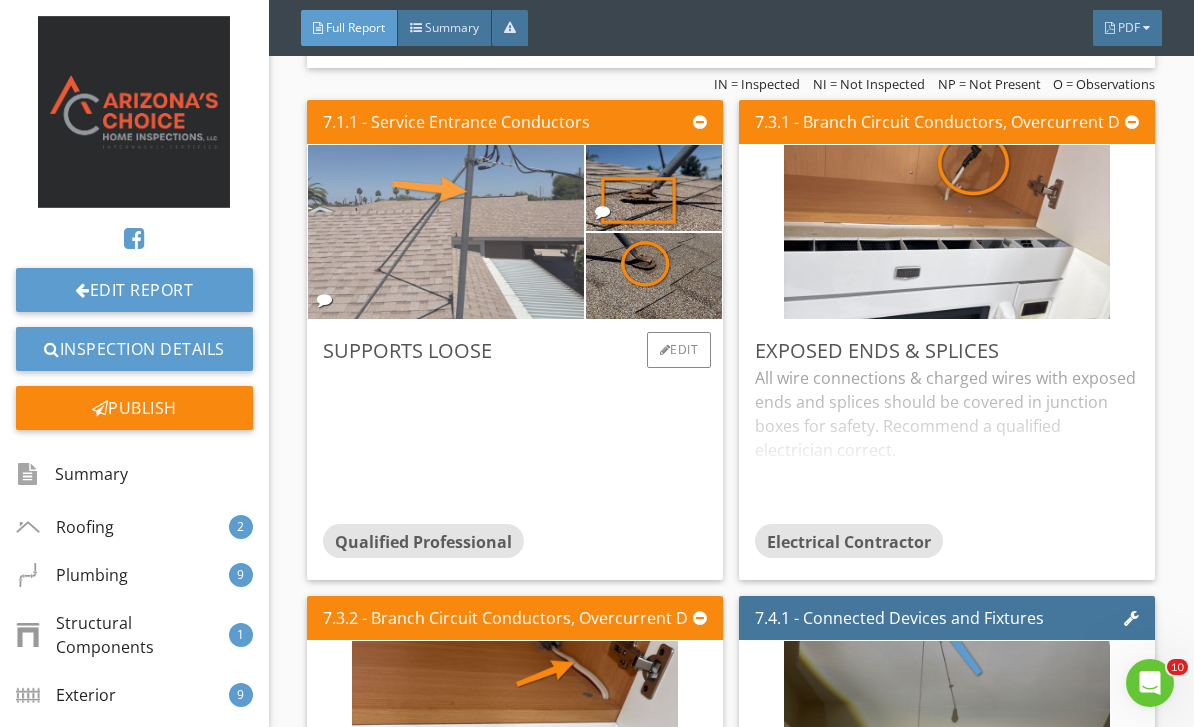 click at bounding box center [446, 232] 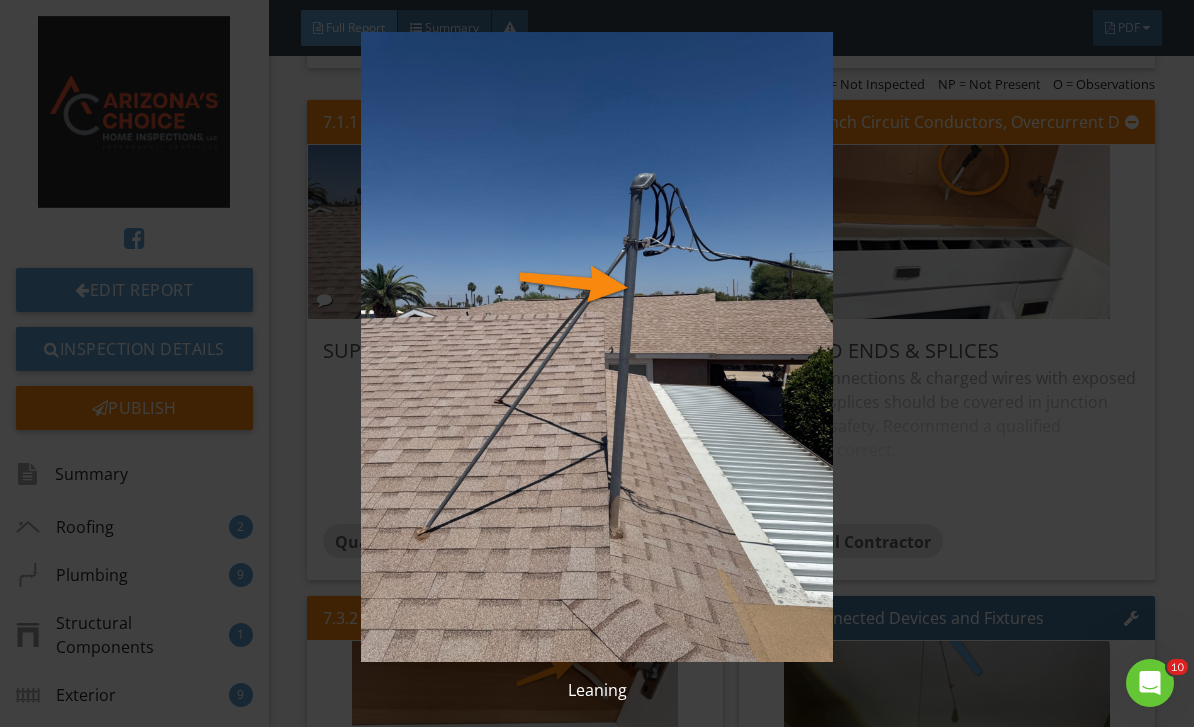 click at bounding box center (597, 347) 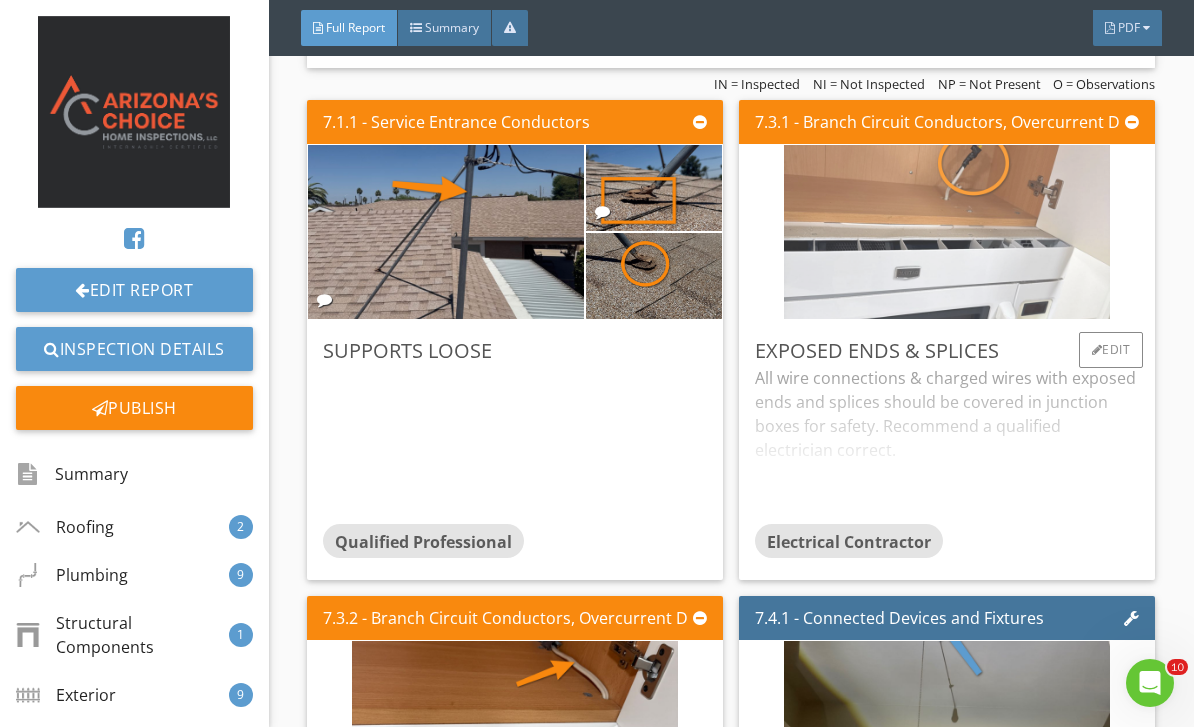 click at bounding box center [947, 232] 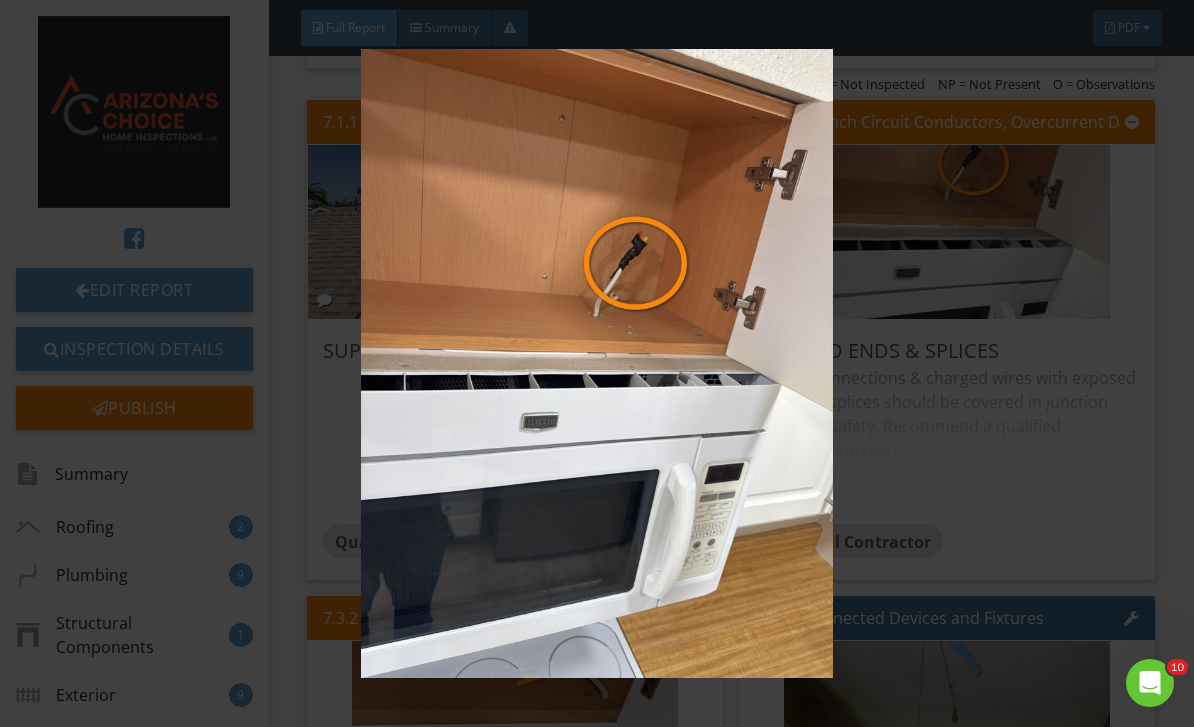click at bounding box center [597, 364] 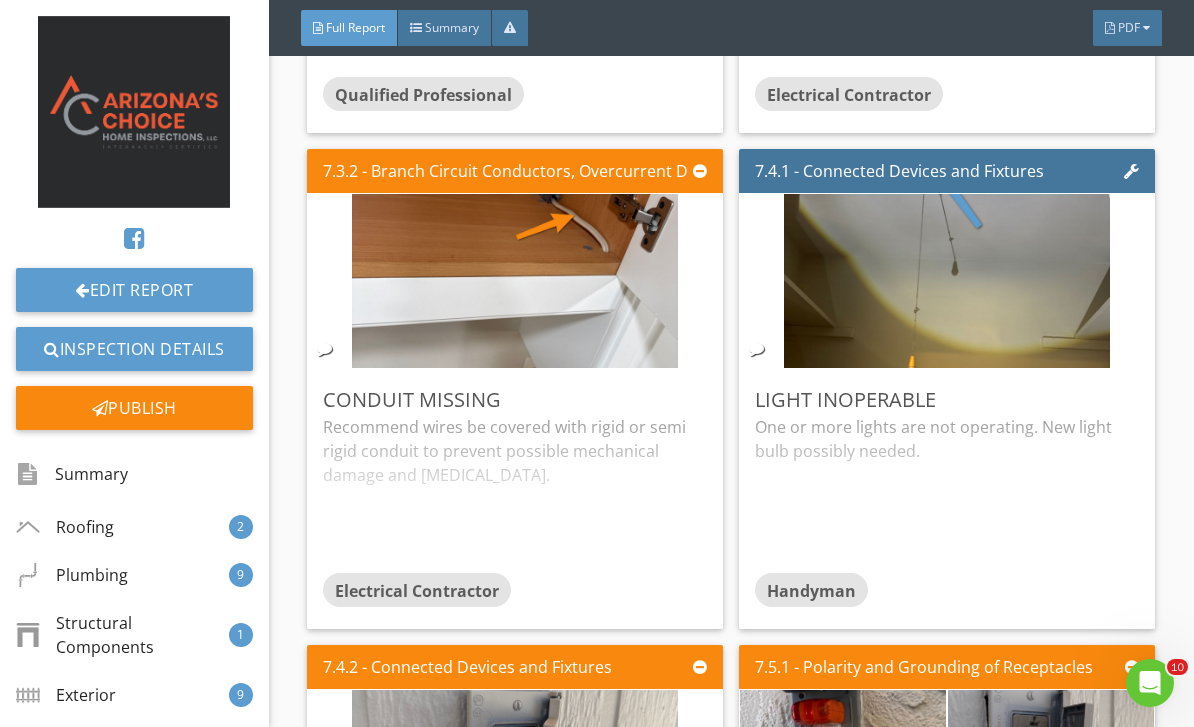 scroll, scrollTop: 15096, scrollLeft: 0, axis: vertical 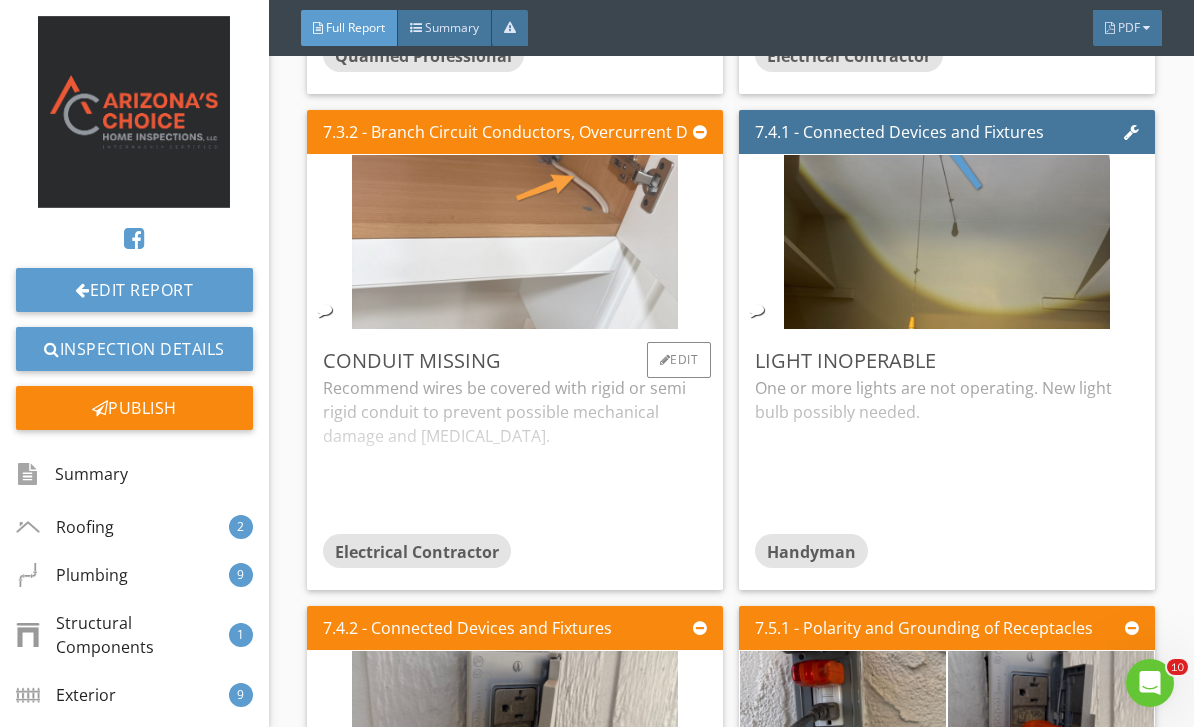 click at bounding box center (515, 242) 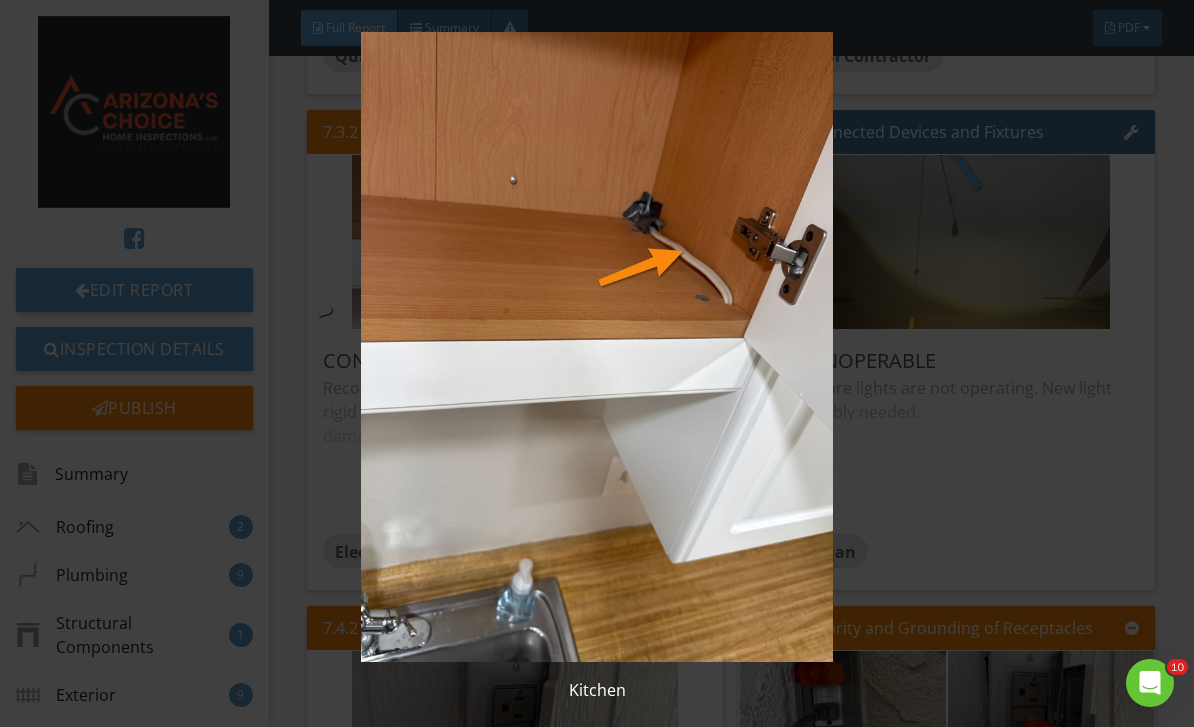 click at bounding box center [597, 347] 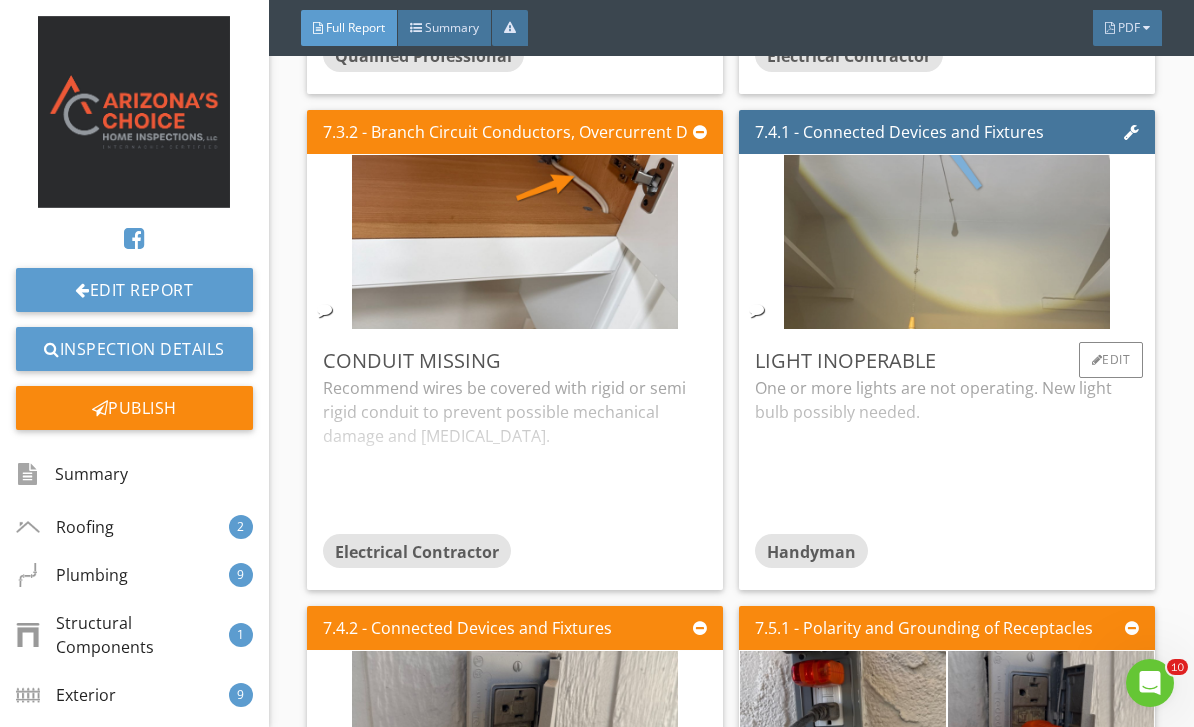 click at bounding box center (947, 242) 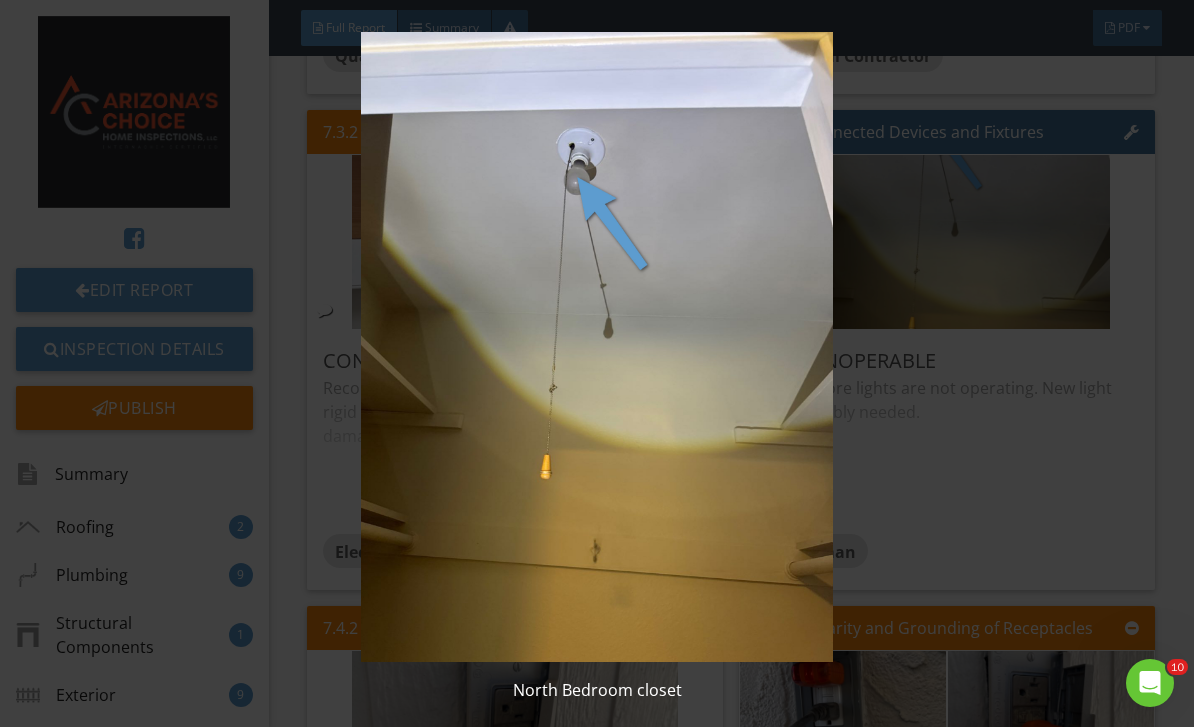 click at bounding box center (597, 347) 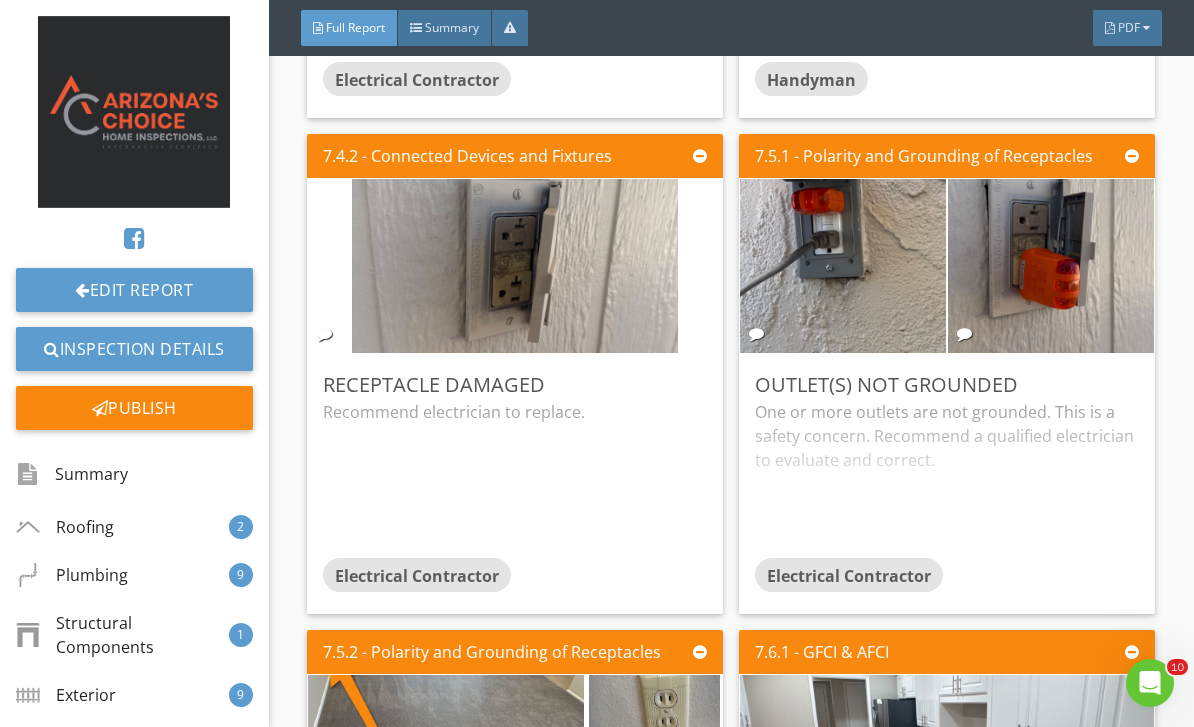 scroll, scrollTop: 15585, scrollLeft: 0, axis: vertical 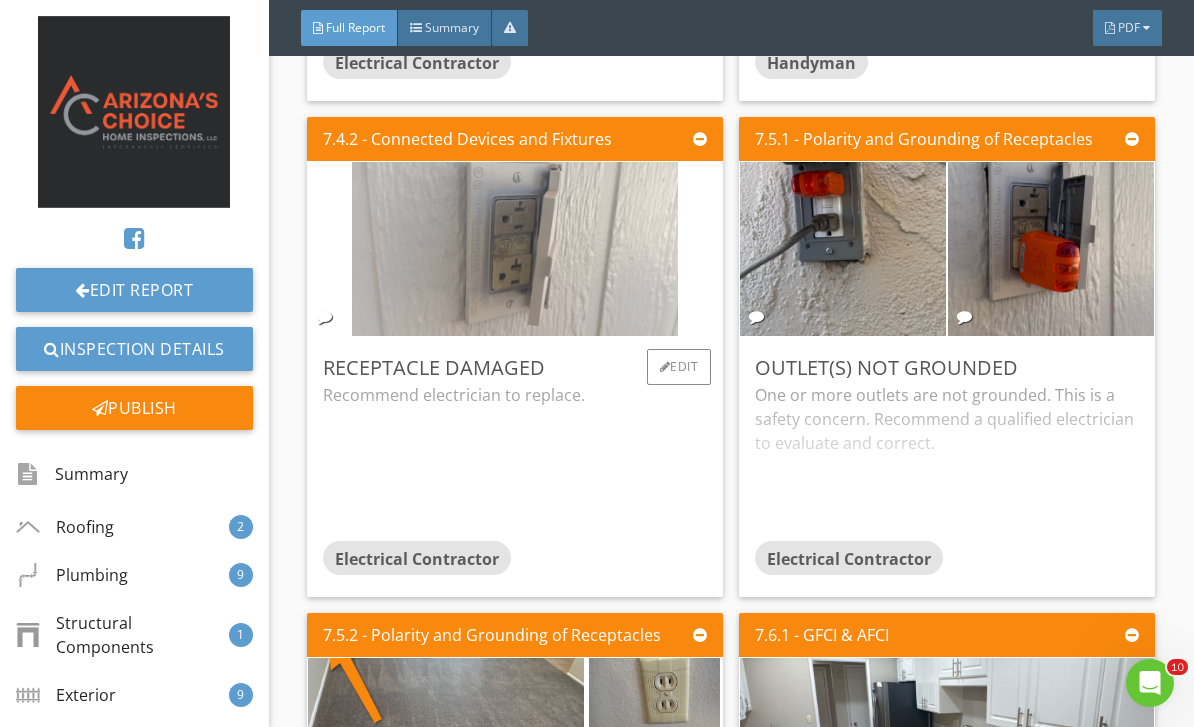 click at bounding box center [515, 249] 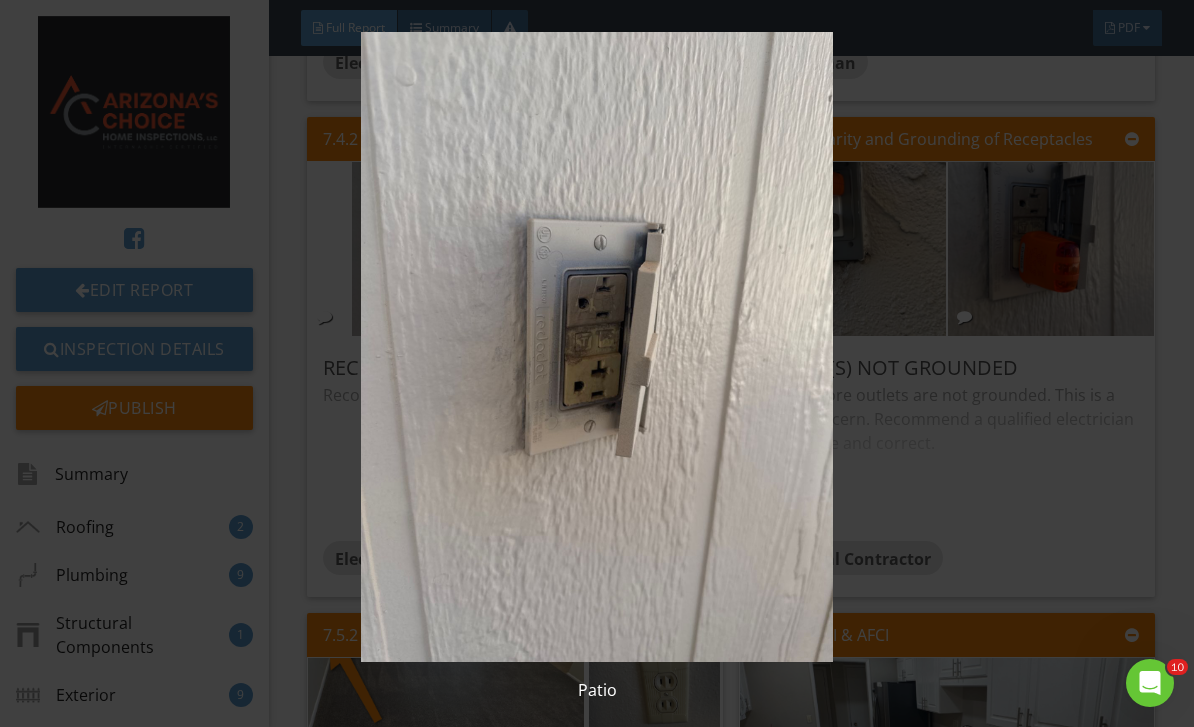 click at bounding box center (597, 347) 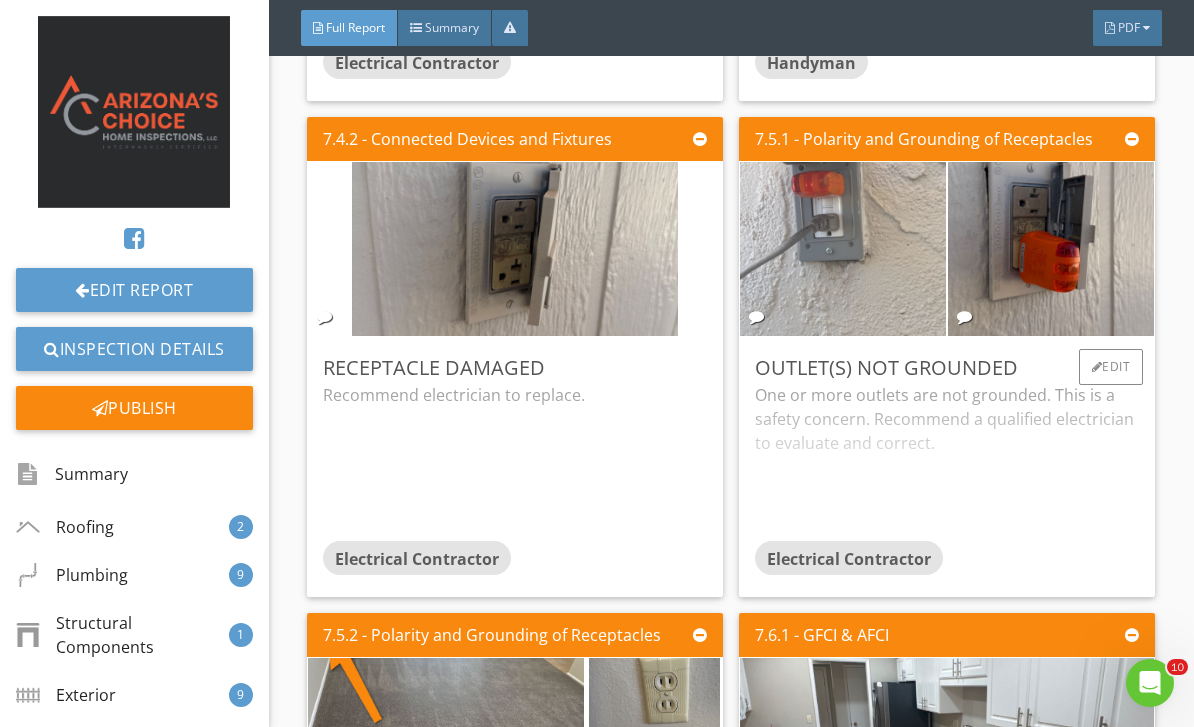 click at bounding box center [843, 249] 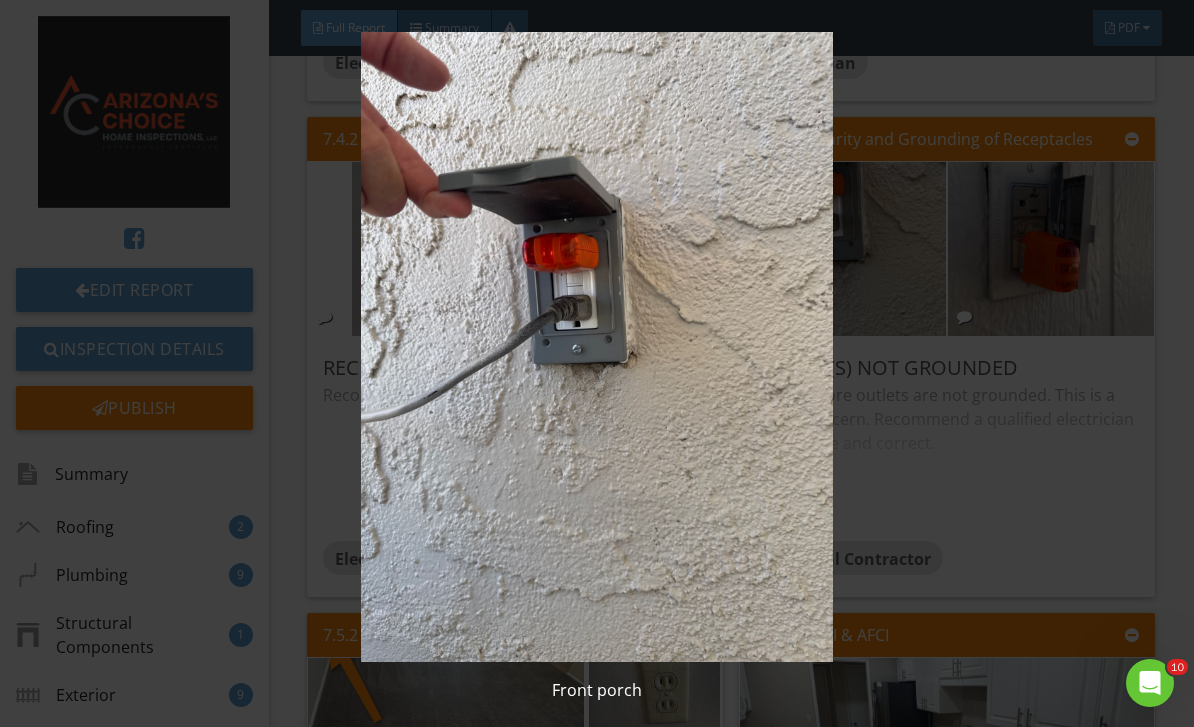 click at bounding box center [597, 347] 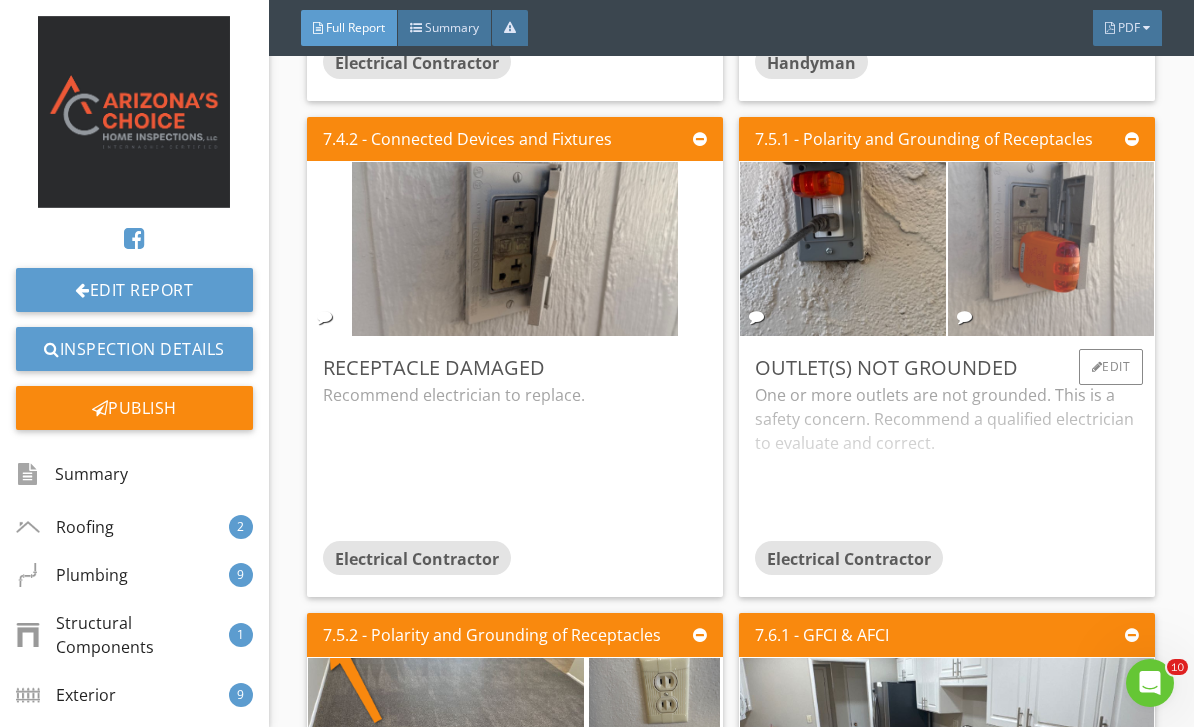 click at bounding box center [1051, 249] 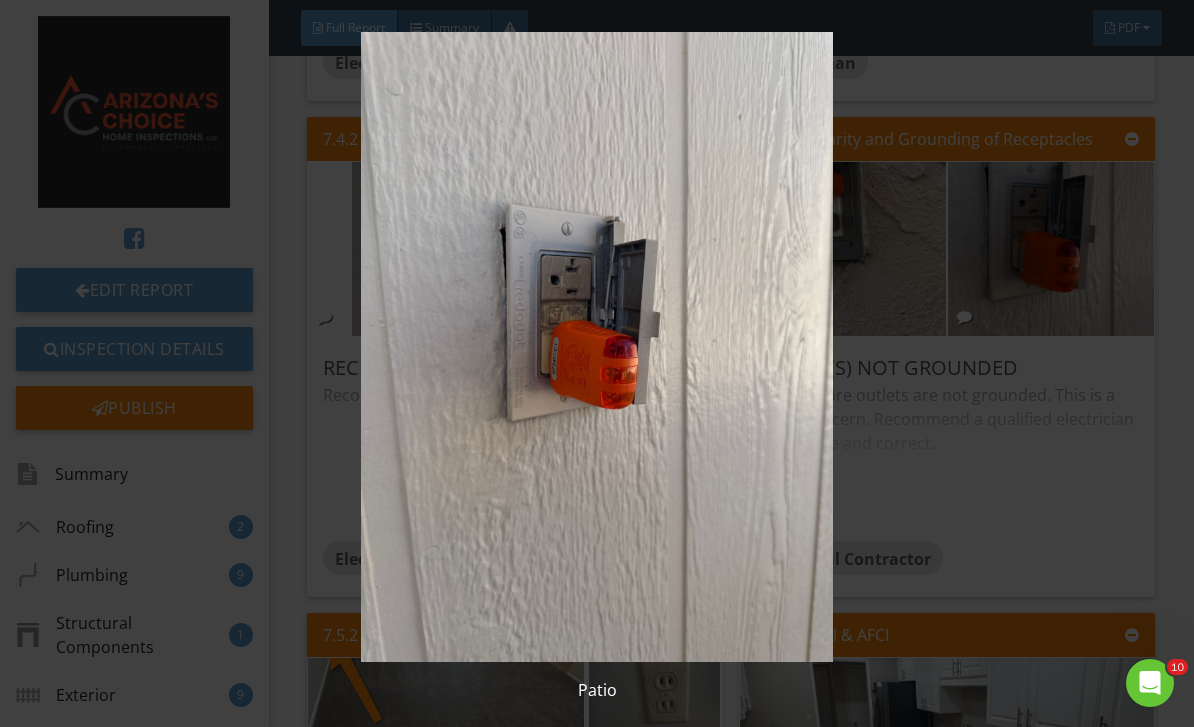 click at bounding box center [597, 347] 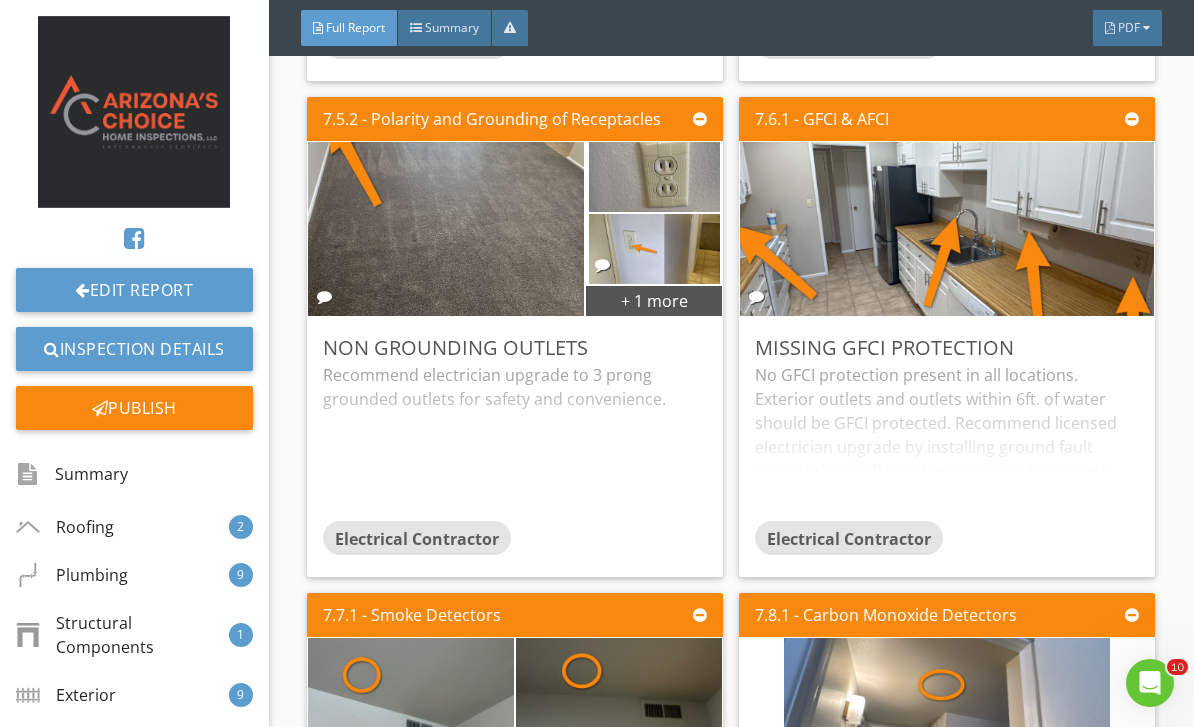 scroll, scrollTop: 16116, scrollLeft: 0, axis: vertical 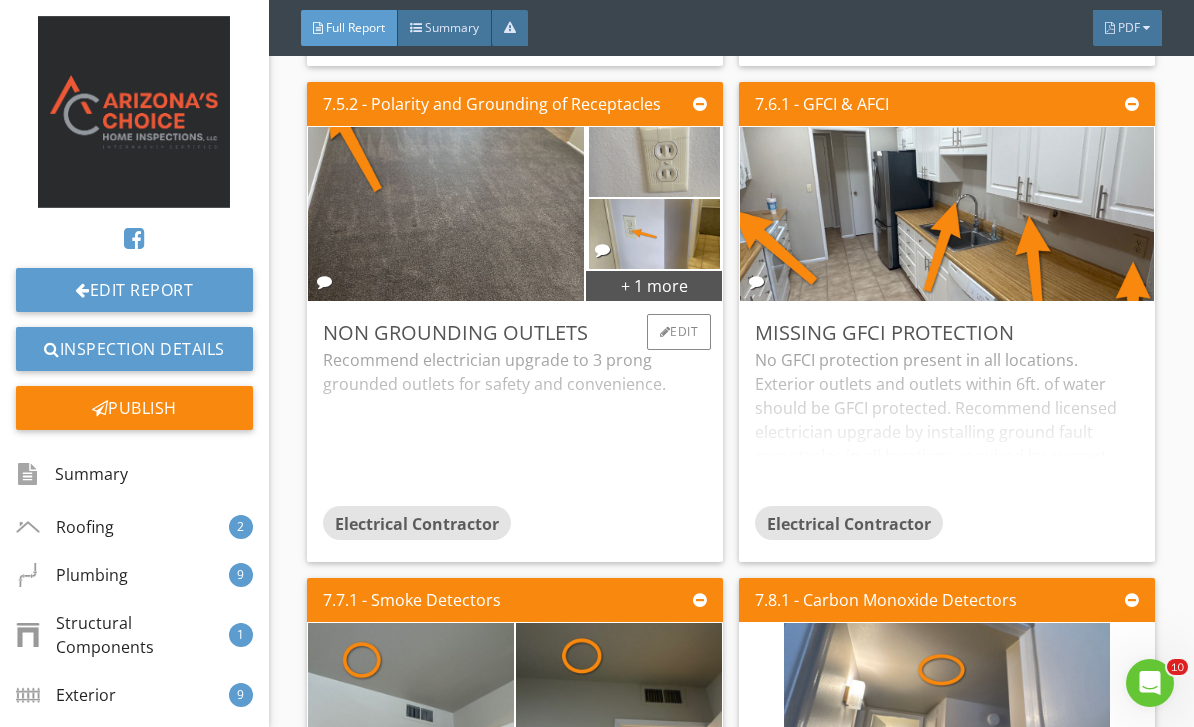 click at bounding box center (654, 162) 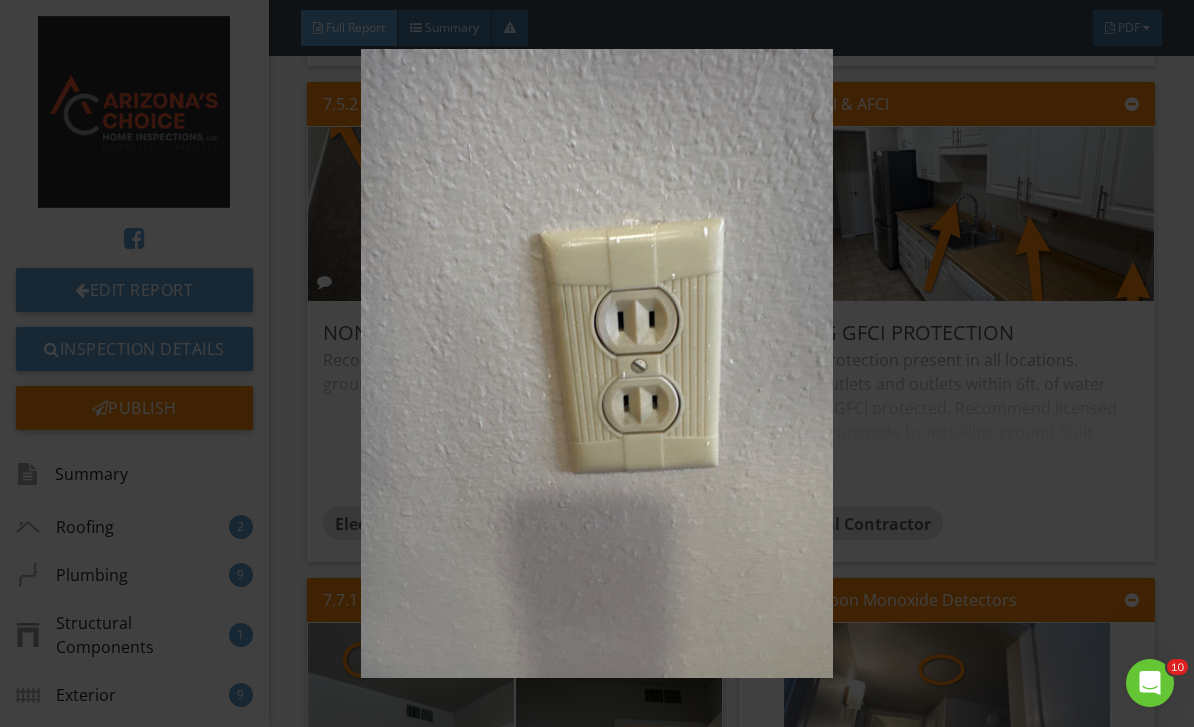 click at bounding box center [597, 364] 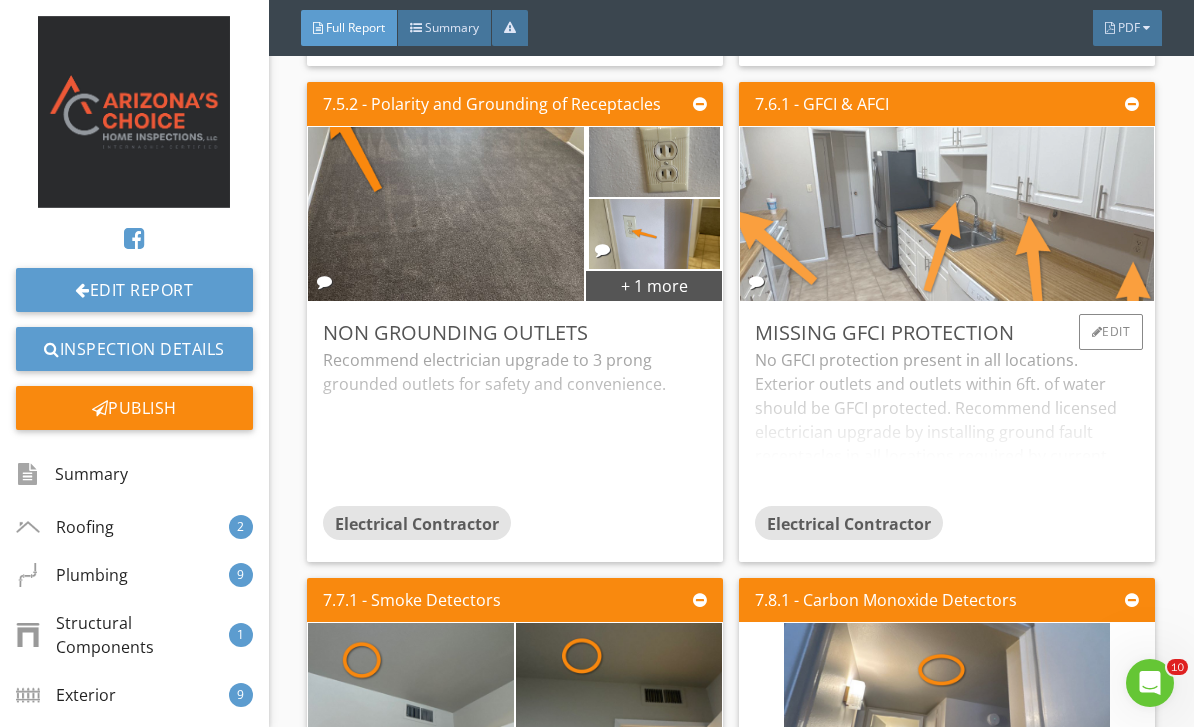 click at bounding box center (947, 214) 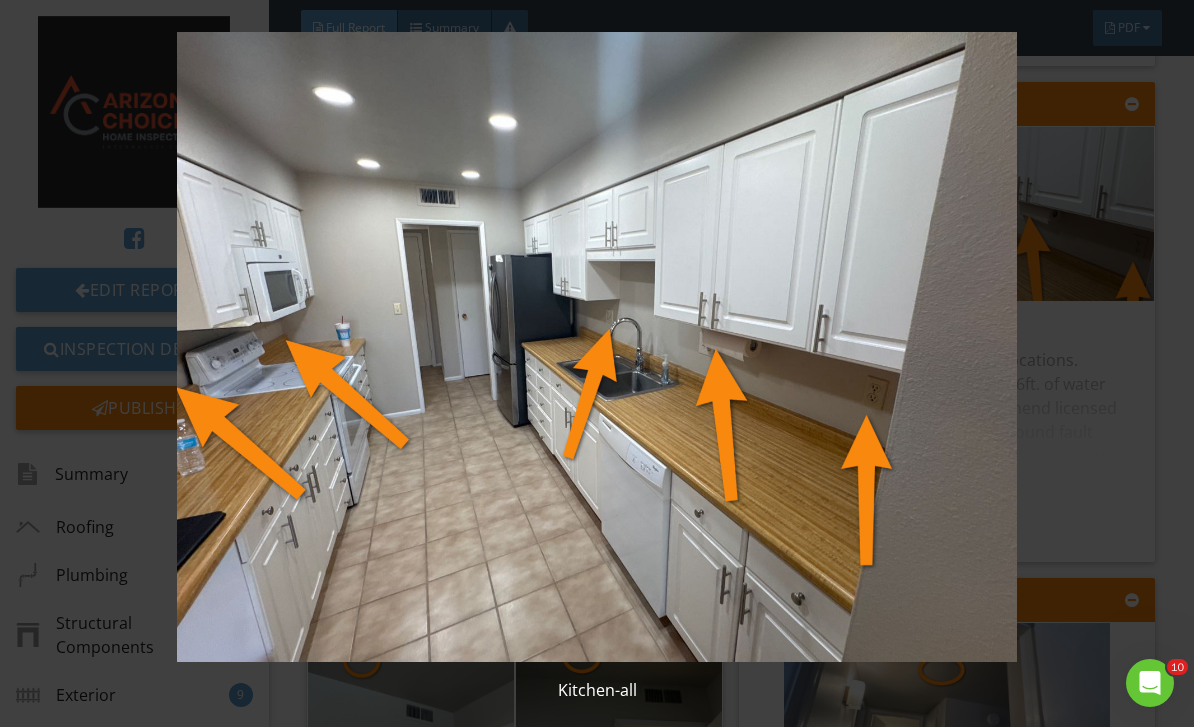 click at bounding box center (597, 347) 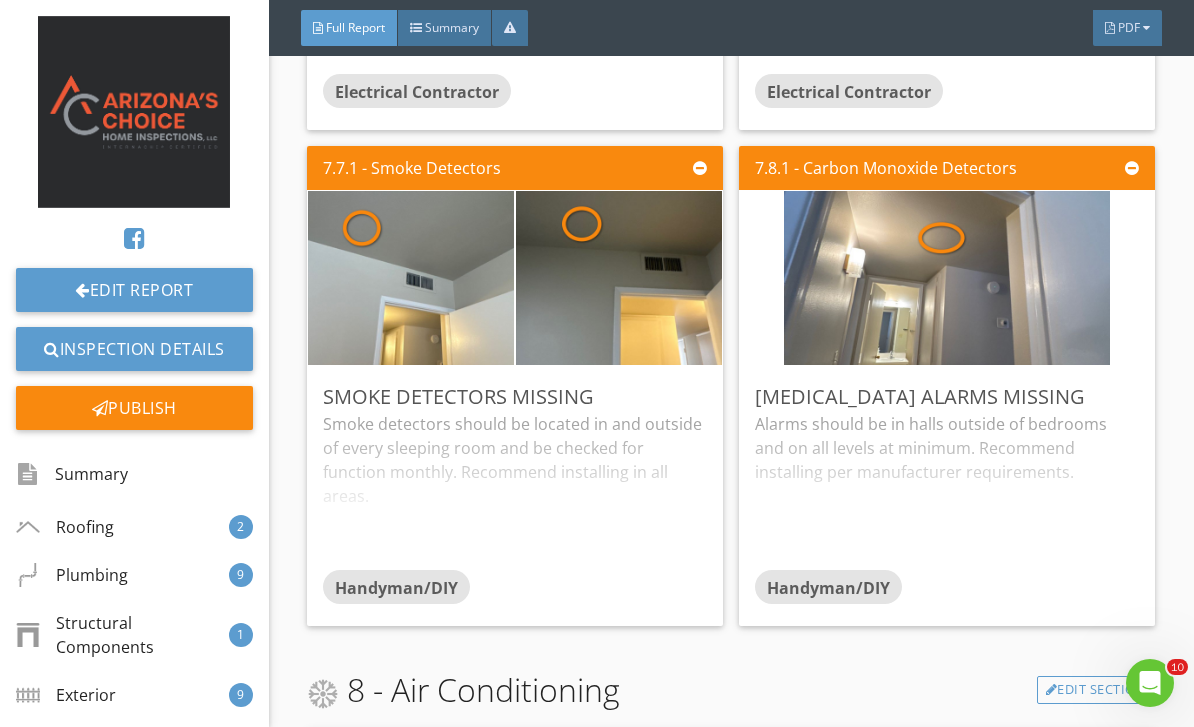 scroll, scrollTop: 16637, scrollLeft: 0, axis: vertical 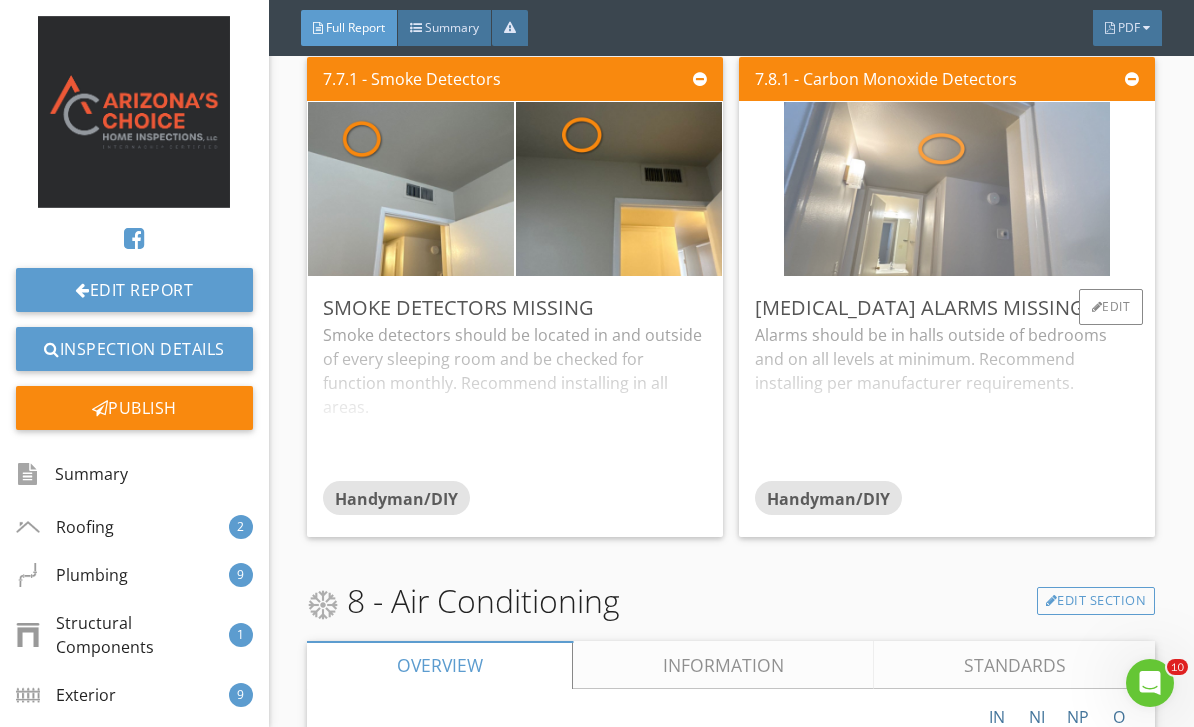 click at bounding box center (947, 189) 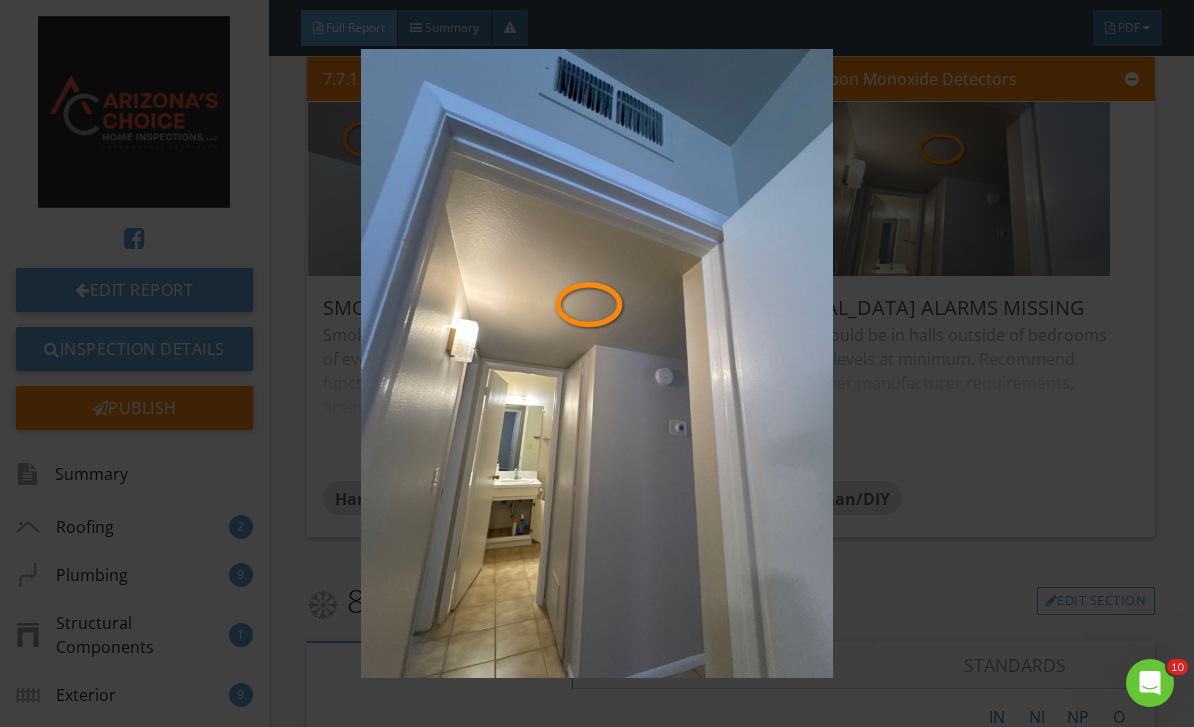 click at bounding box center (597, 364) 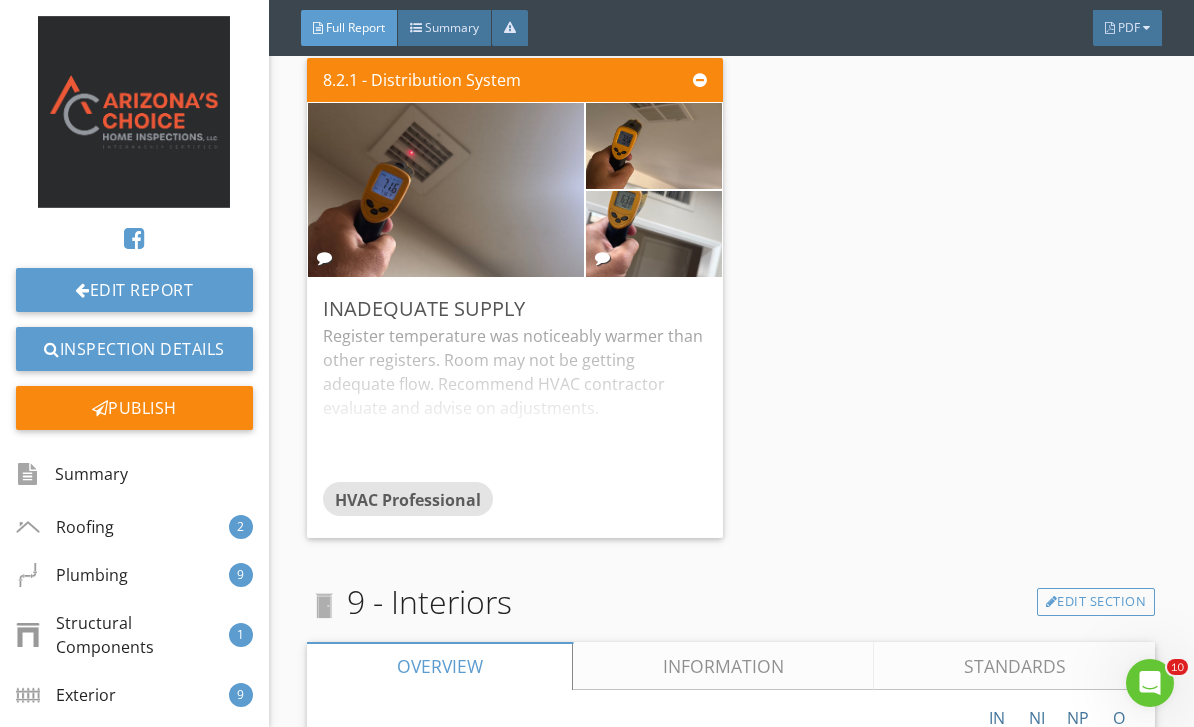 scroll, scrollTop: 17411, scrollLeft: 0, axis: vertical 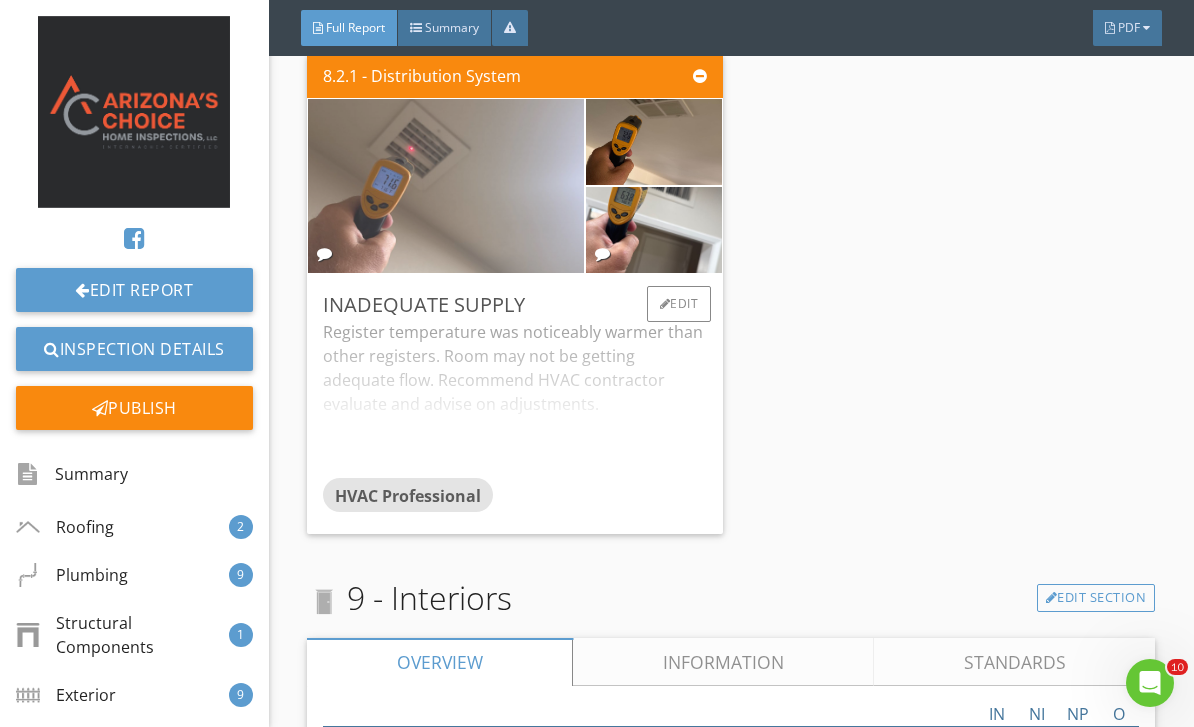 click at bounding box center [446, 186] 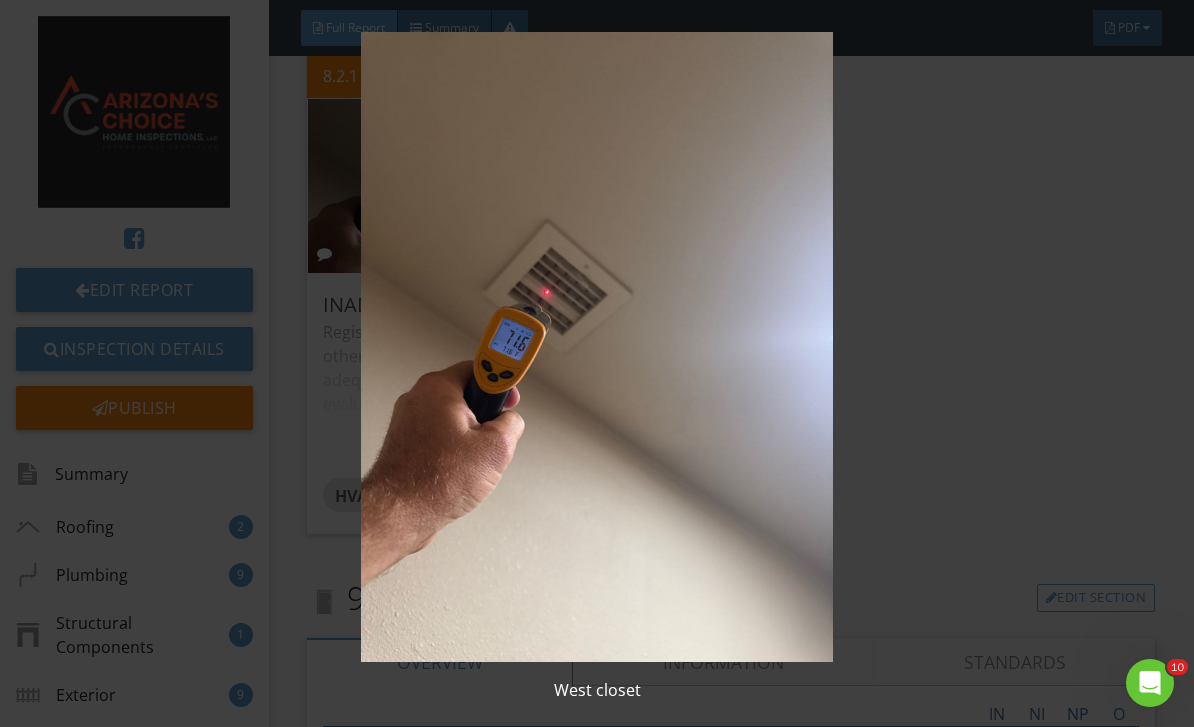 click at bounding box center (597, 347) 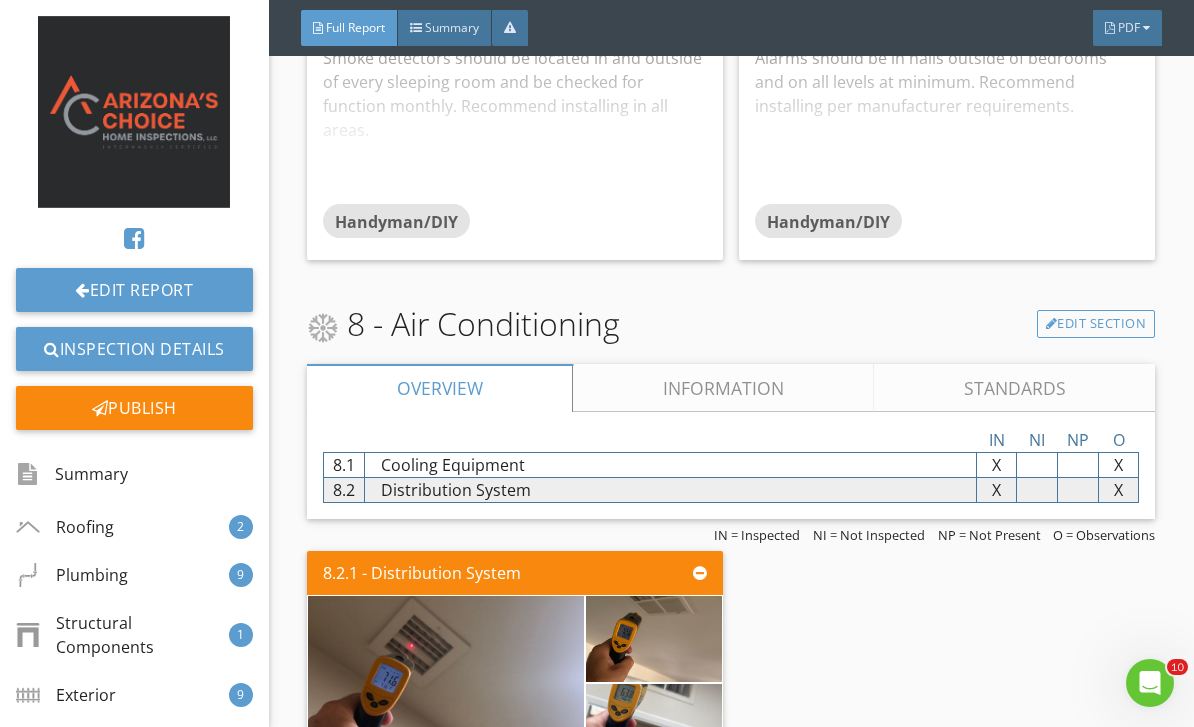 scroll, scrollTop: 16906, scrollLeft: 0, axis: vertical 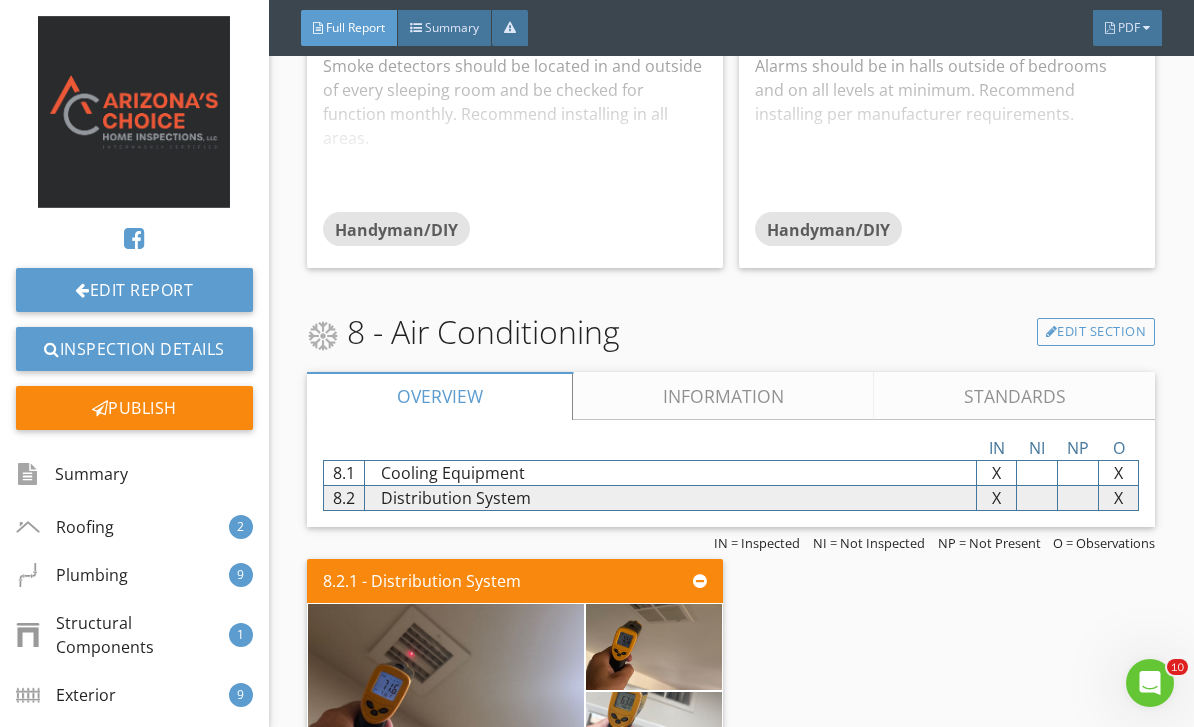 click on "Information" at bounding box center (723, 396) 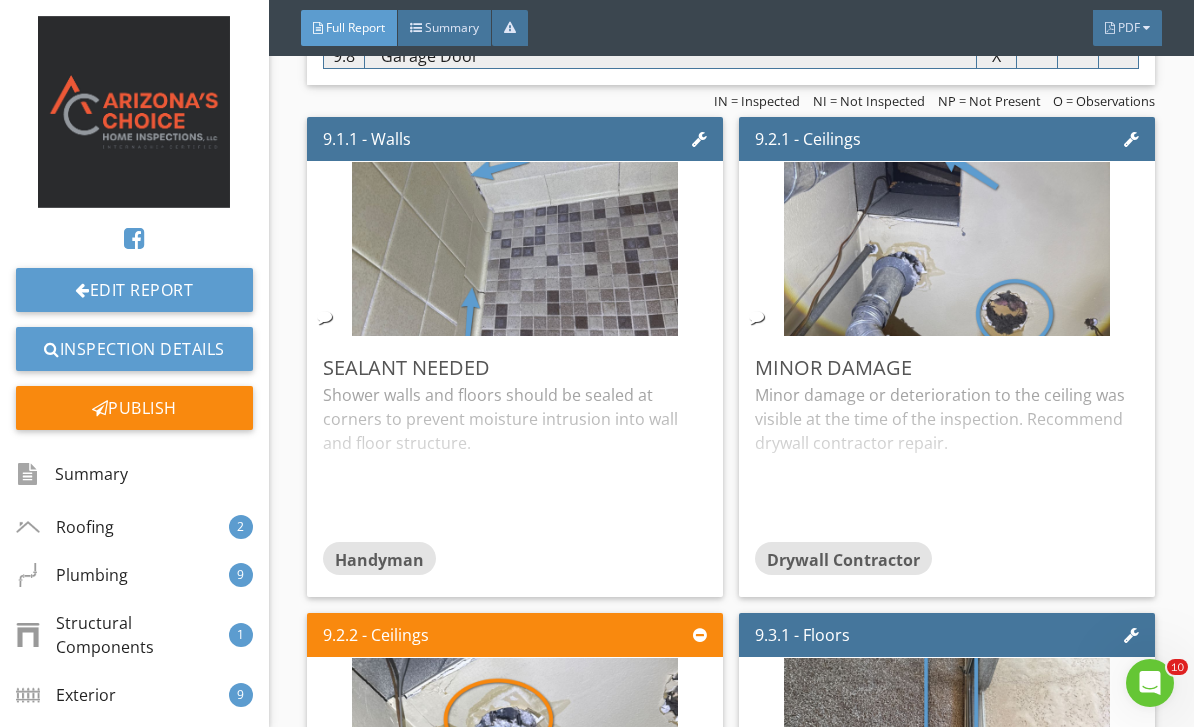 scroll, scrollTop: 20513, scrollLeft: 0, axis: vertical 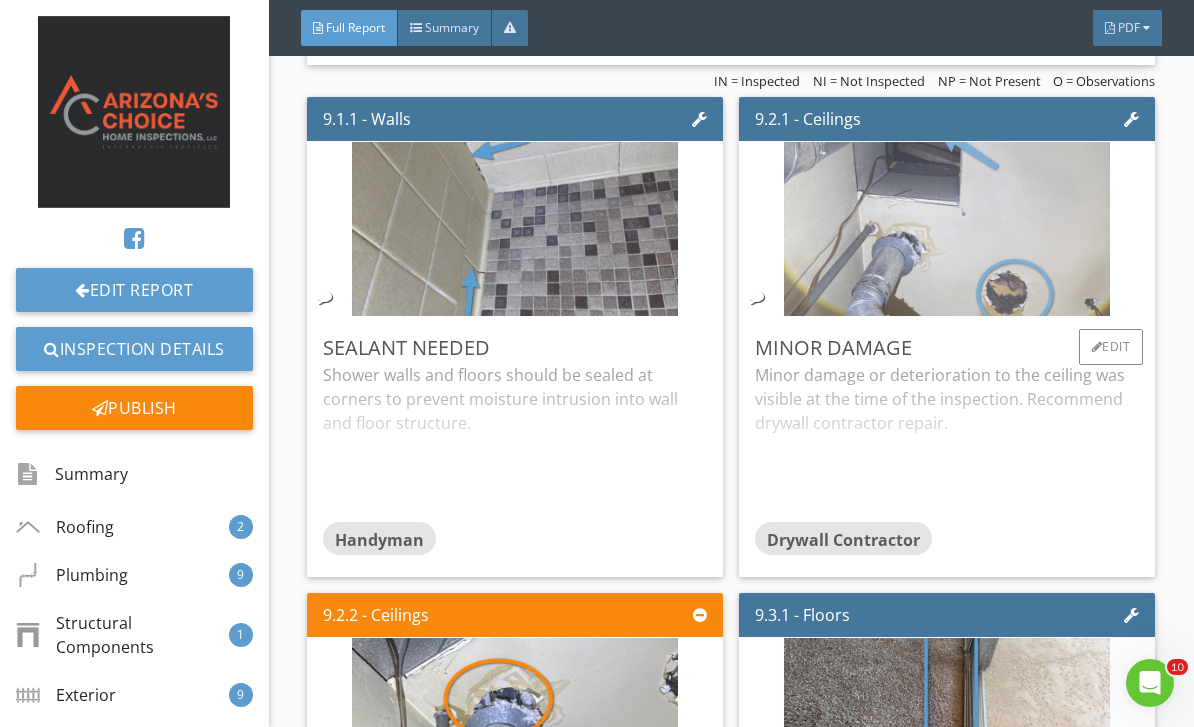 click at bounding box center (947, 229) 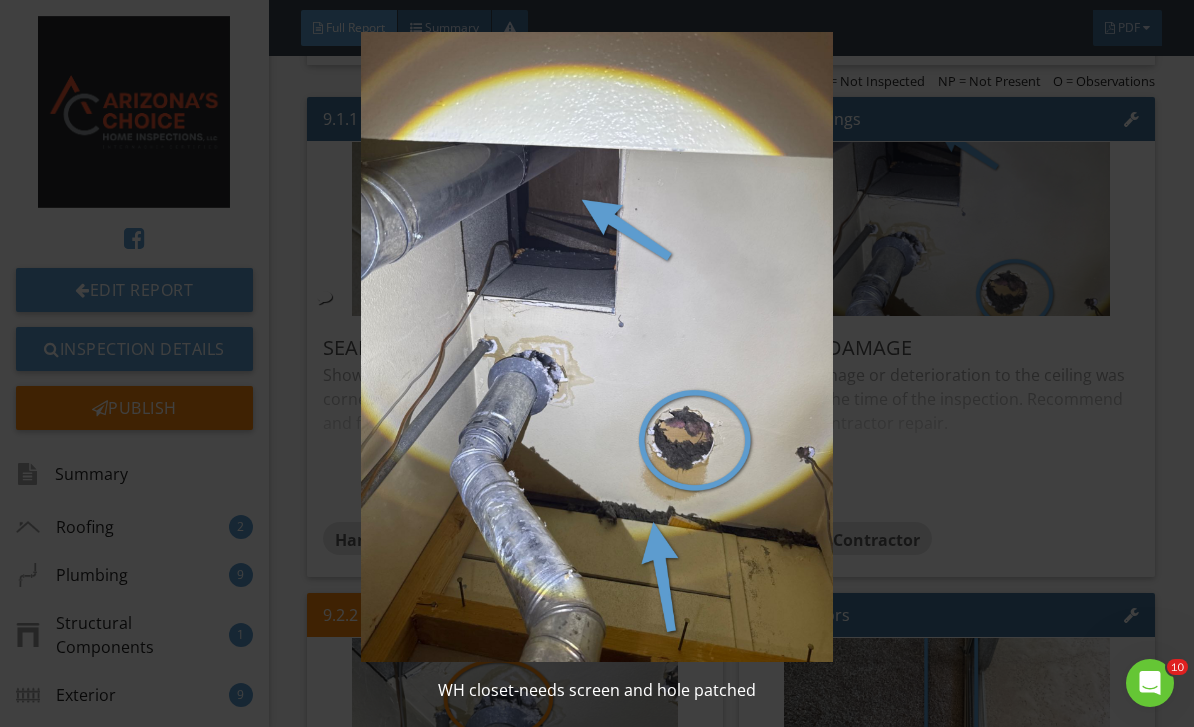 click at bounding box center [597, 347] 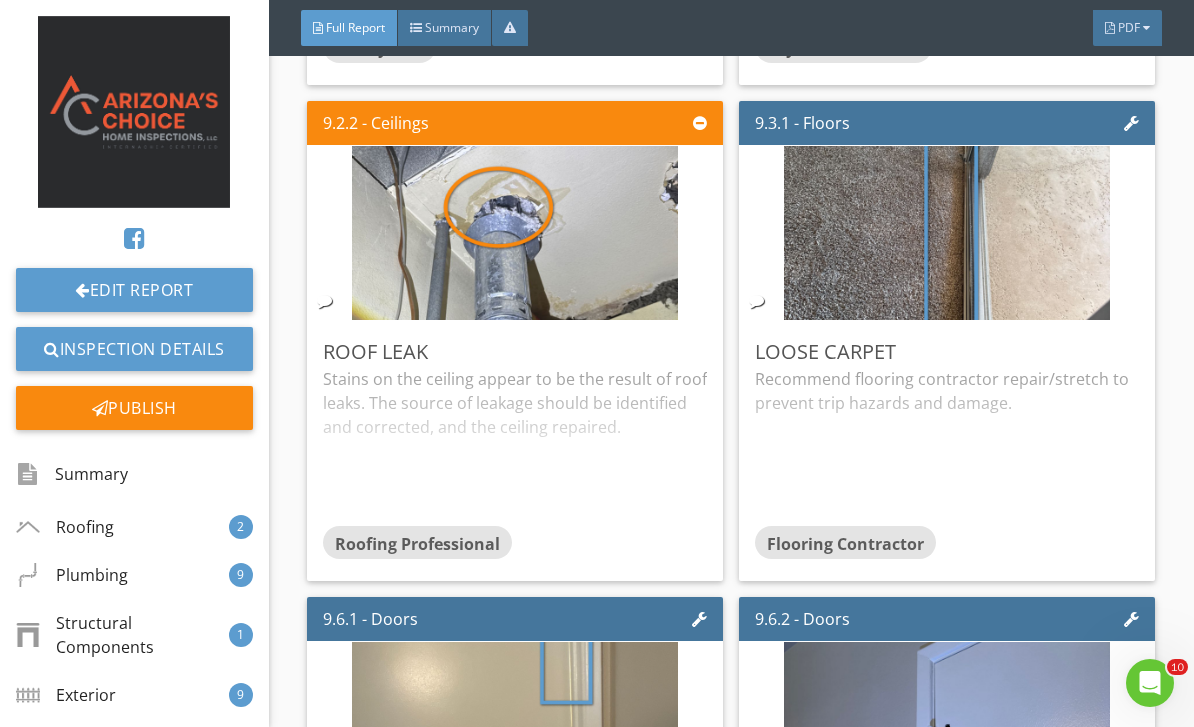 scroll, scrollTop: 21005, scrollLeft: 0, axis: vertical 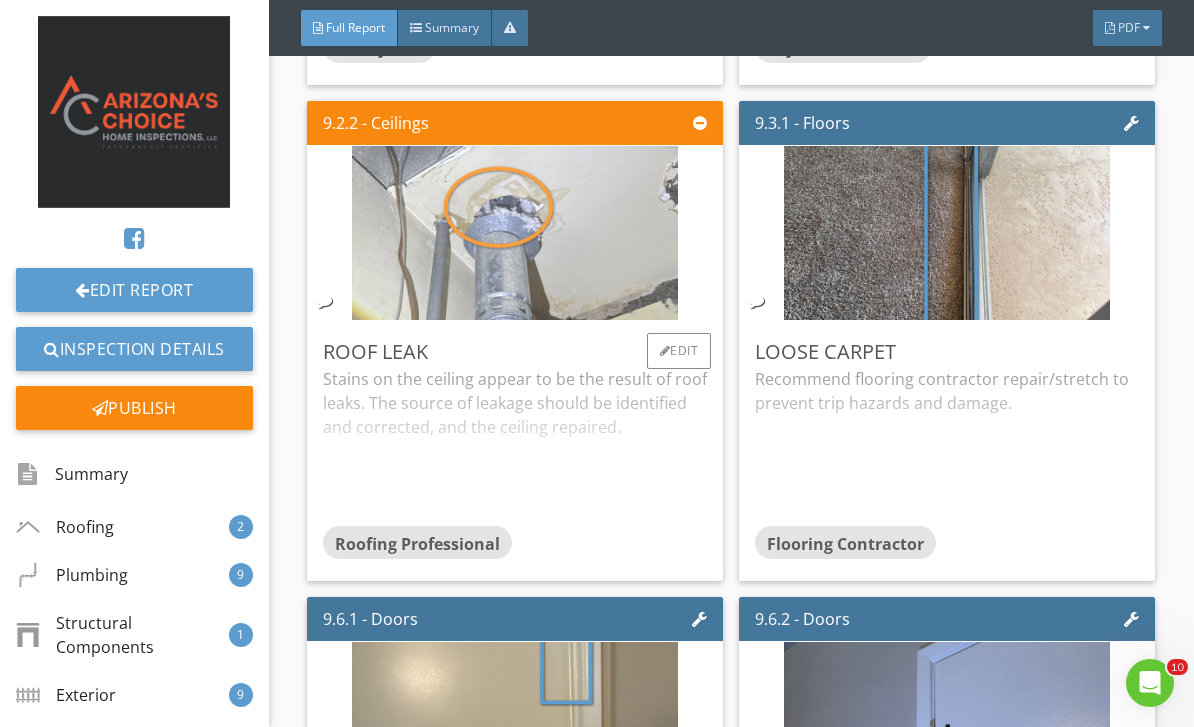 click at bounding box center [515, 233] 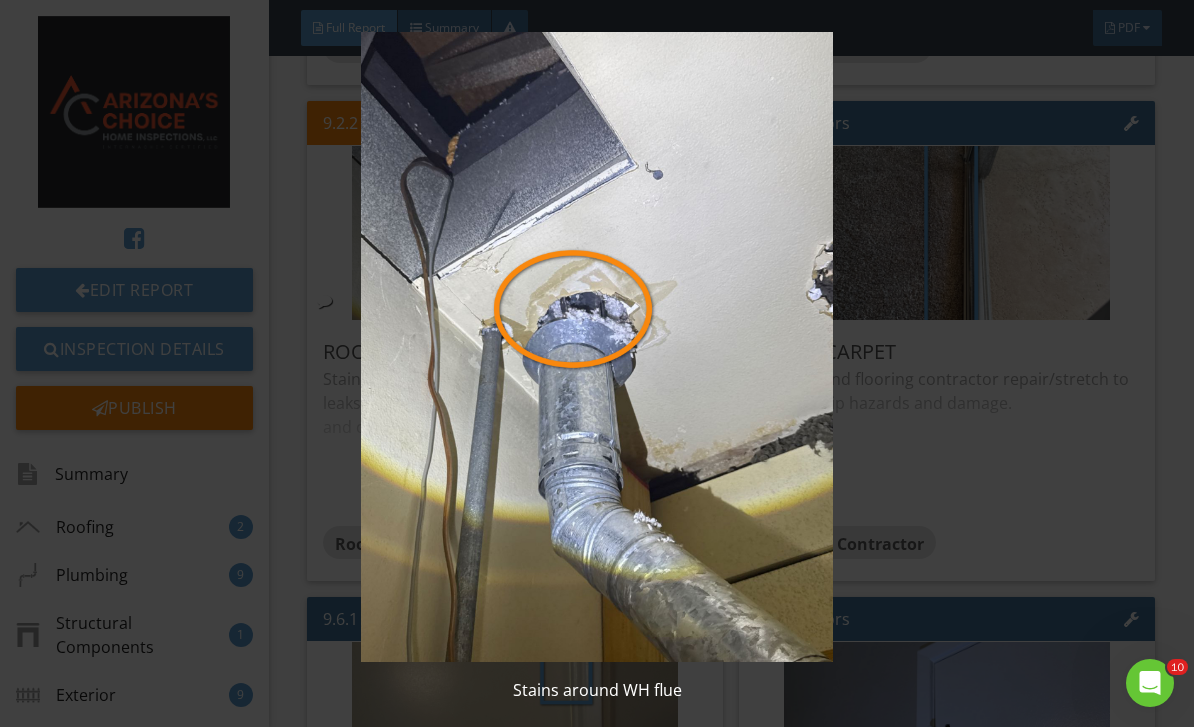 click at bounding box center (597, 347) 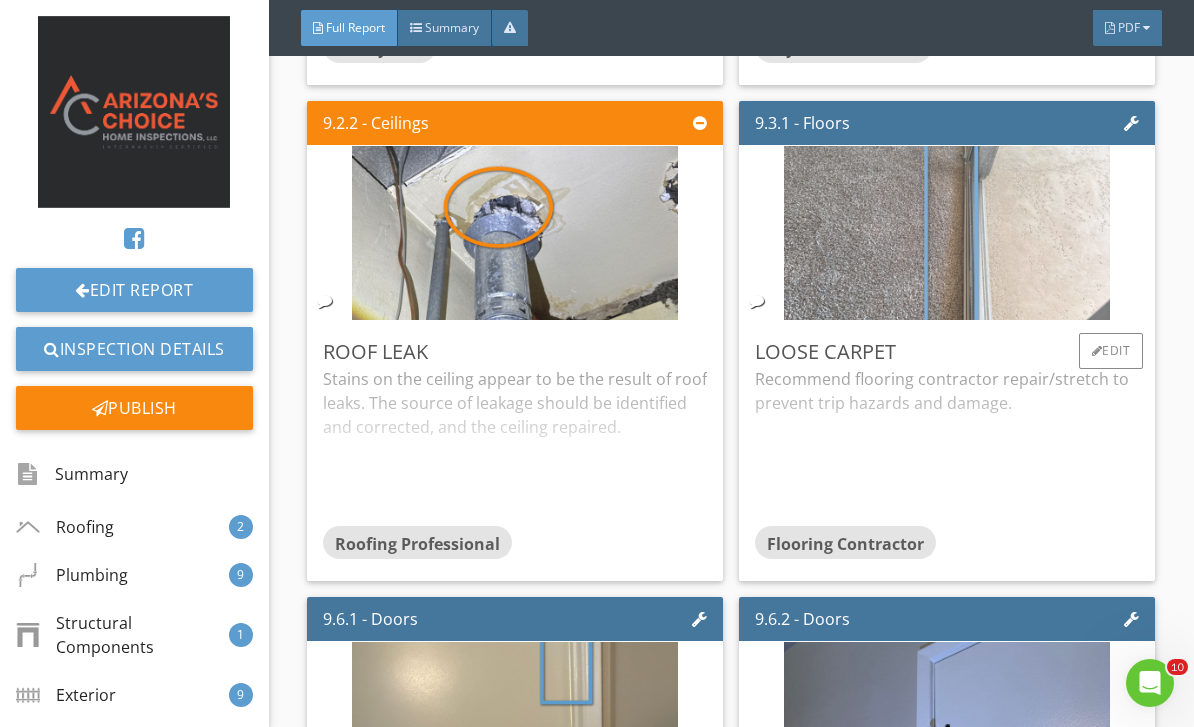click at bounding box center (947, 233) 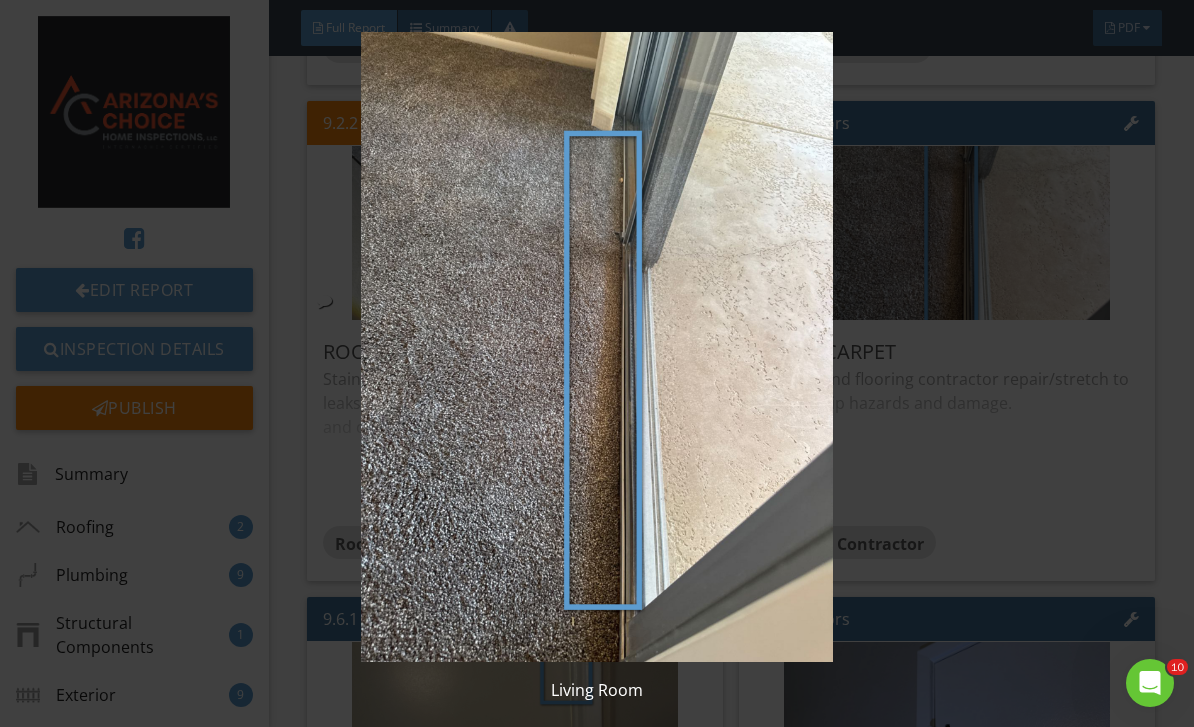 click at bounding box center (597, 347) 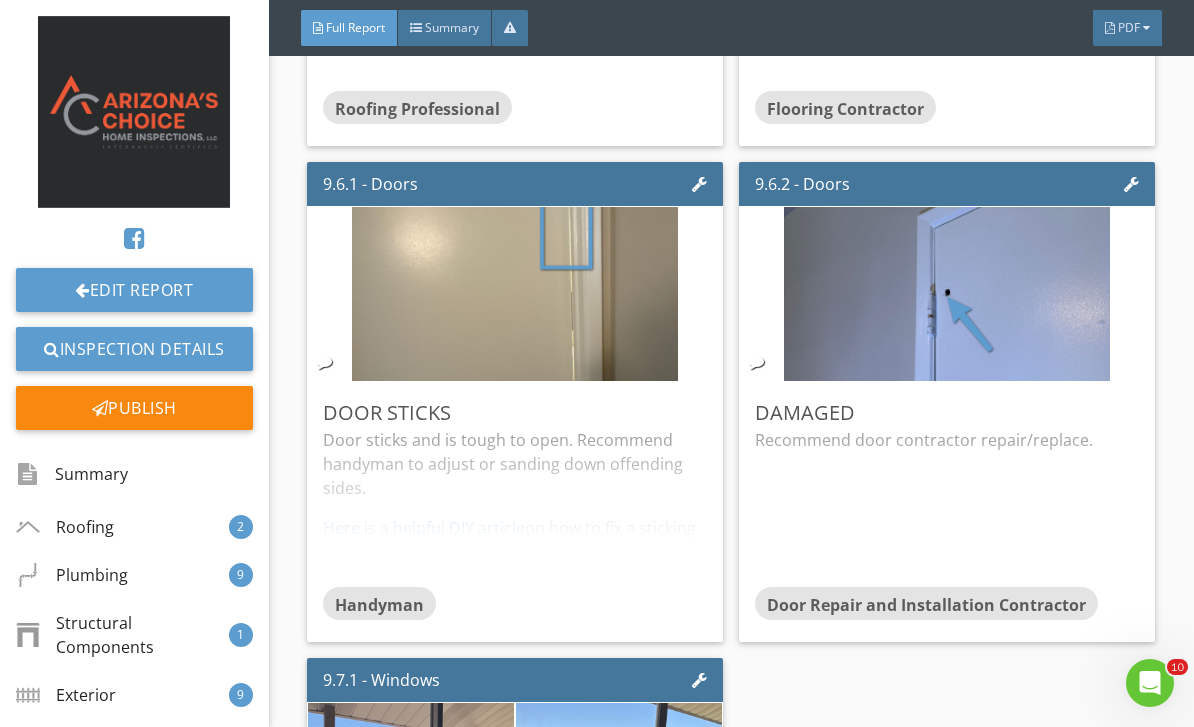 scroll, scrollTop: 21465, scrollLeft: 0, axis: vertical 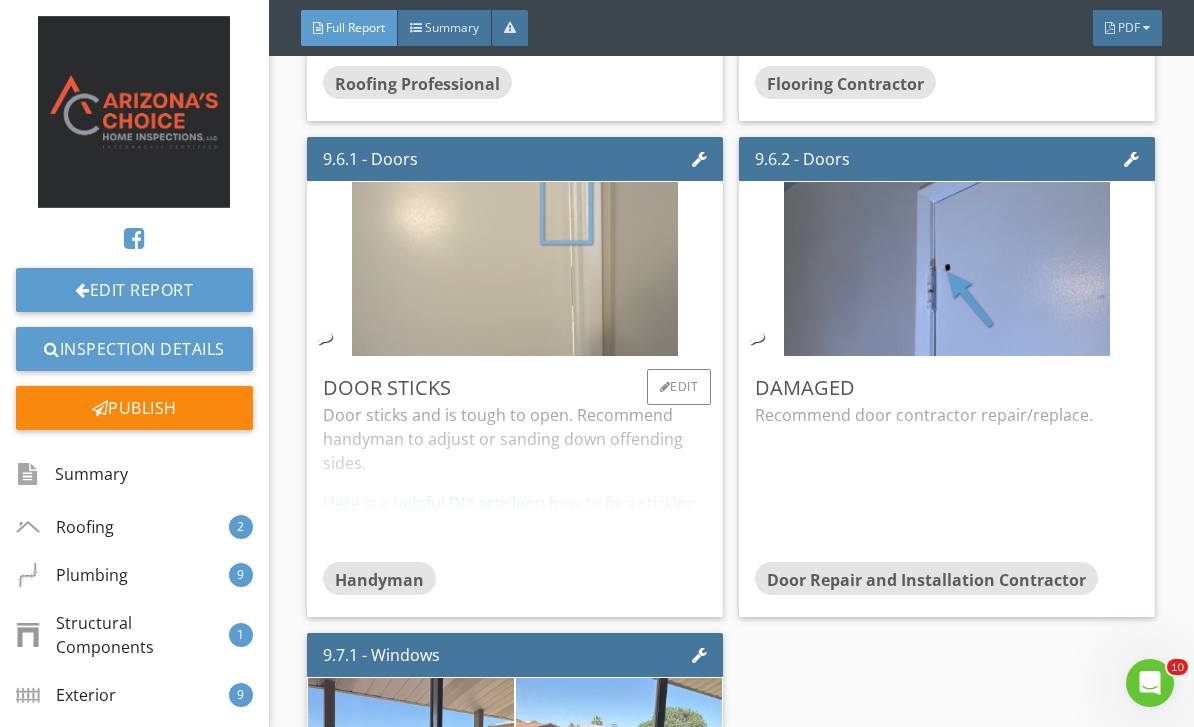 click at bounding box center (515, 269) 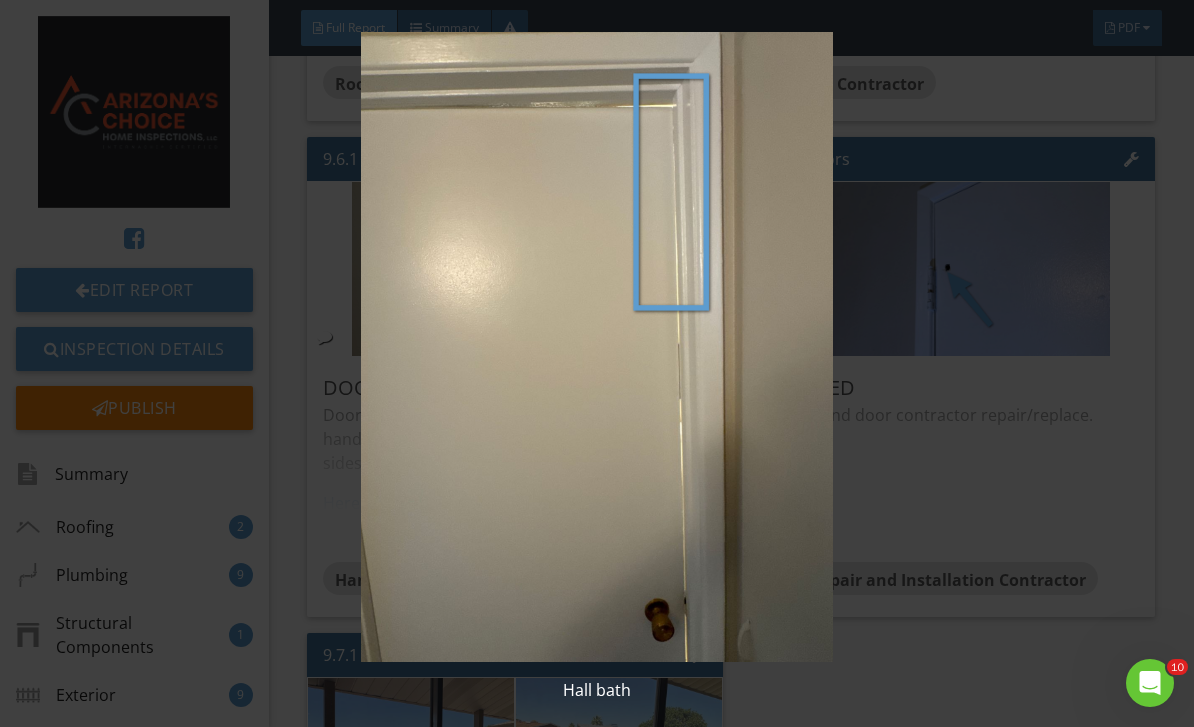 click at bounding box center [597, 347] 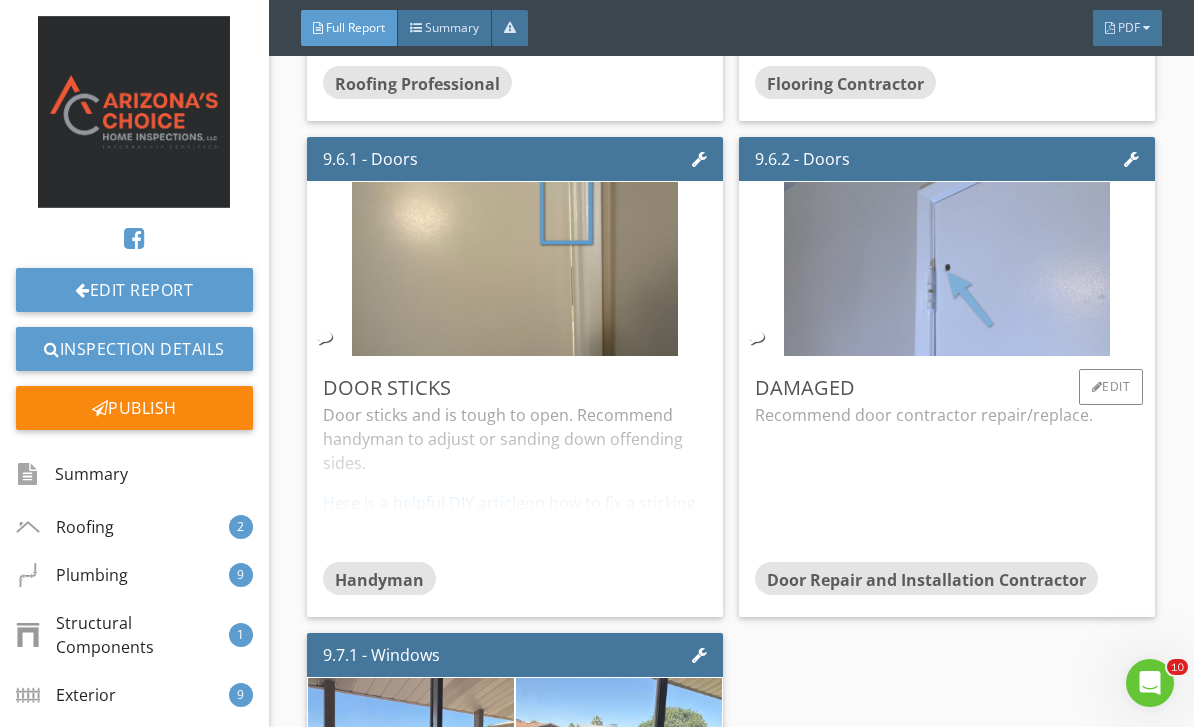 click at bounding box center (947, 269) 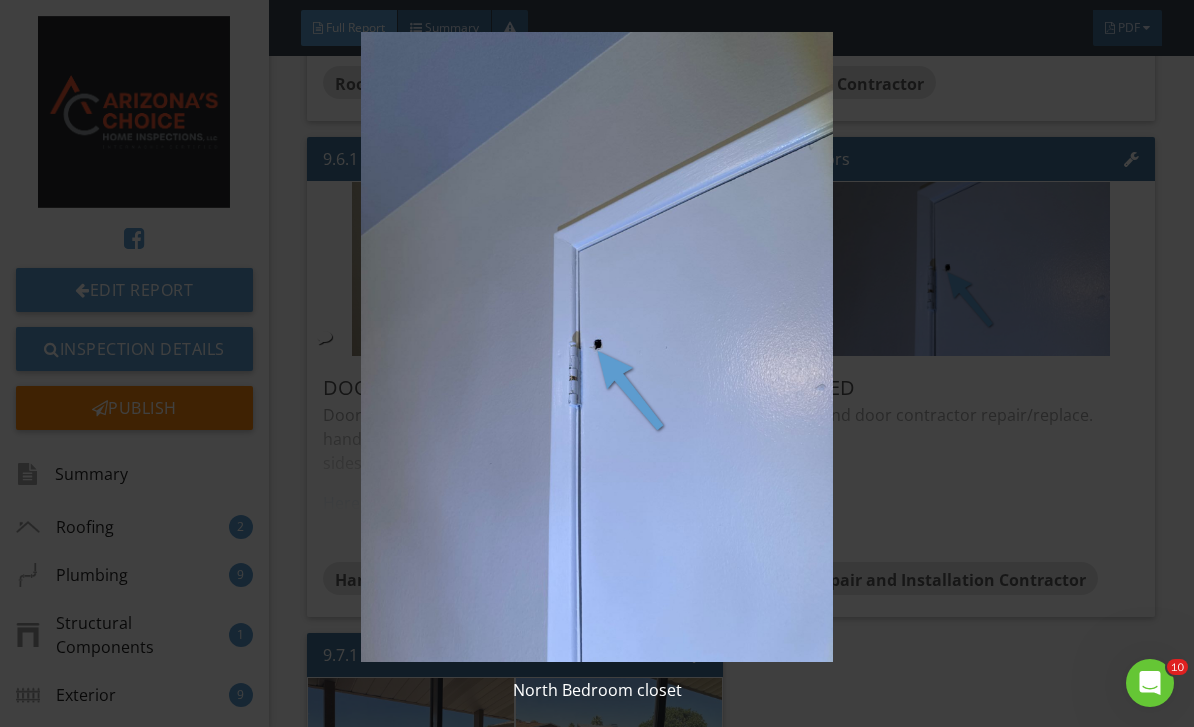 click at bounding box center [597, 347] 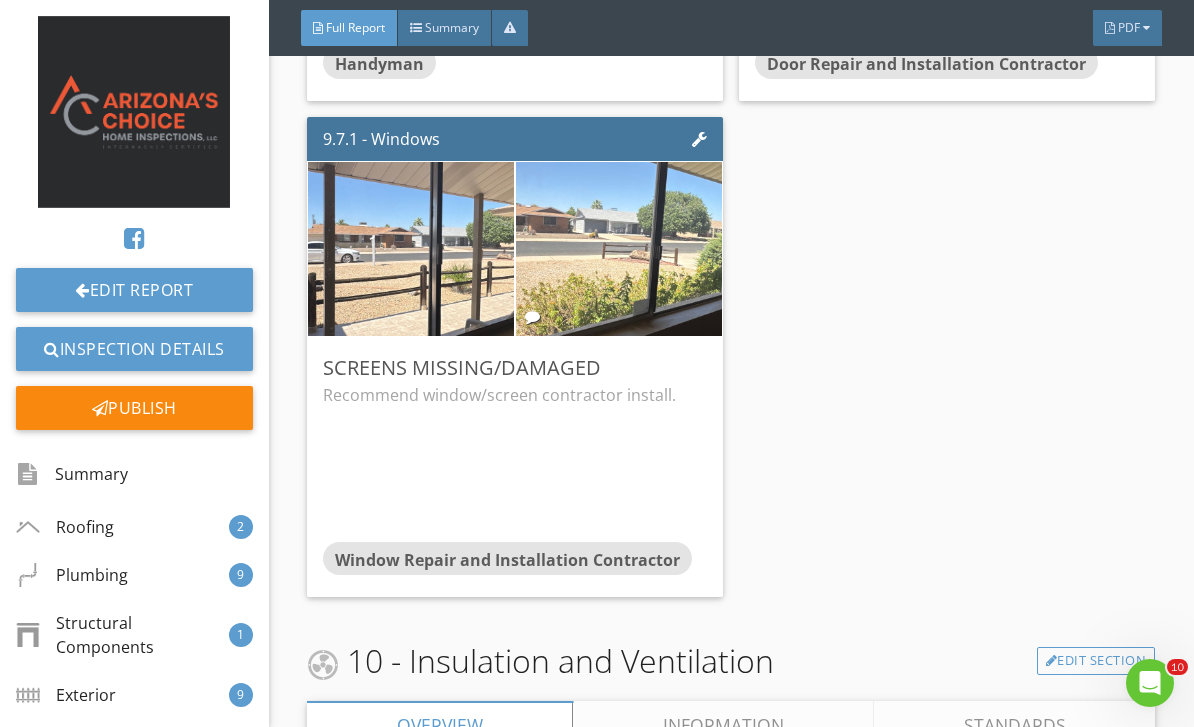 scroll, scrollTop: 21979, scrollLeft: 0, axis: vertical 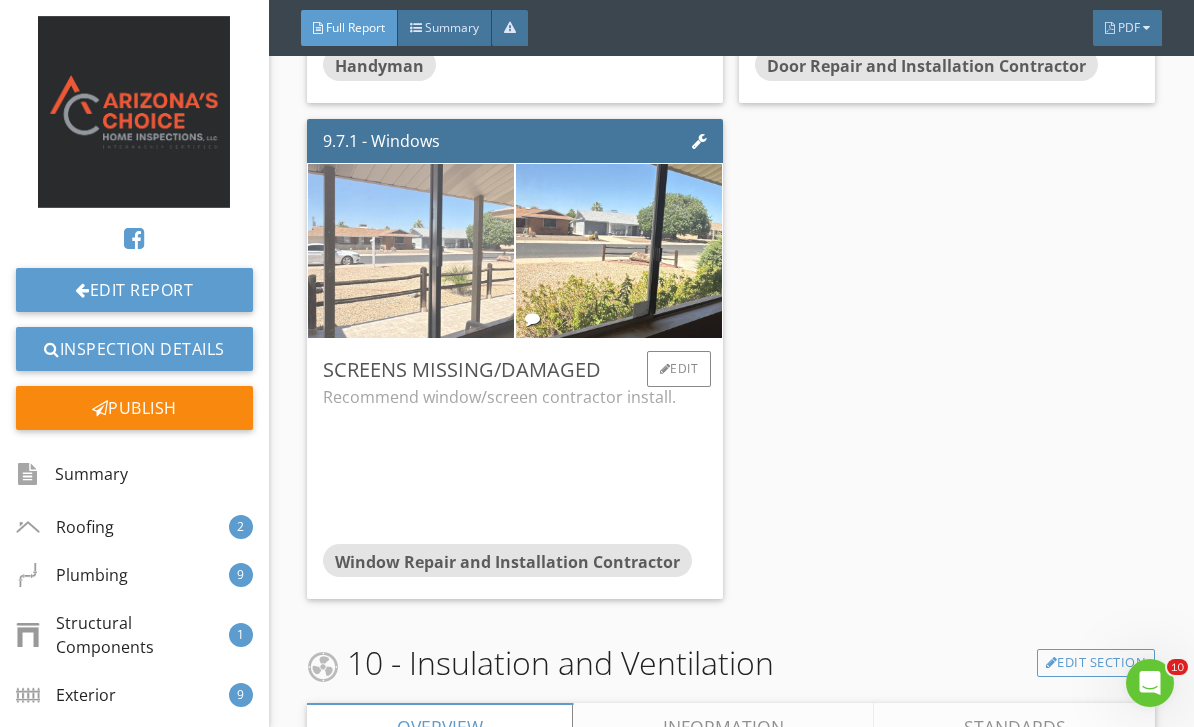 click at bounding box center (411, 251) 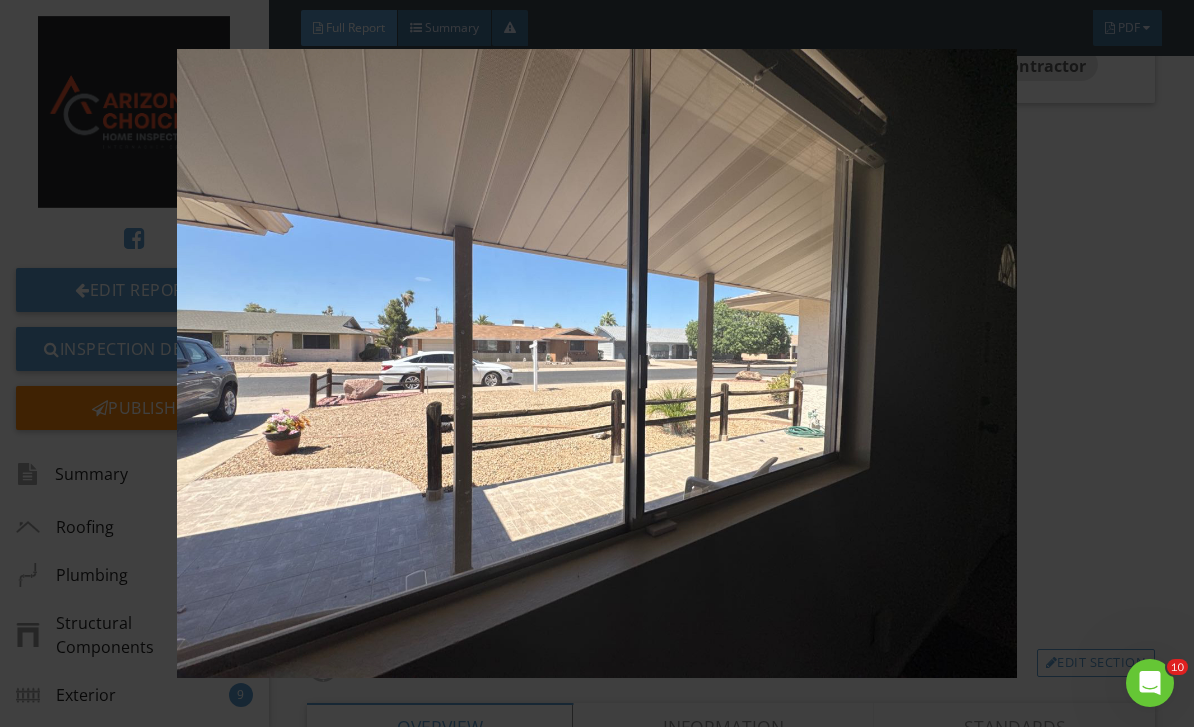 click at bounding box center (597, 364) 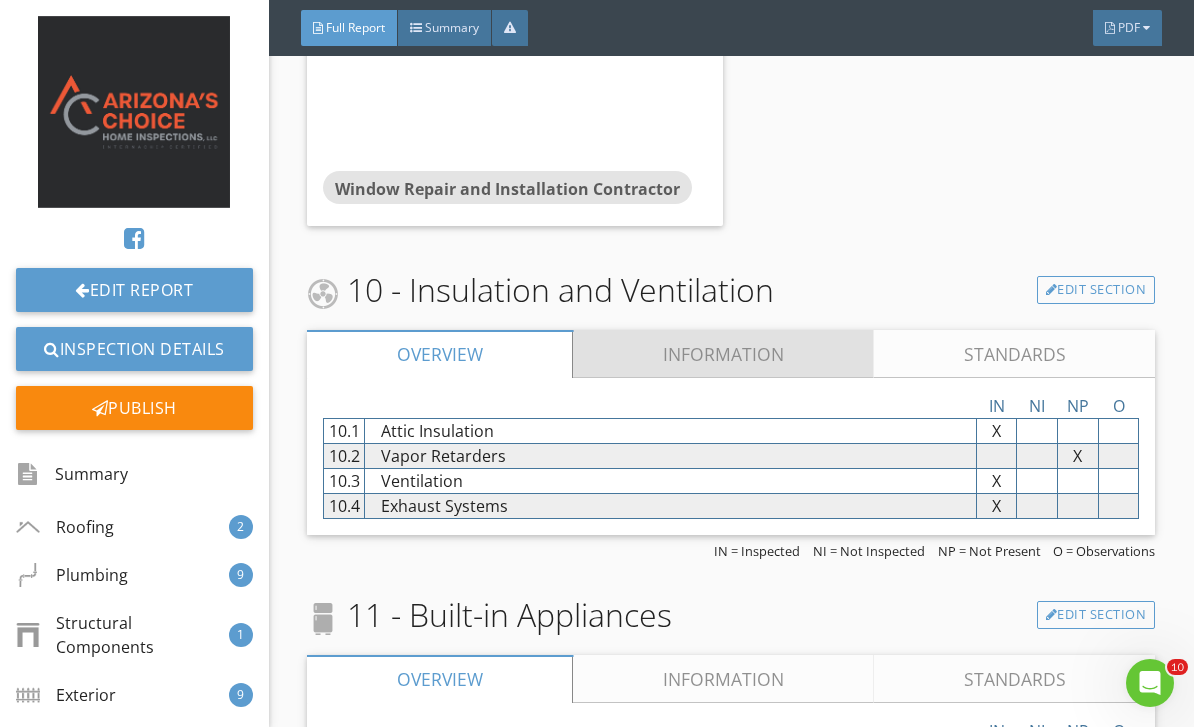 click on "Information" at bounding box center (723, 354) 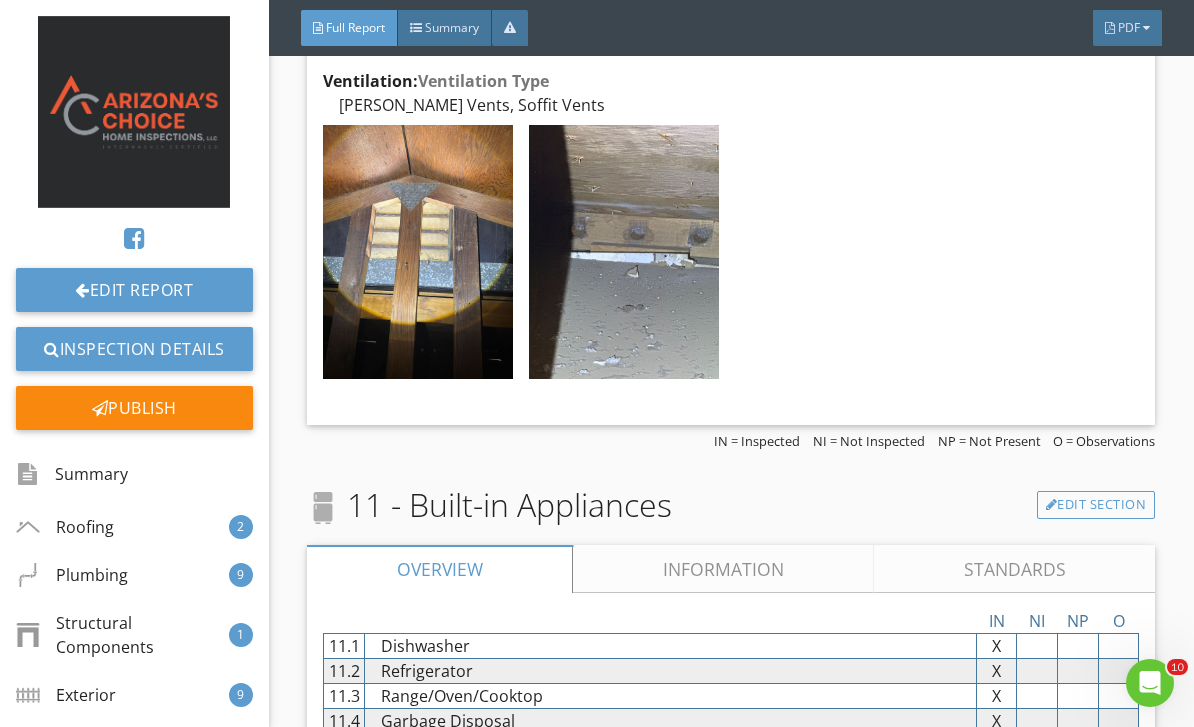 scroll, scrollTop: 24683, scrollLeft: 0, axis: vertical 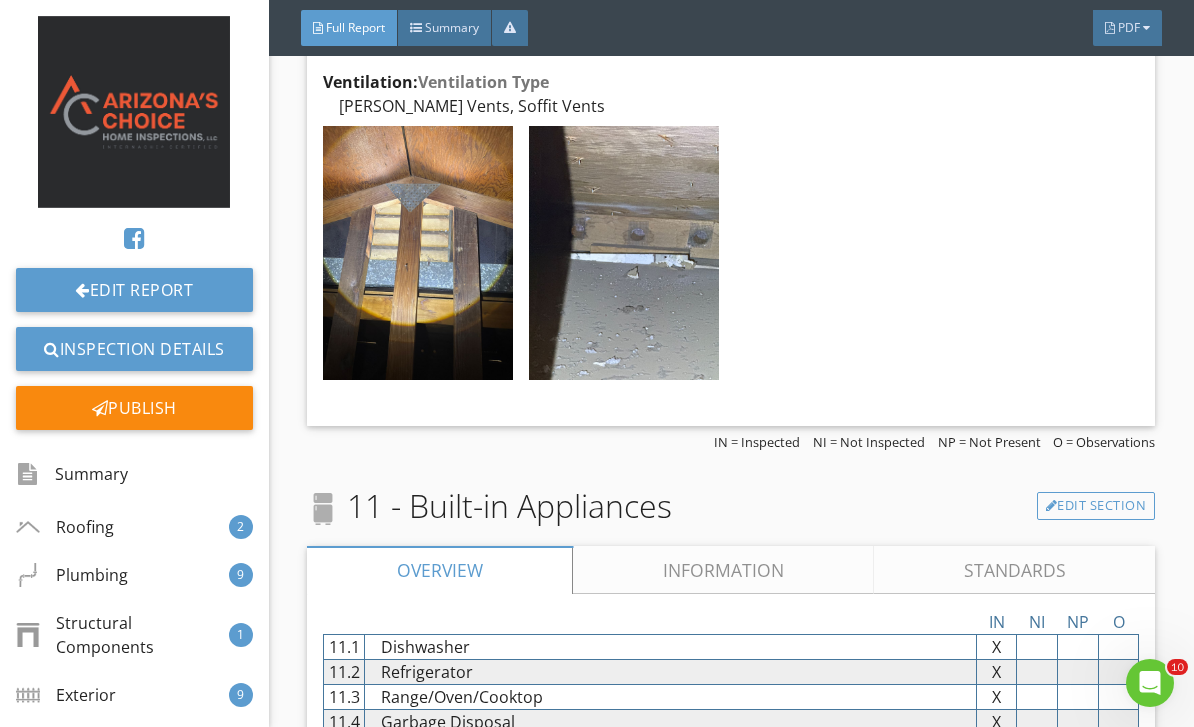 click on "Inspection Details" at bounding box center [134, 349] 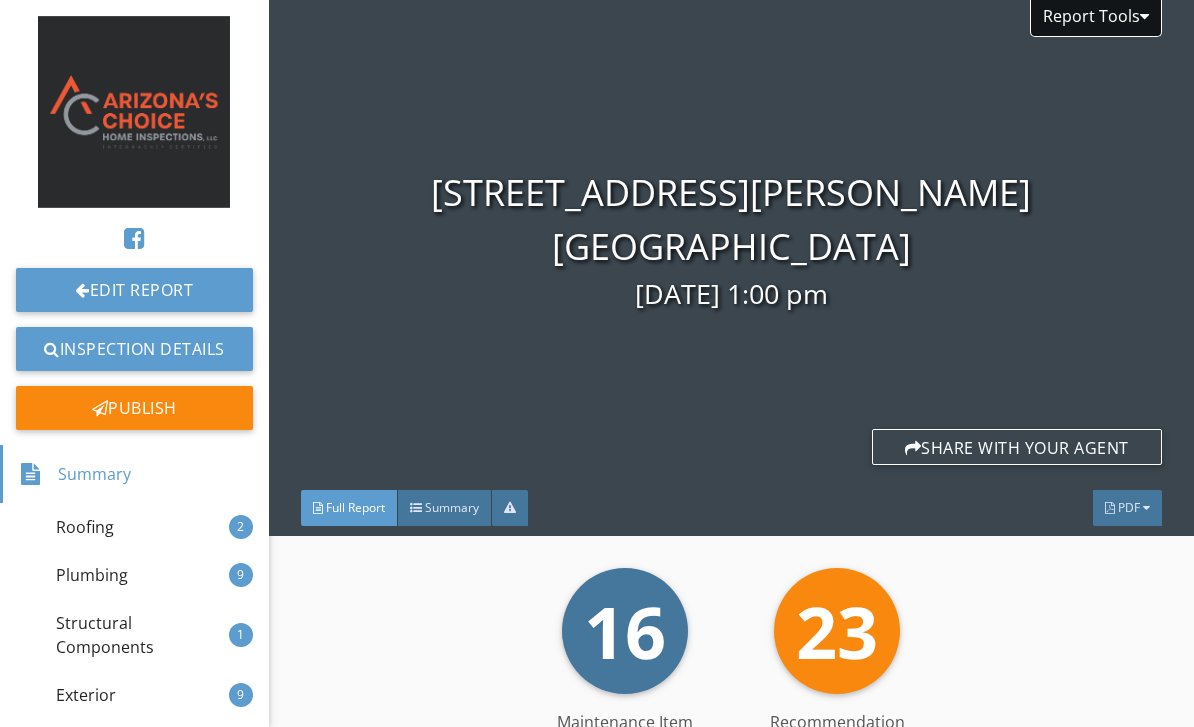 scroll, scrollTop: 0, scrollLeft: 0, axis: both 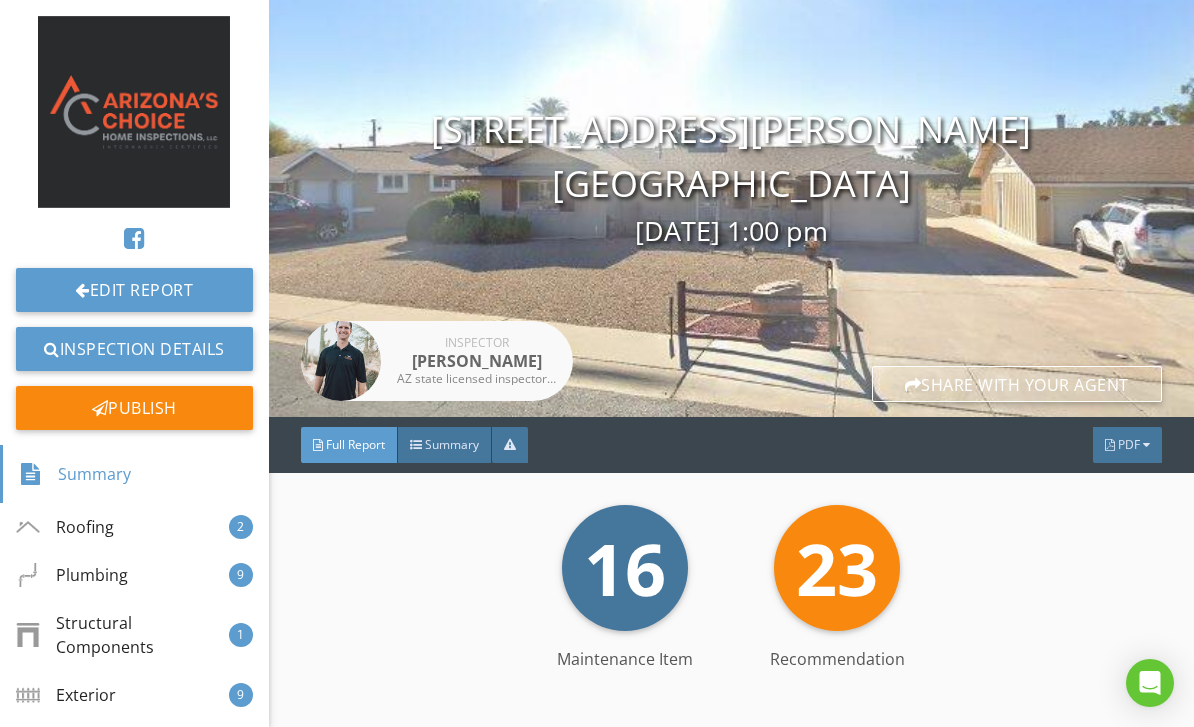 click on "Inspection Details" at bounding box center [134, 349] 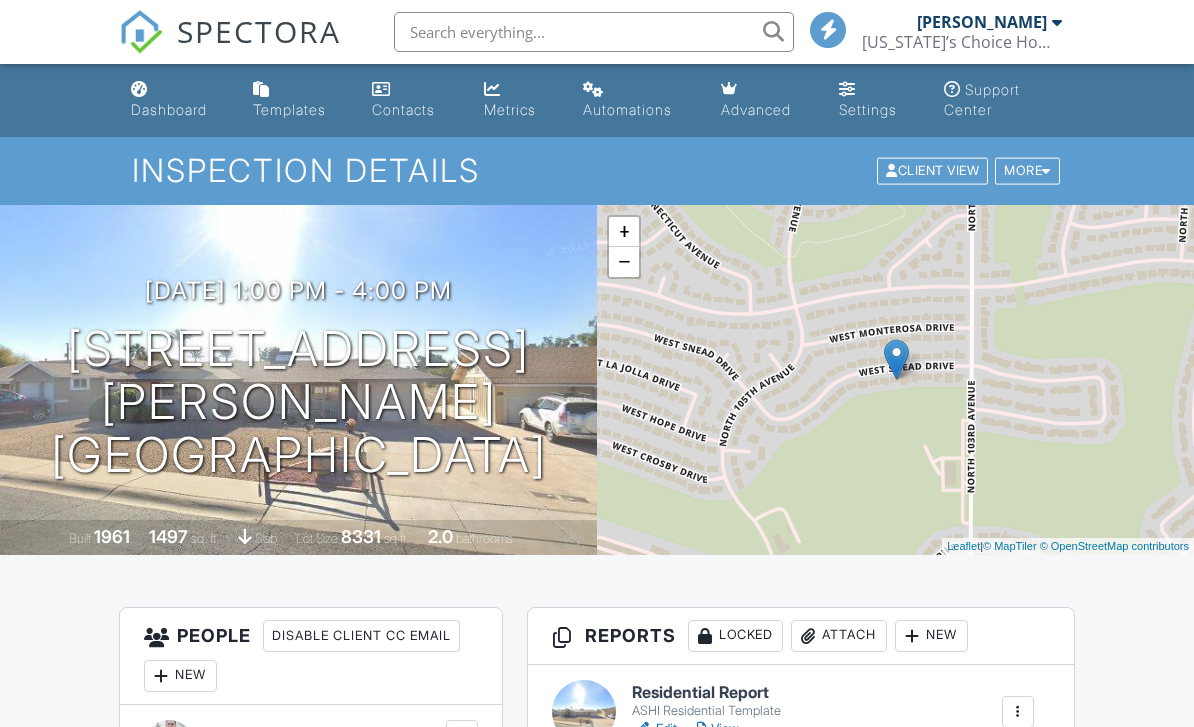 scroll, scrollTop: 0, scrollLeft: 0, axis: both 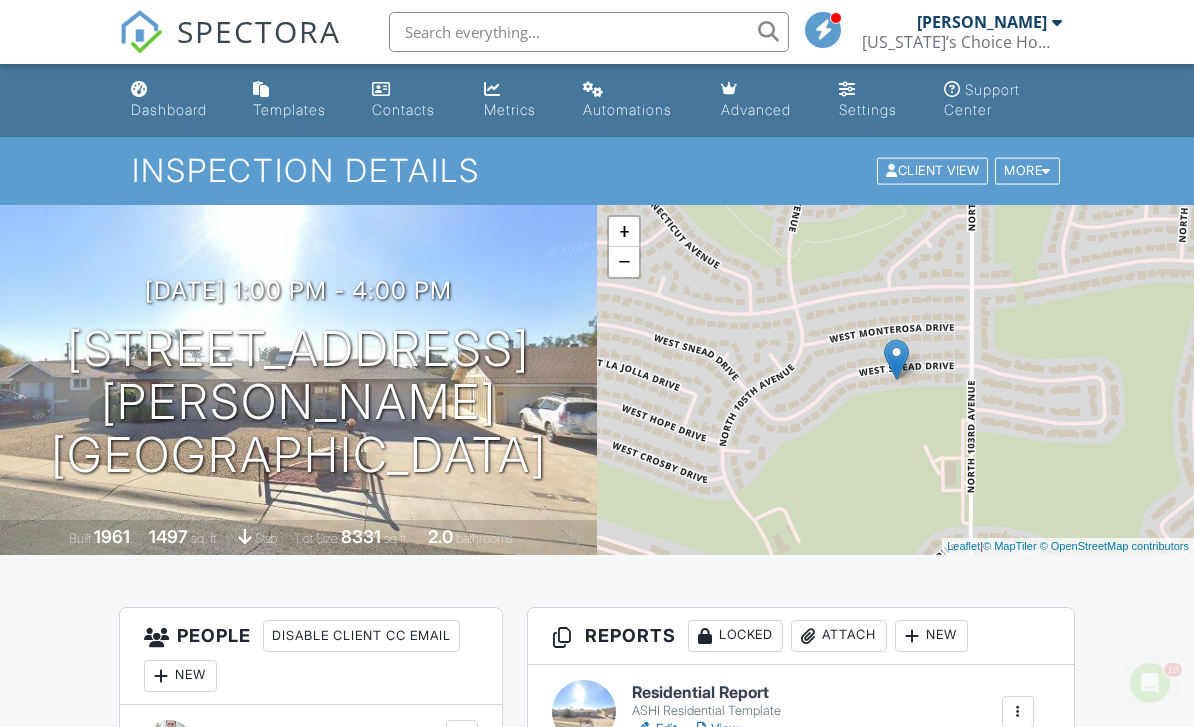 click at bounding box center (139, 89) 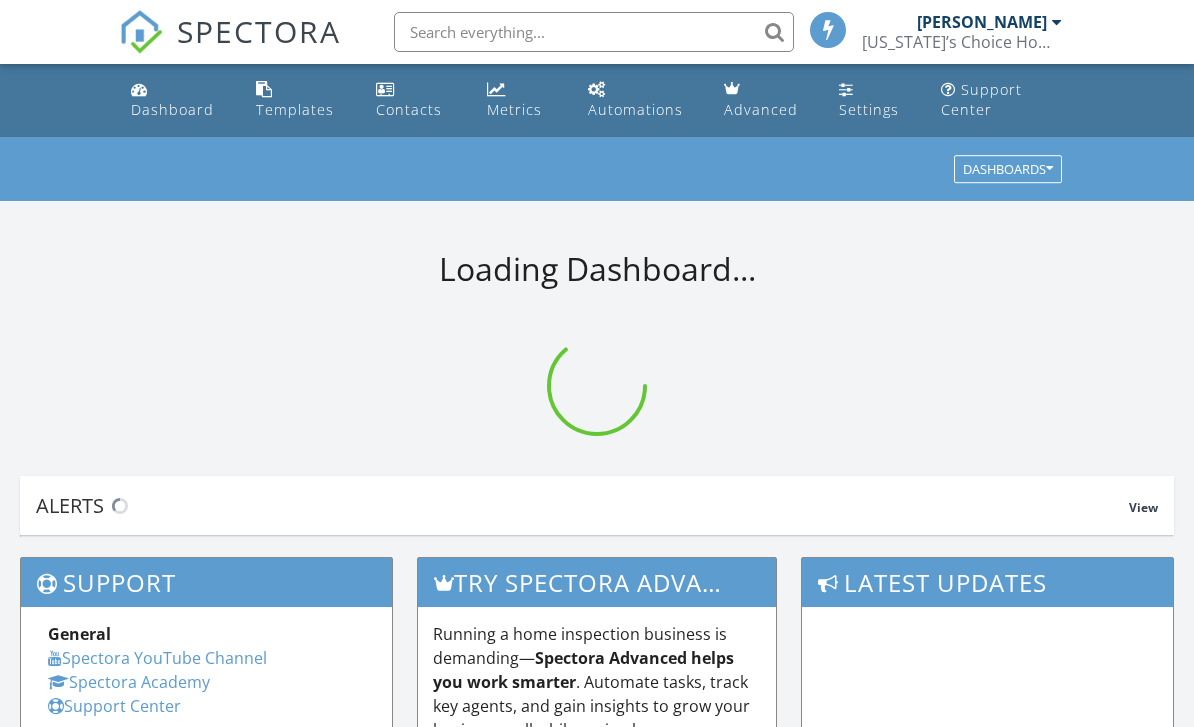 scroll, scrollTop: 0, scrollLeft: 0, axis: both 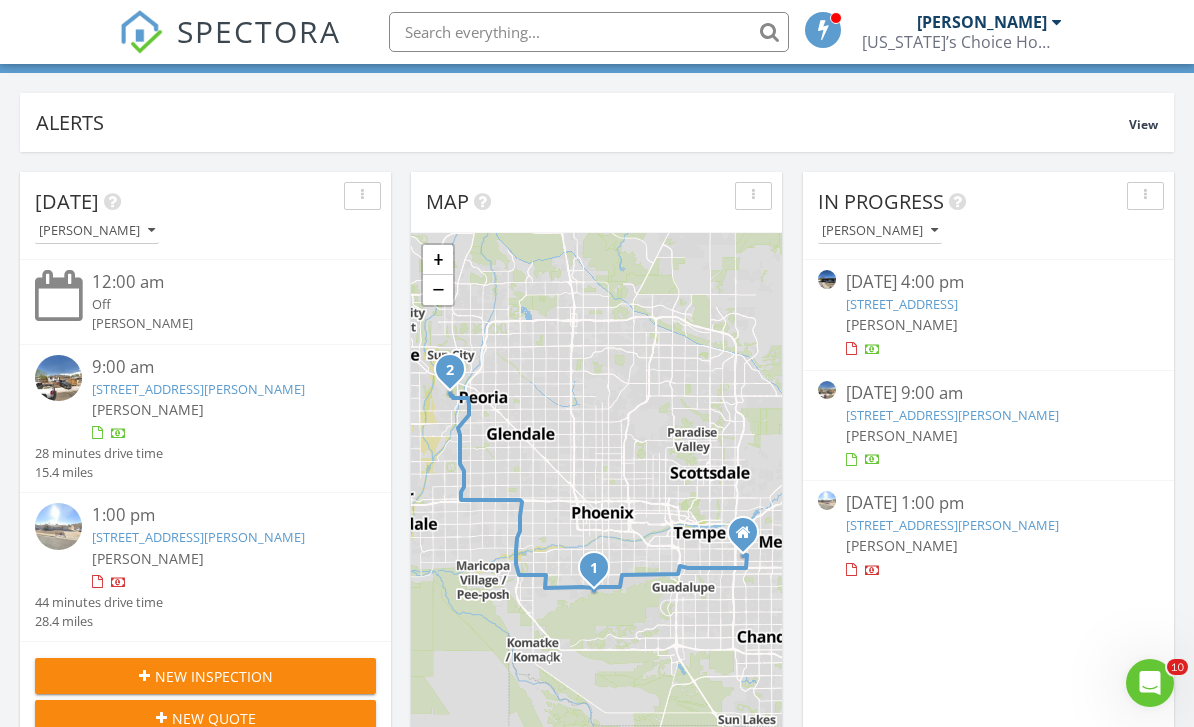 click on "[PERSON_NAME]" at bounding box center [902, 545] 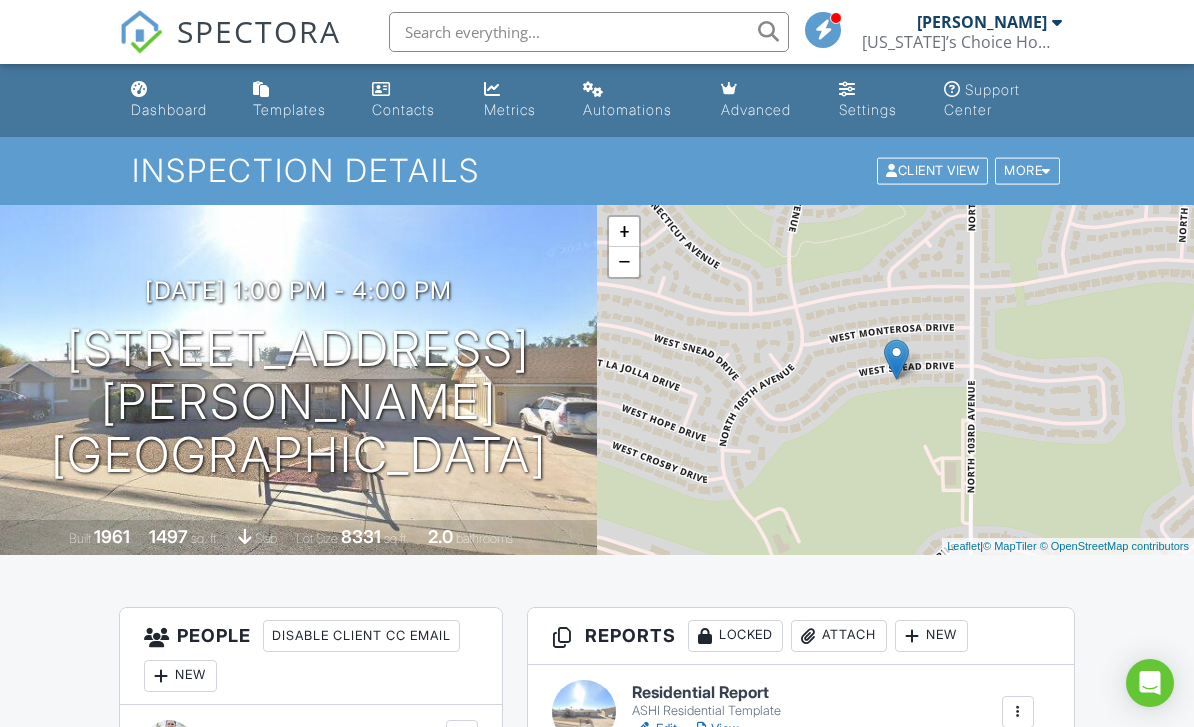 scroll, scrollTop: 0, scrollLeft: 0, axis: both 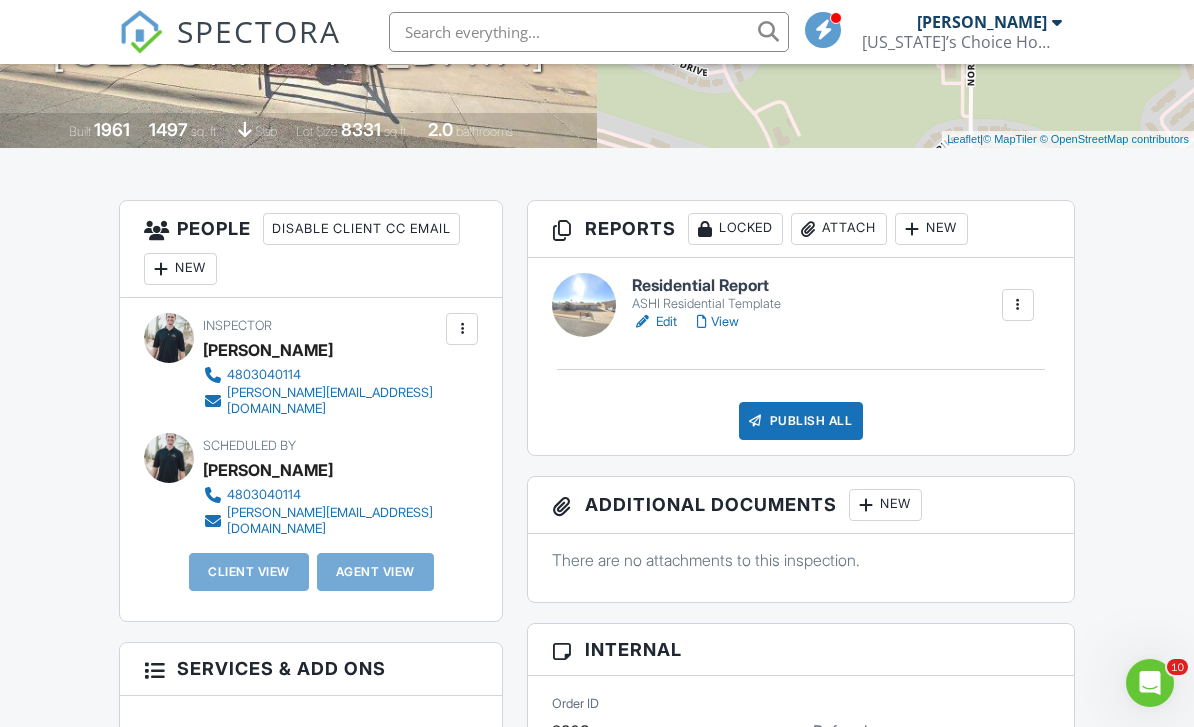 click on "New" at bounding box center (180, 269) 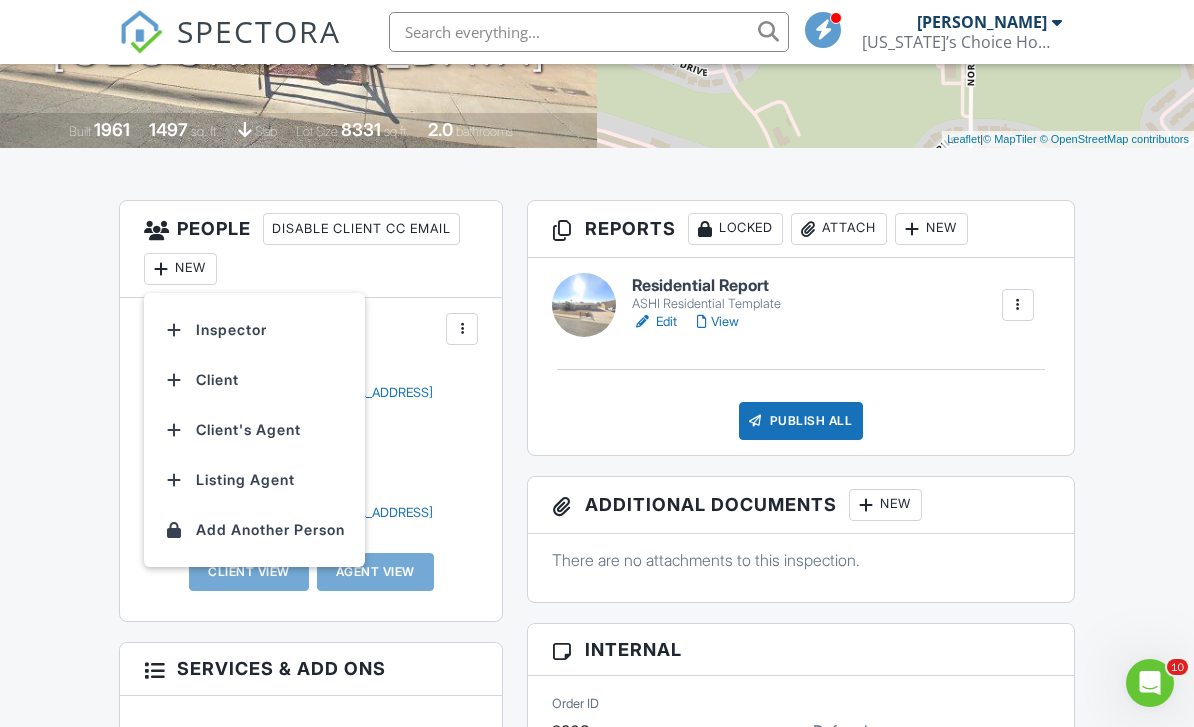 click on "Client" at bounding box center [254, 380] 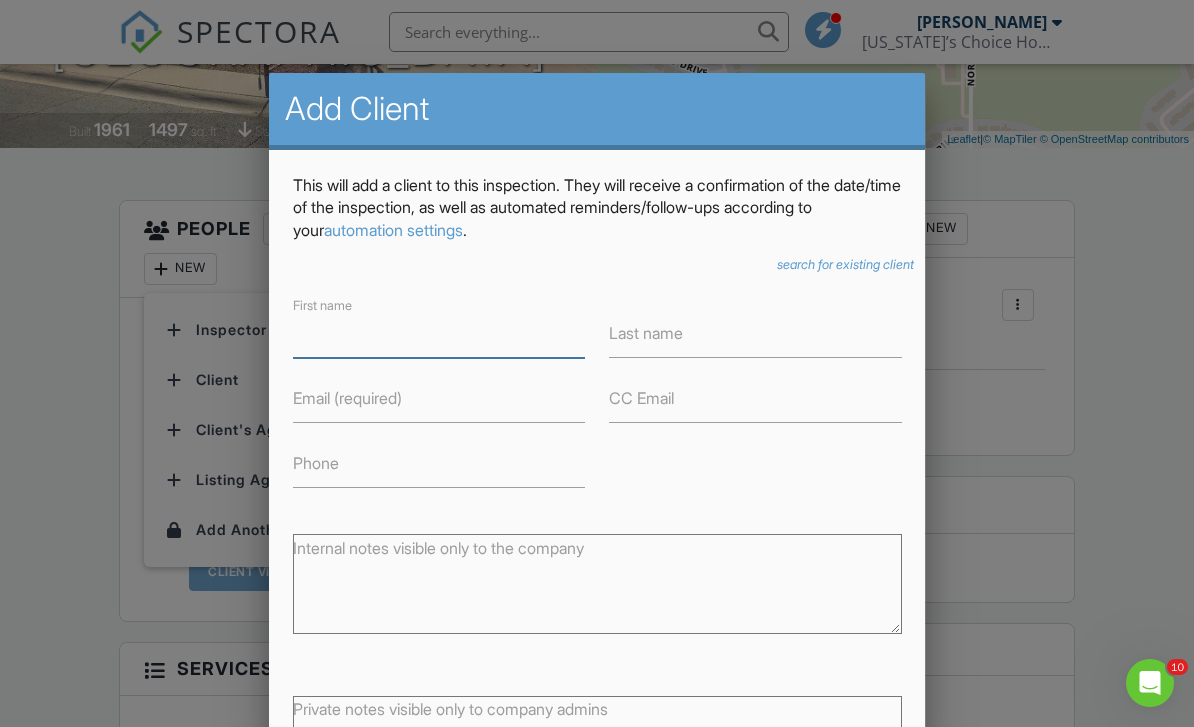 click on "First name" at bounding box center [439, 333] 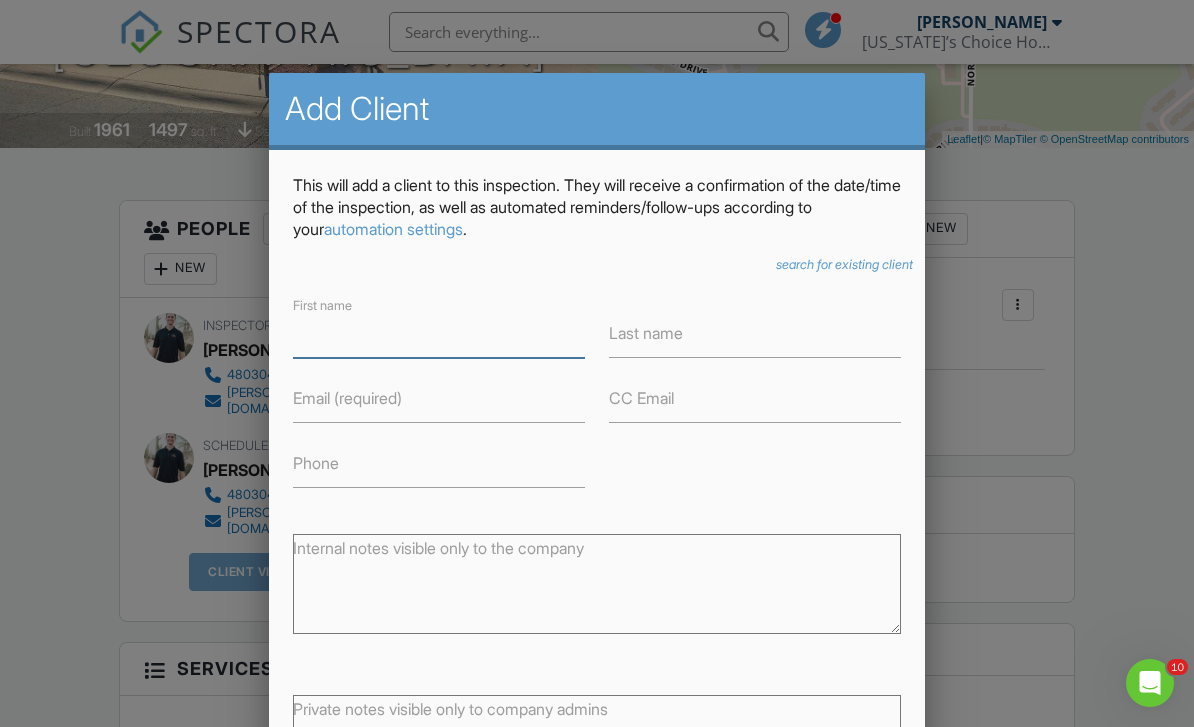 type on "F" 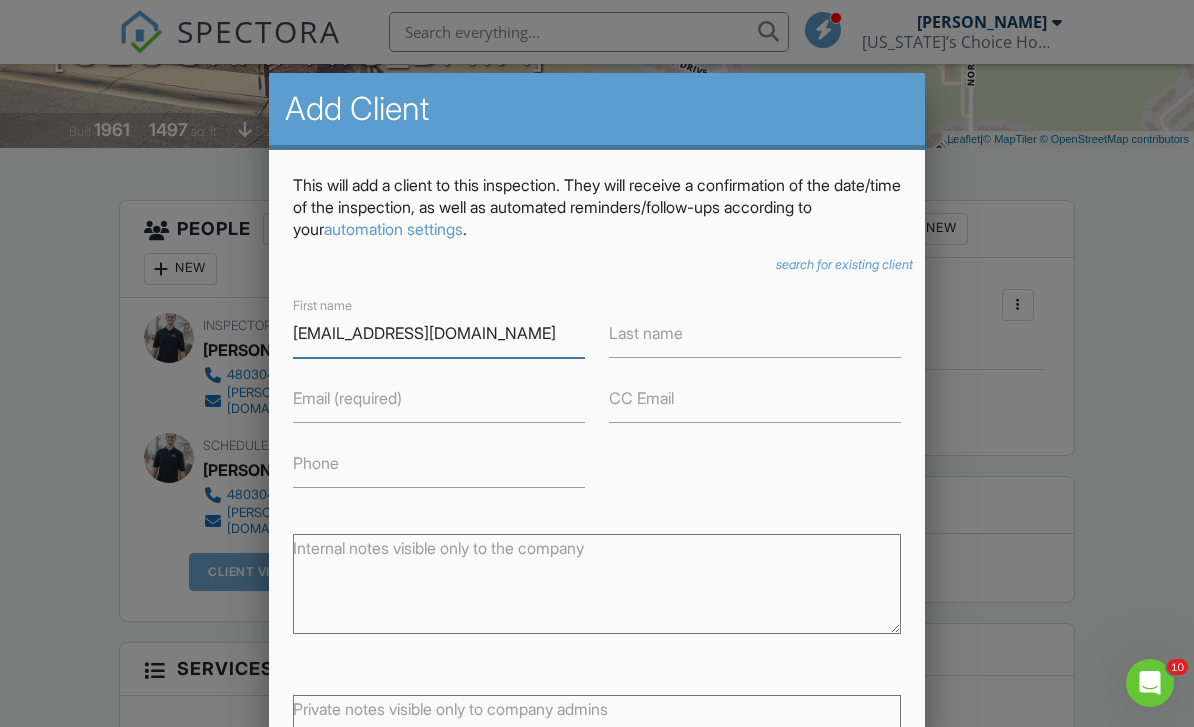 type on "Sduckgray@gmail.com" 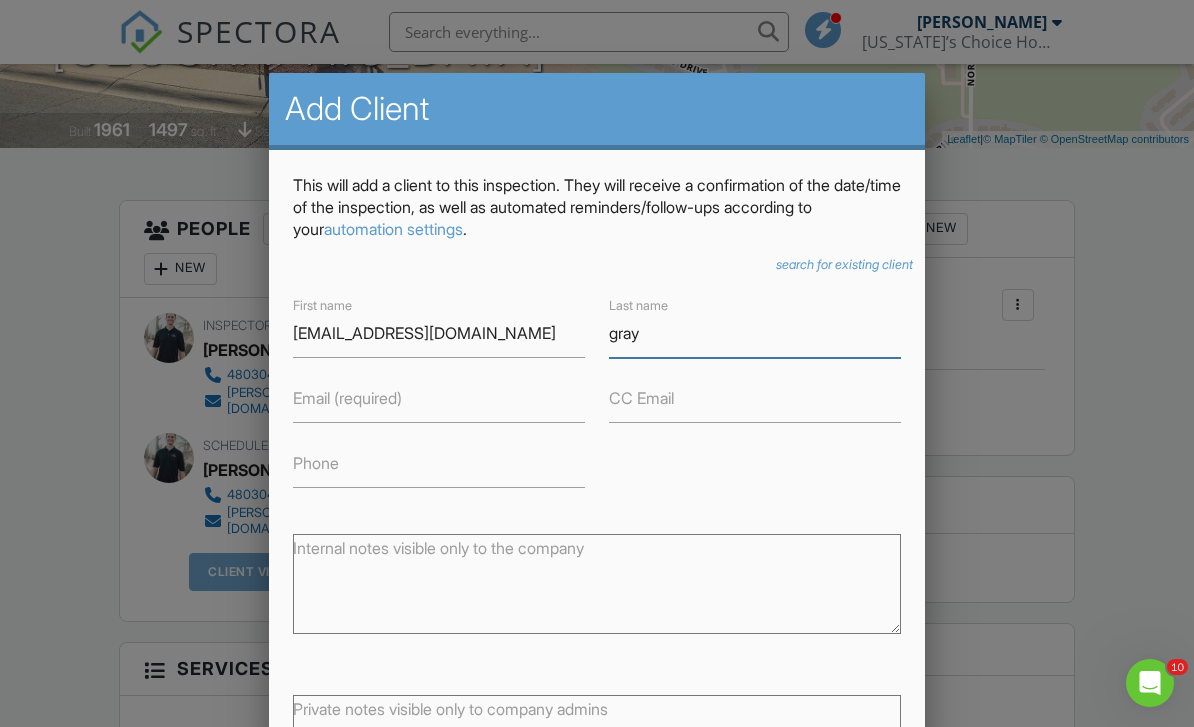 type on "gray" 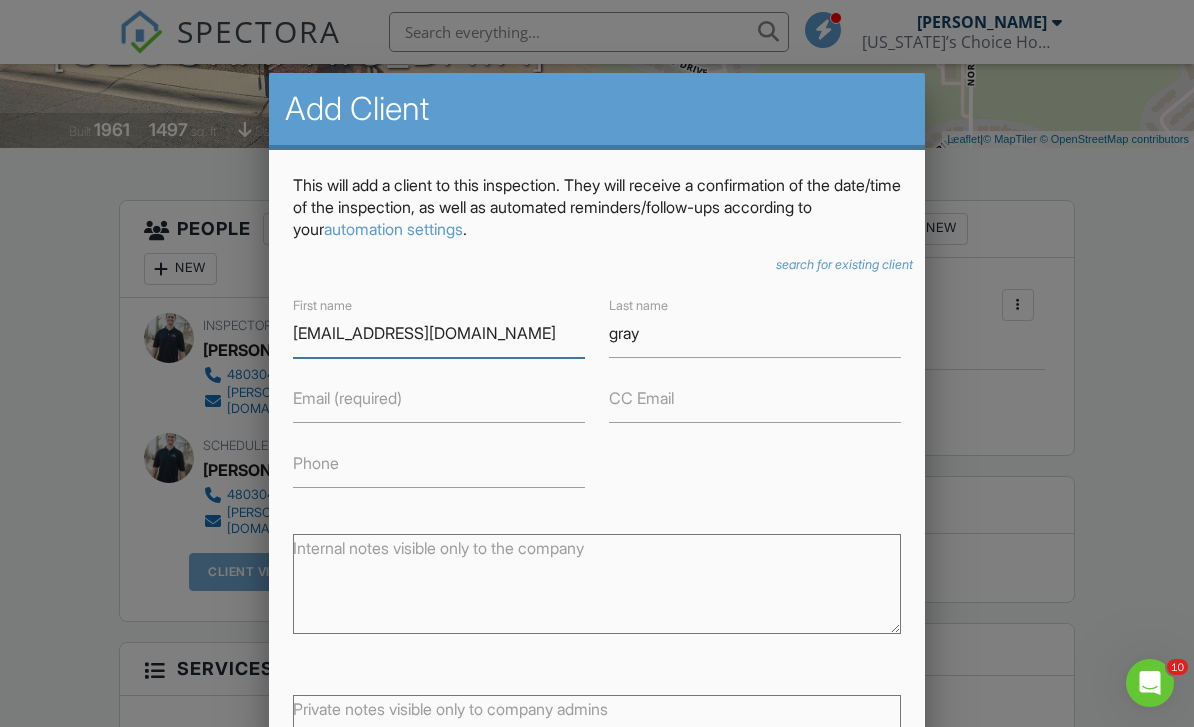 click on "Sduckgray@gmail.com" at bounding box center [439, 333] 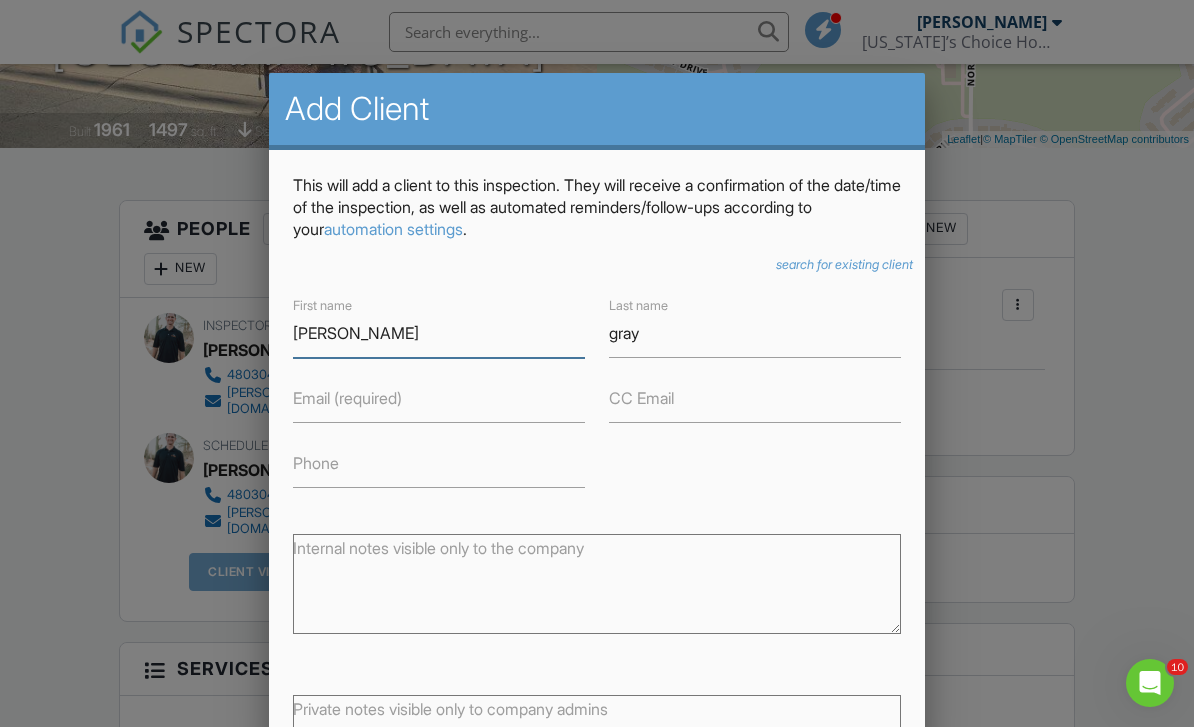 type on "Sharon" 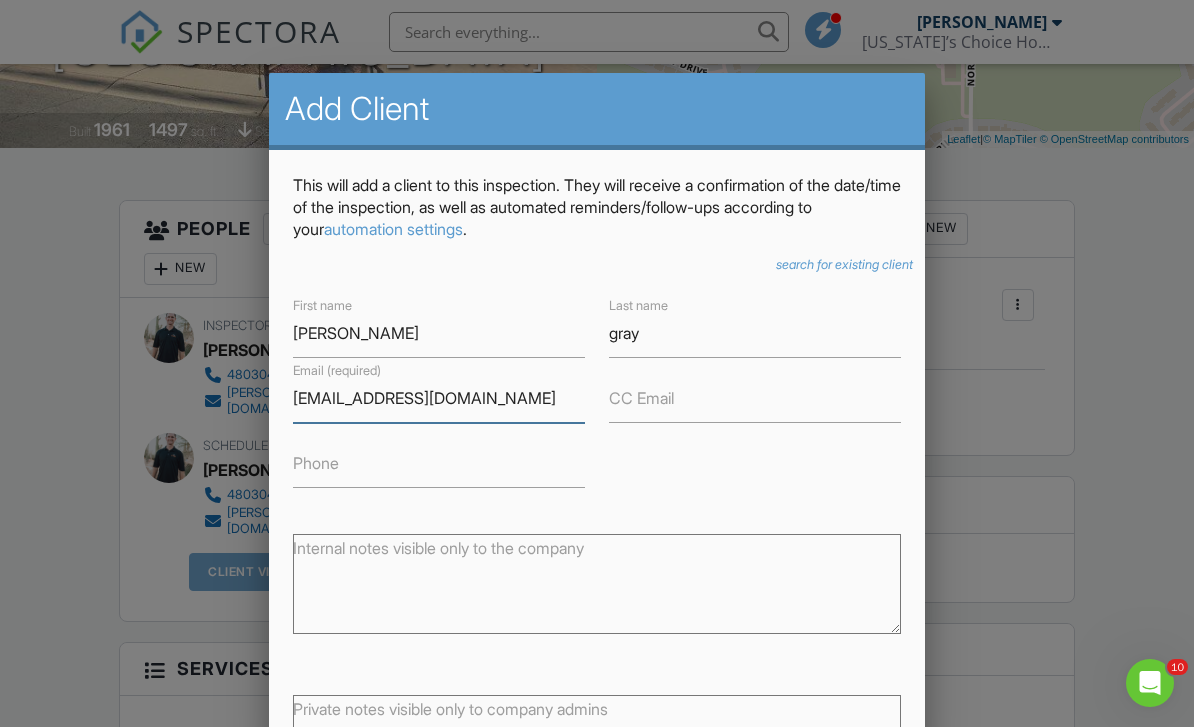 type on "sduckgray@gmail.com" 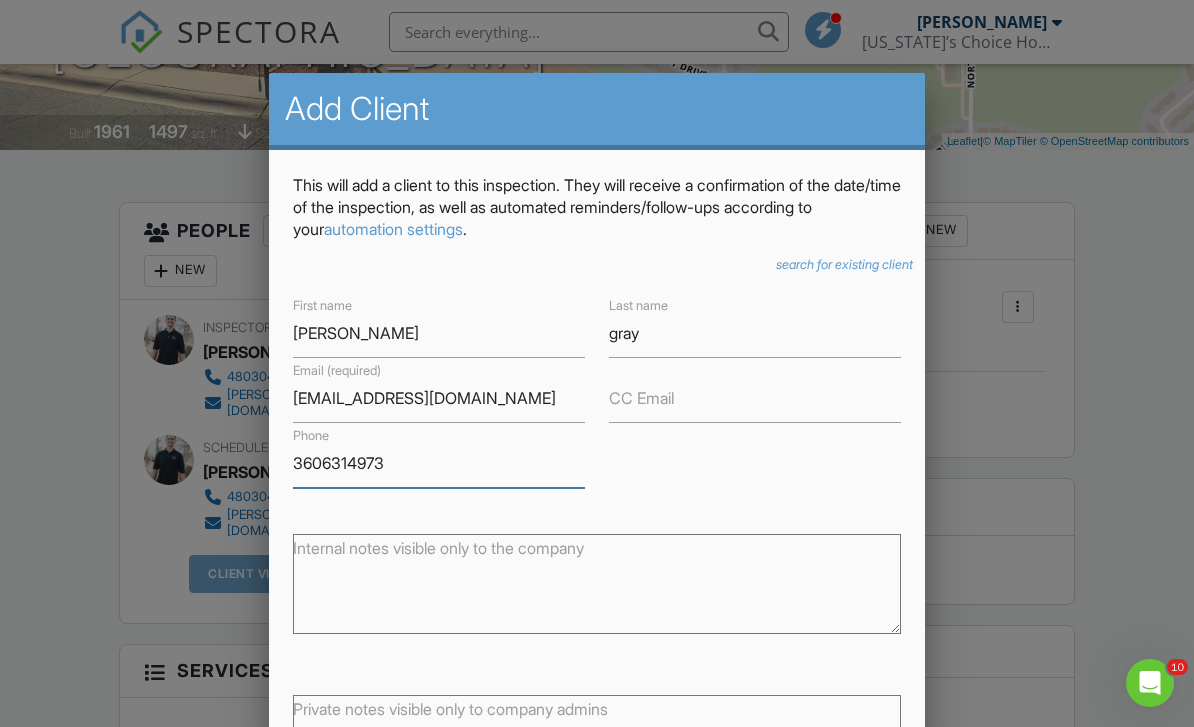 scroll, scrollTop: 404, scrollLeft: 0, axis: vertical 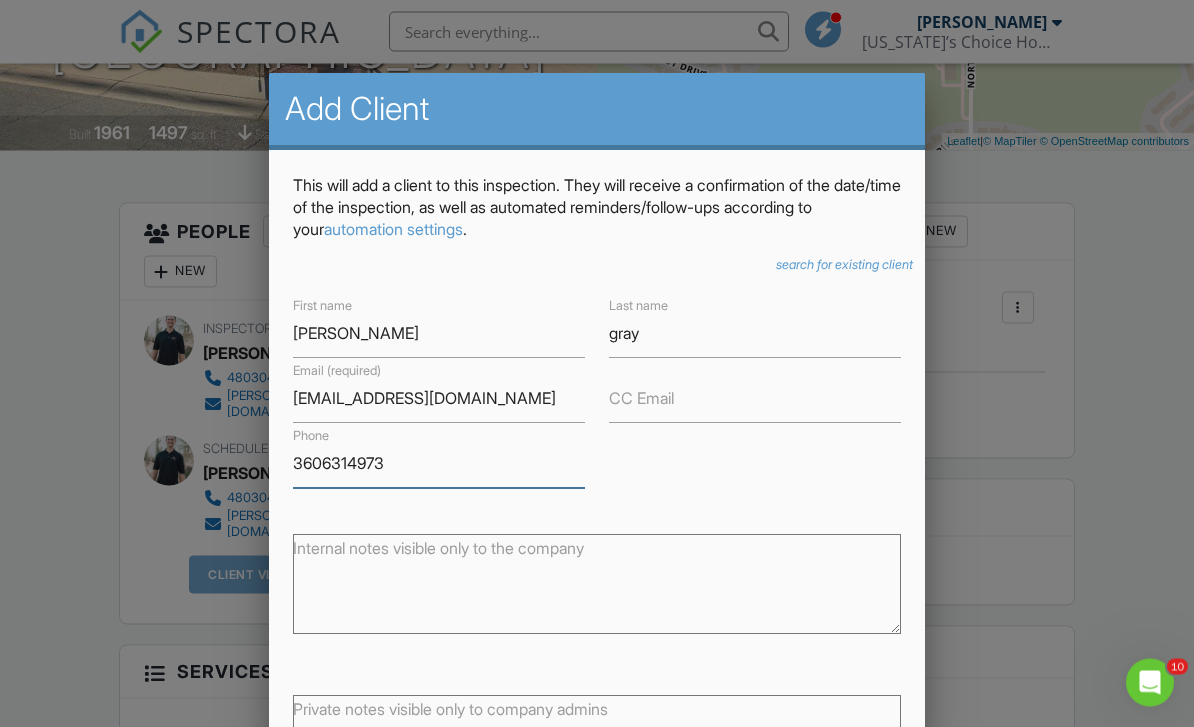 type on "3606314973" 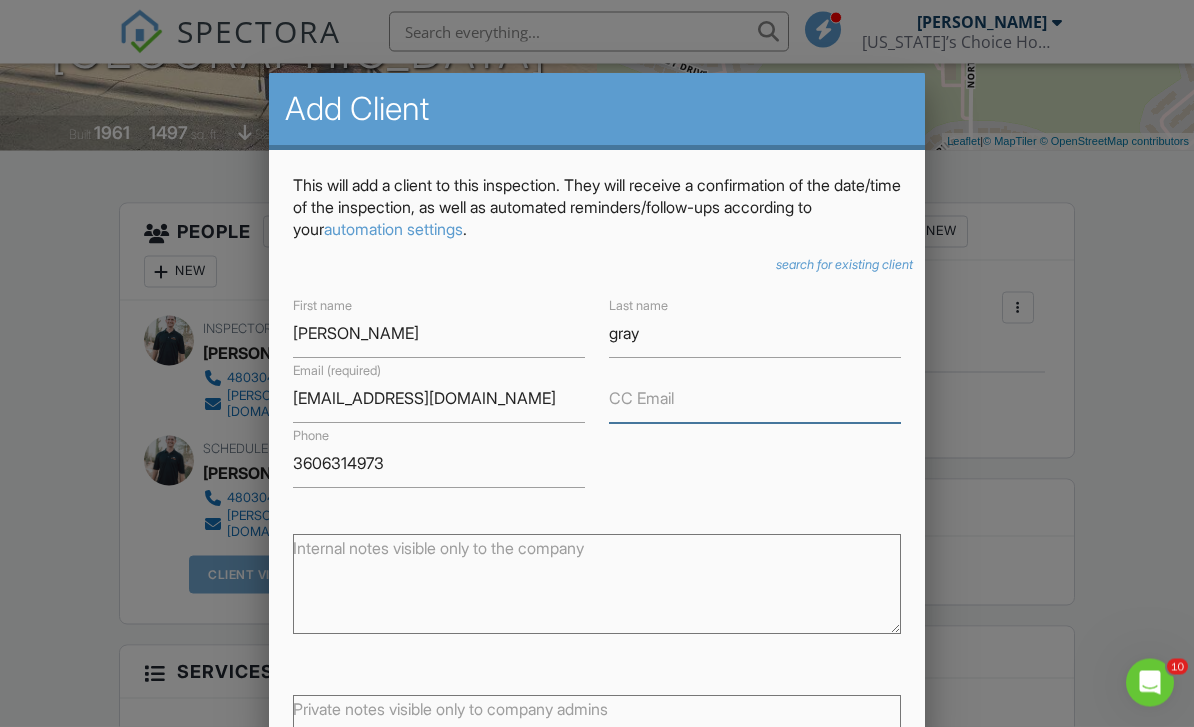 click on "CC Email" at bounding box center (755, 398) 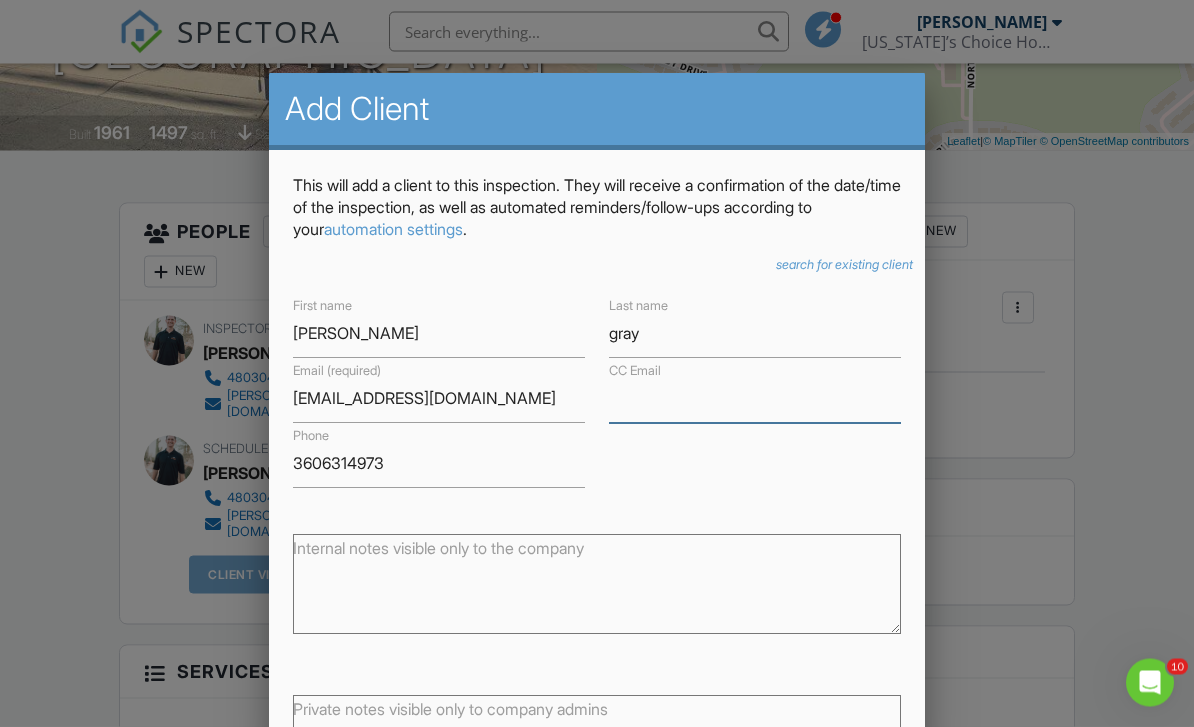 scroll, scrollTop: 405, scrollLeft: 0, axis: vertical 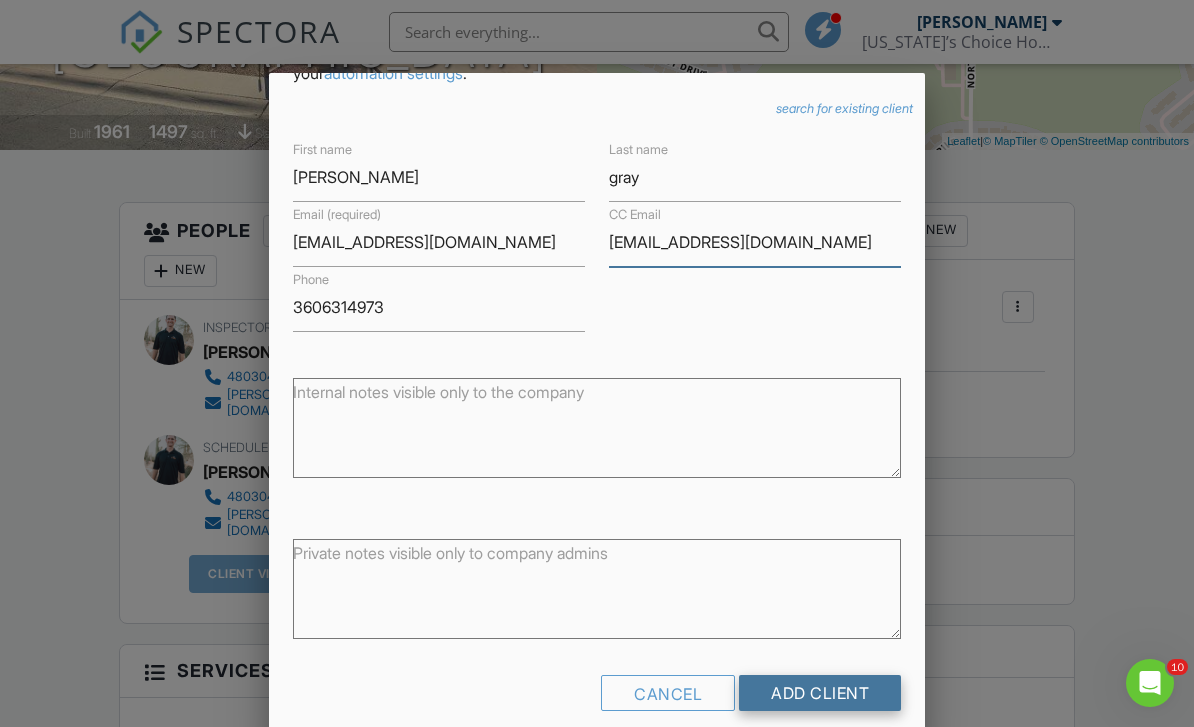 type on "[EMAIL_ADDRESS][DOMAIN_NAME]" 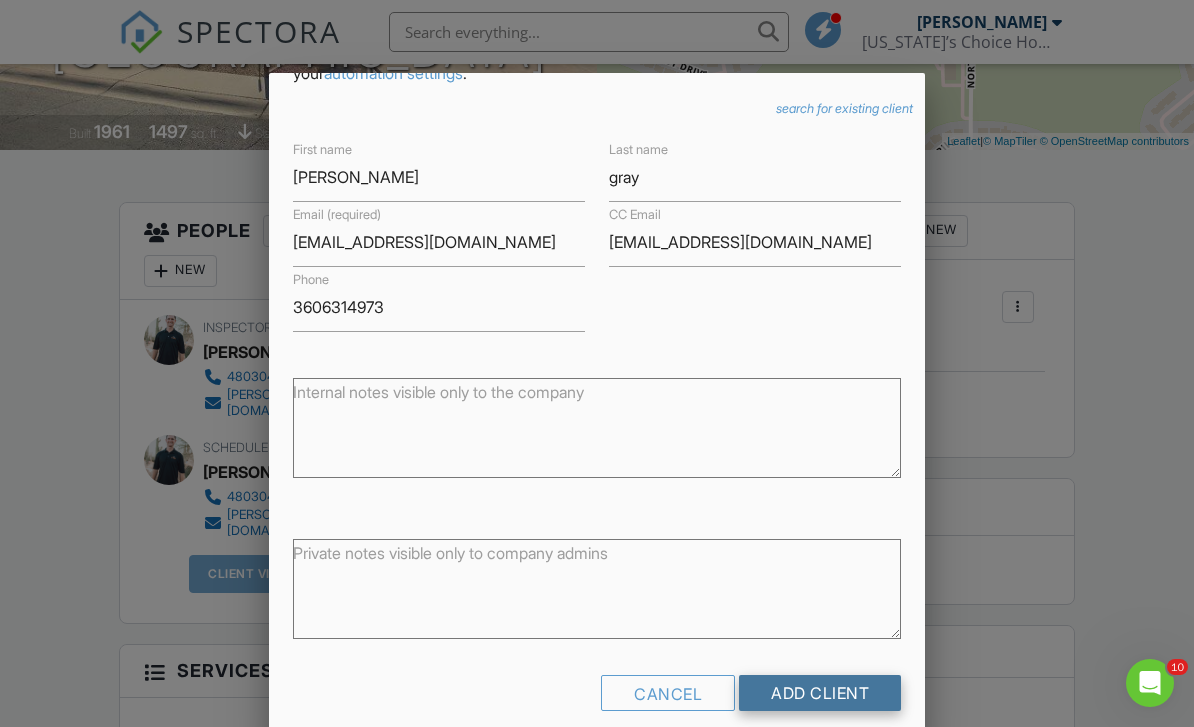 click on "Add Client" at bounding box center (820, 693) 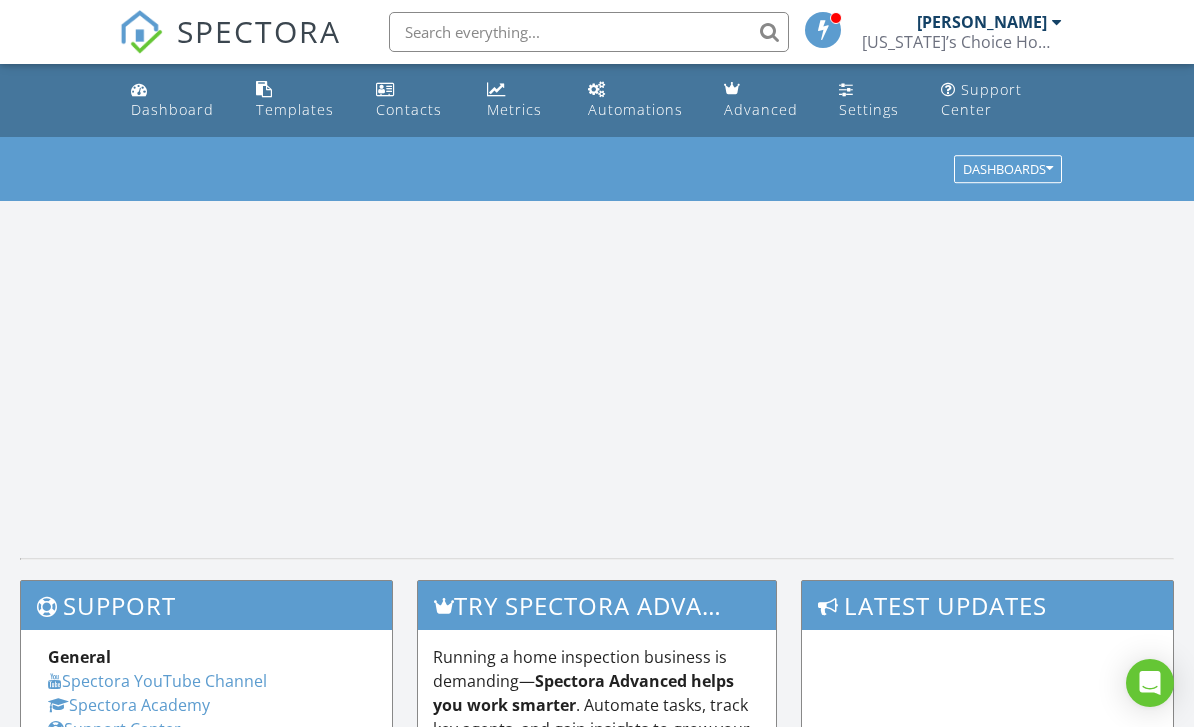 scroll, scrollTop: 0, scrollLeft: 0, axis: both 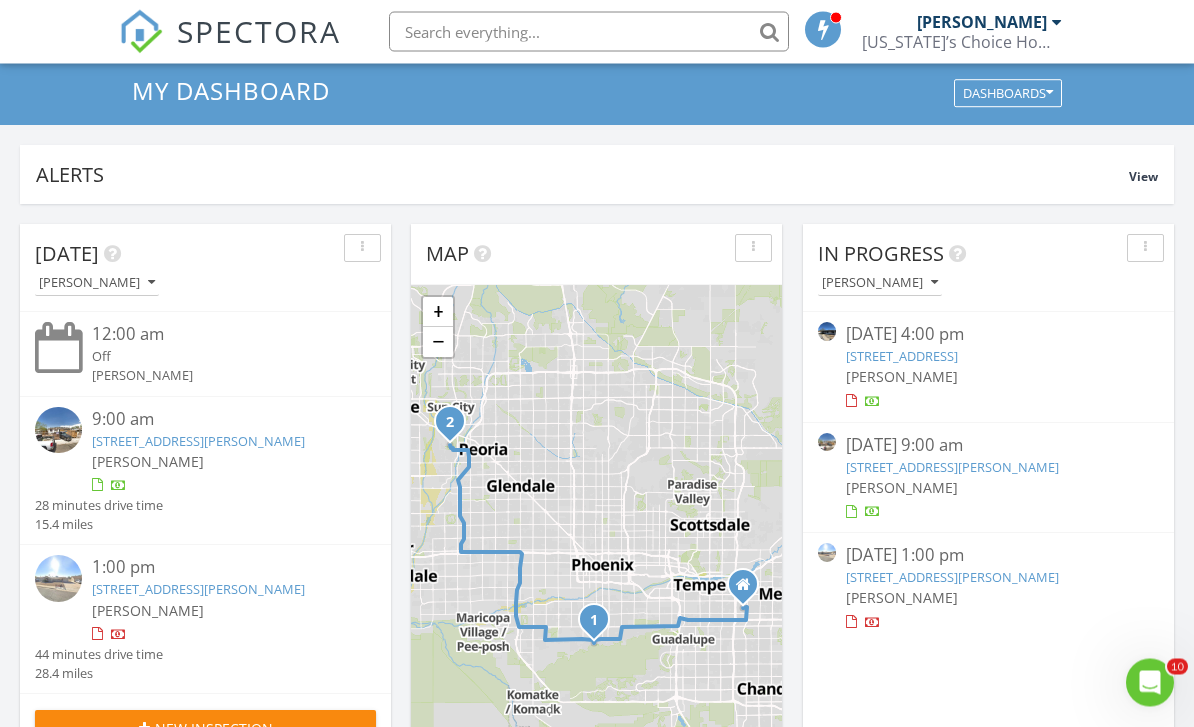 click on "[STREET_ADDRESS][PERSON_NAME]" at bounding box center [952, 578] 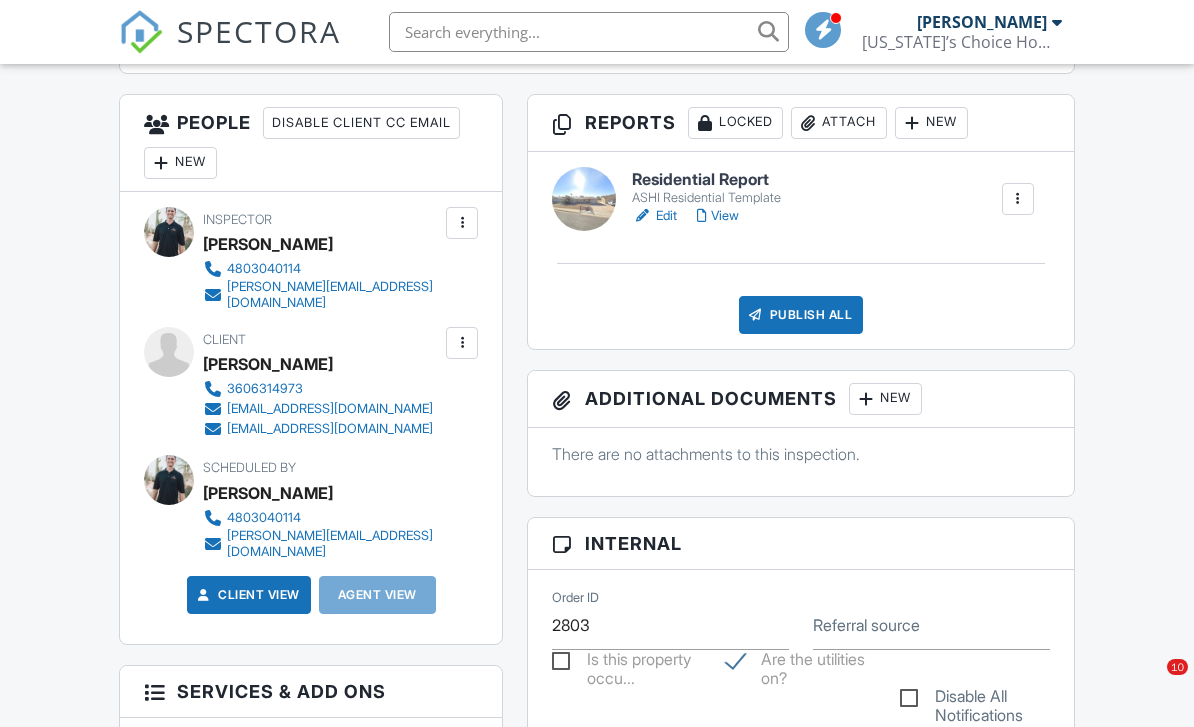 scroll, scrollTop: 763, scrollLeft: 0, axis: vertical 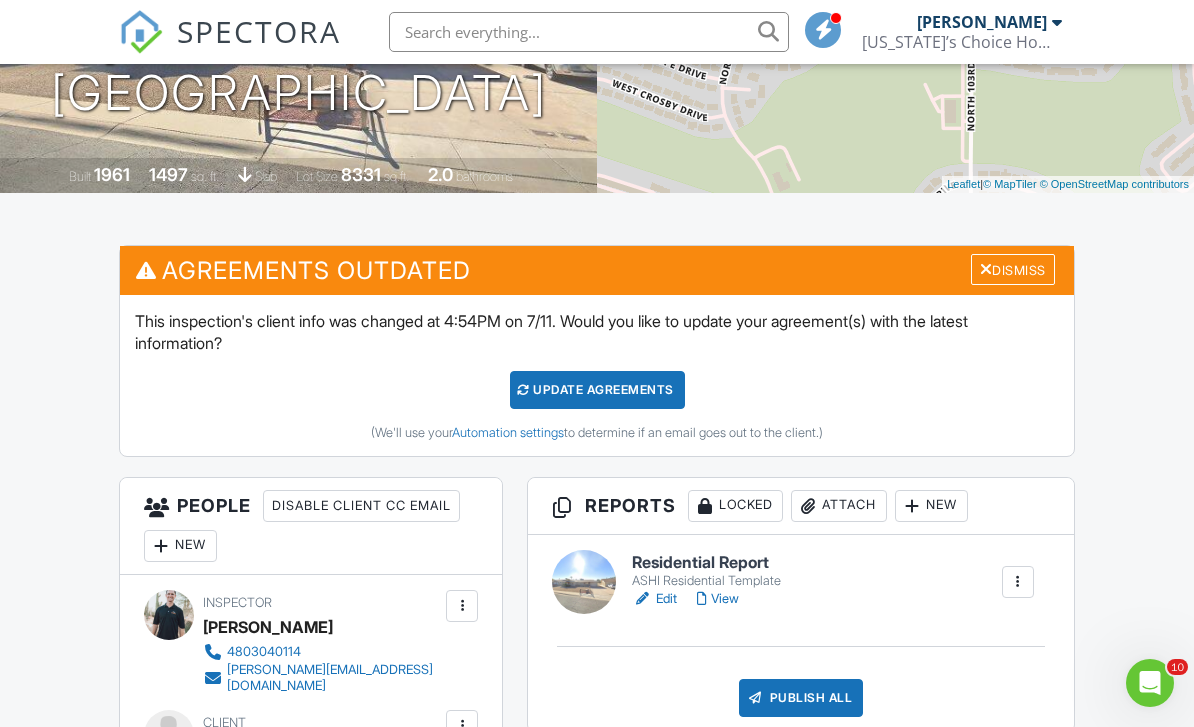 click on "View" at bounding box center [718, 599] 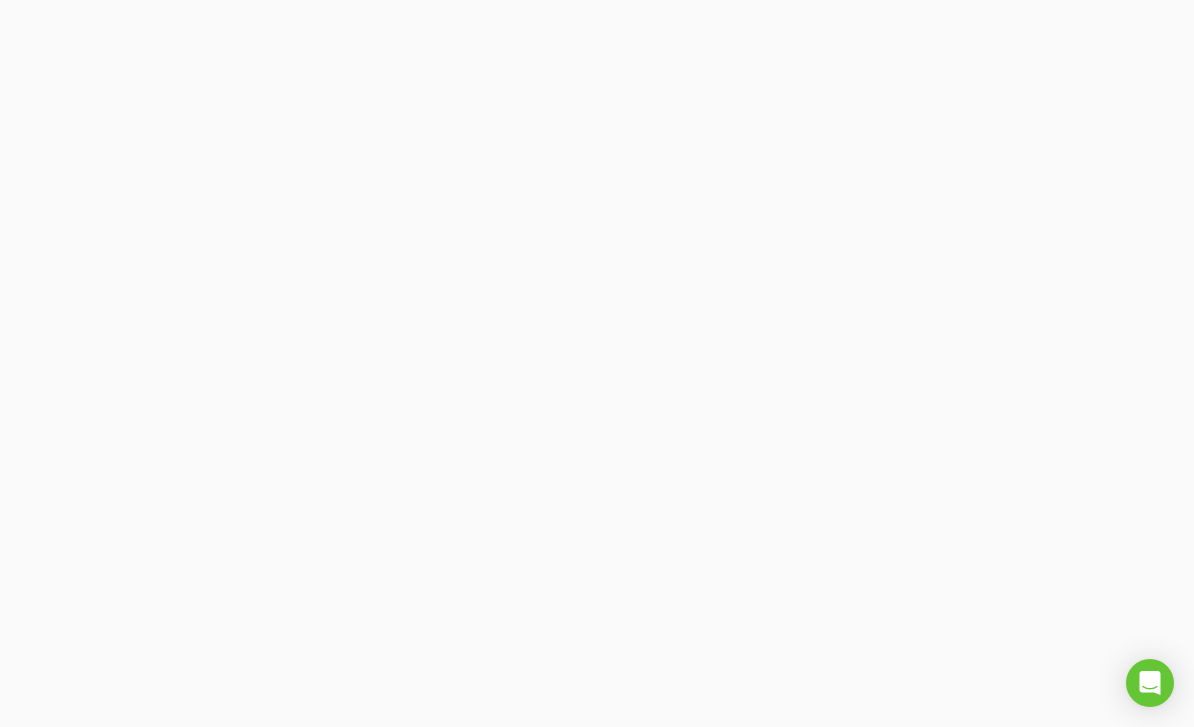 scroll, scrollTop: 0, scrollLeft: 0, axis: both 